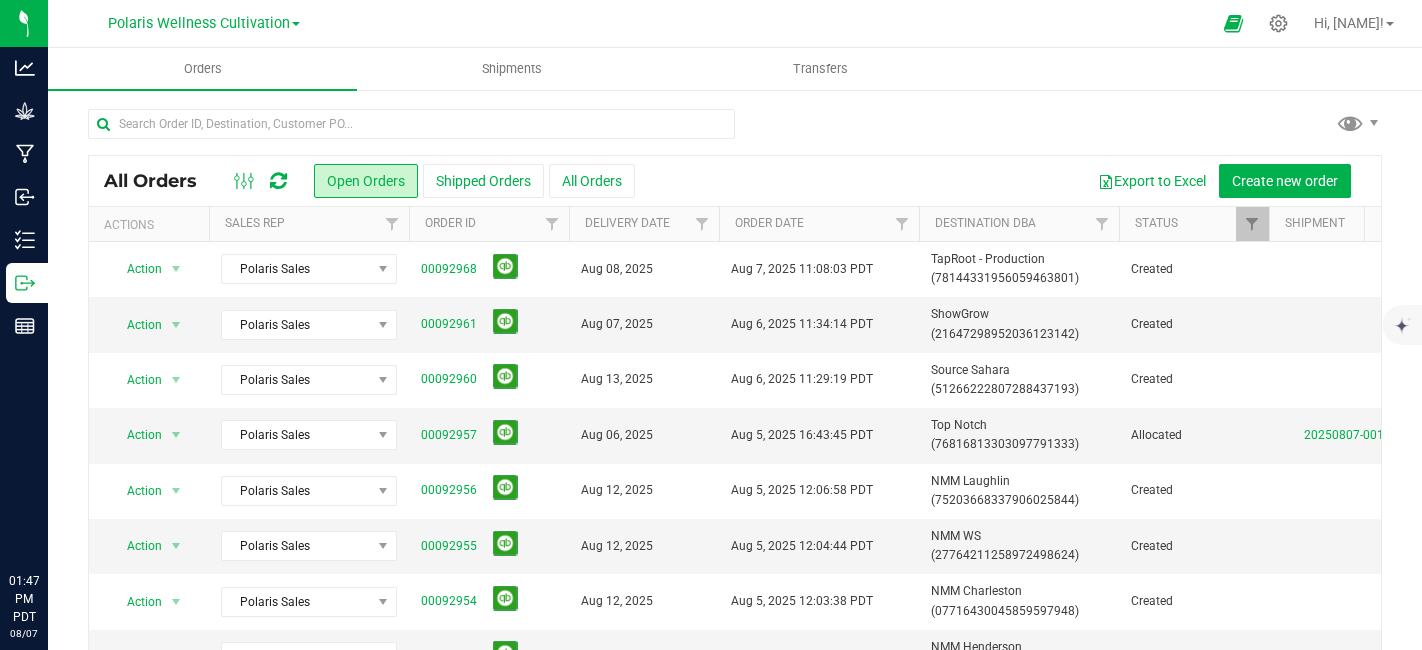 scroll, scrollTop: 0, scrollLeft: 0, axis: both 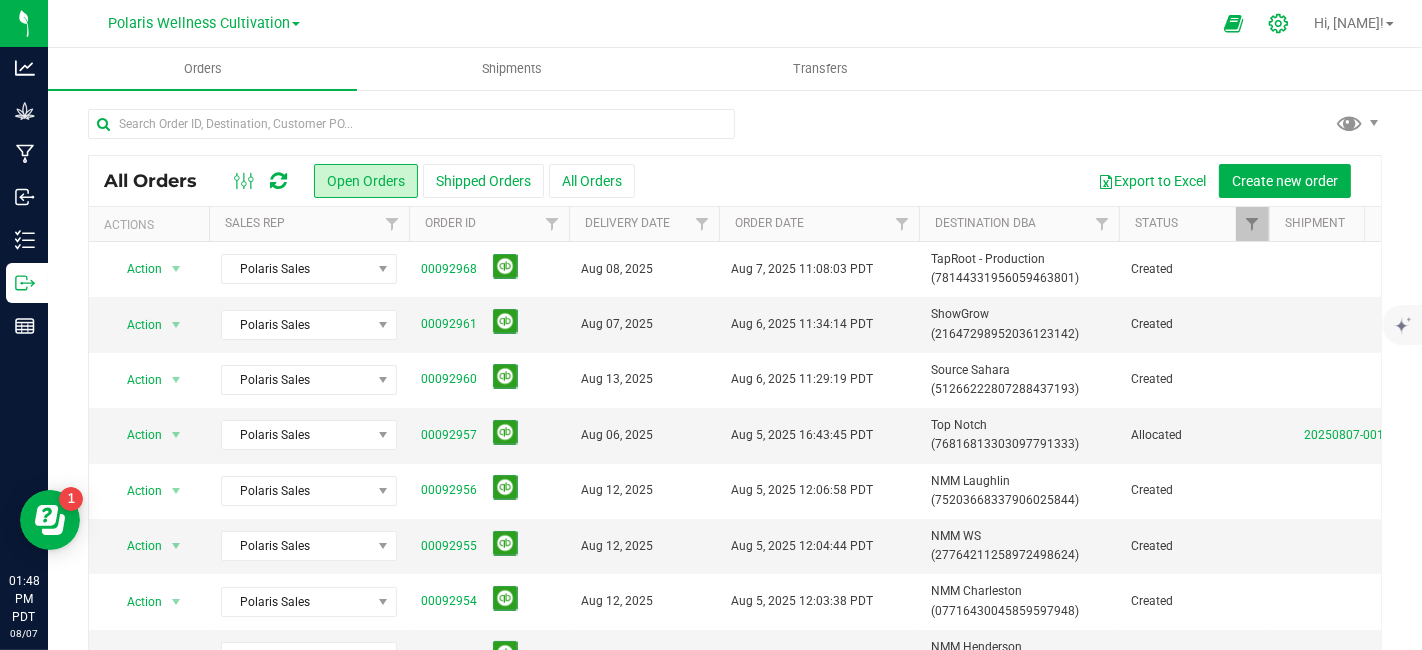click 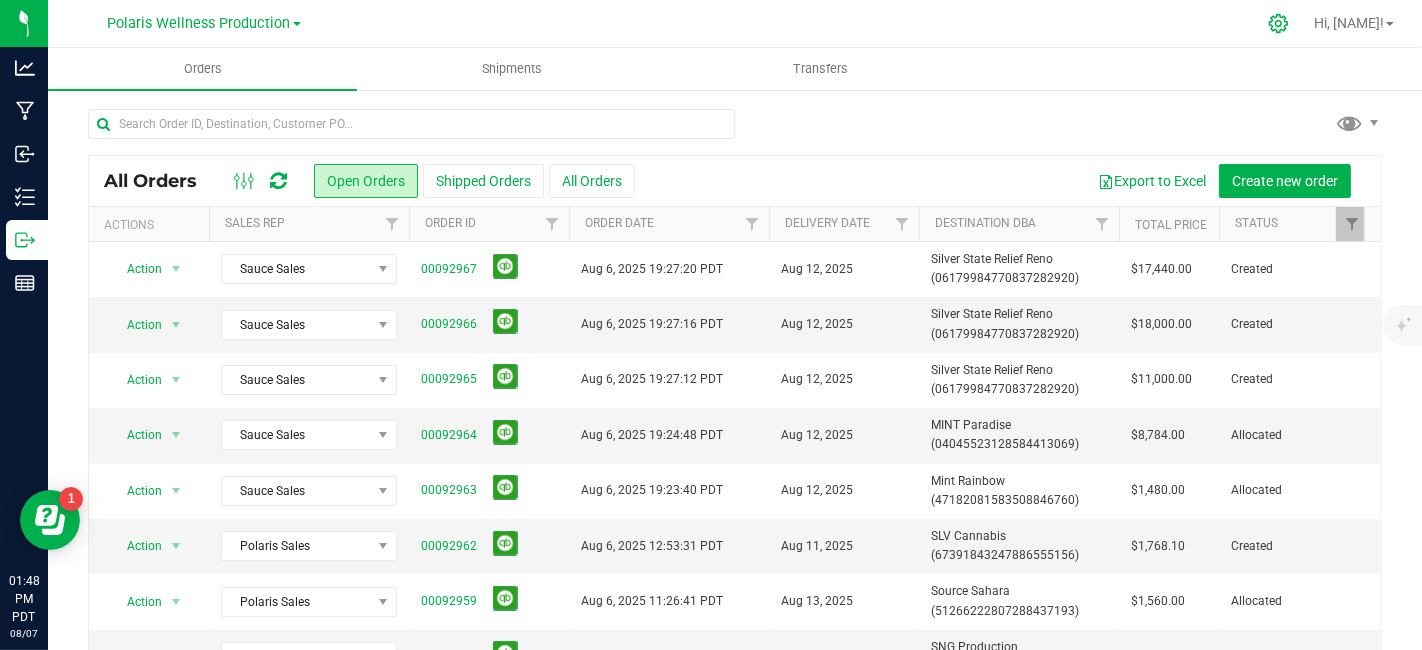 click at bounding box center [1279, 23] 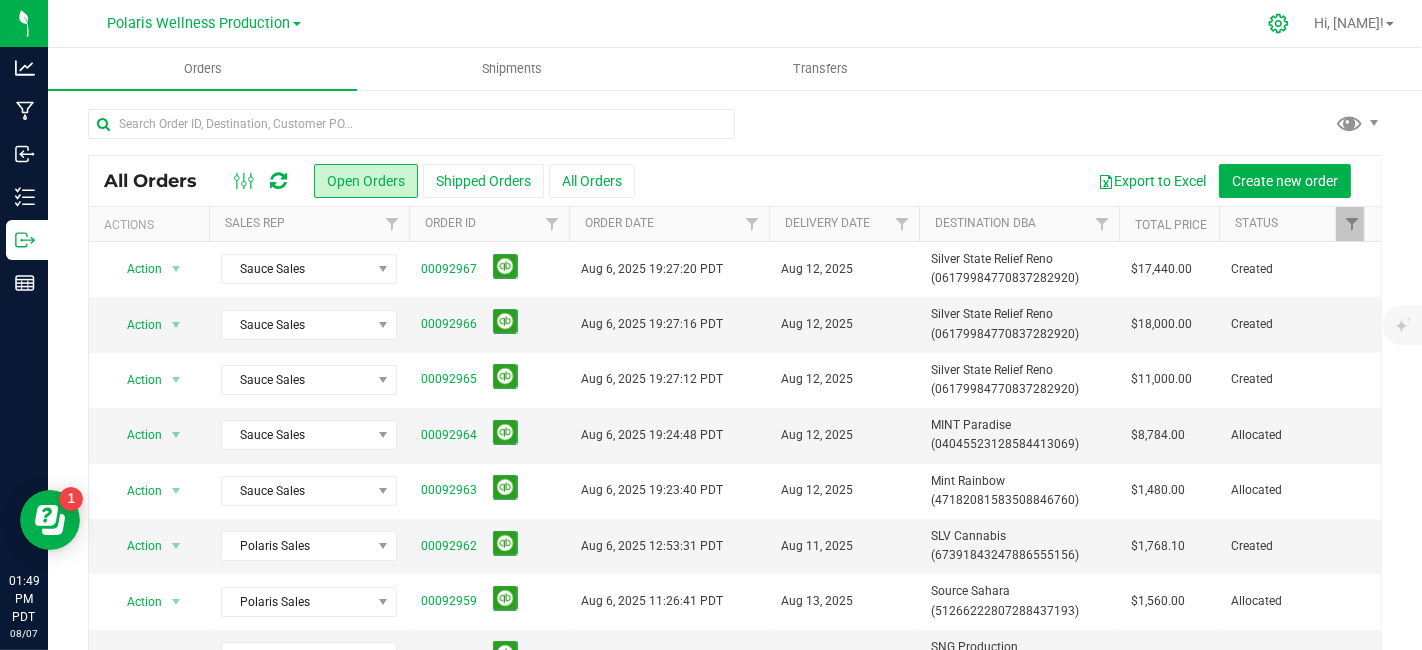 click 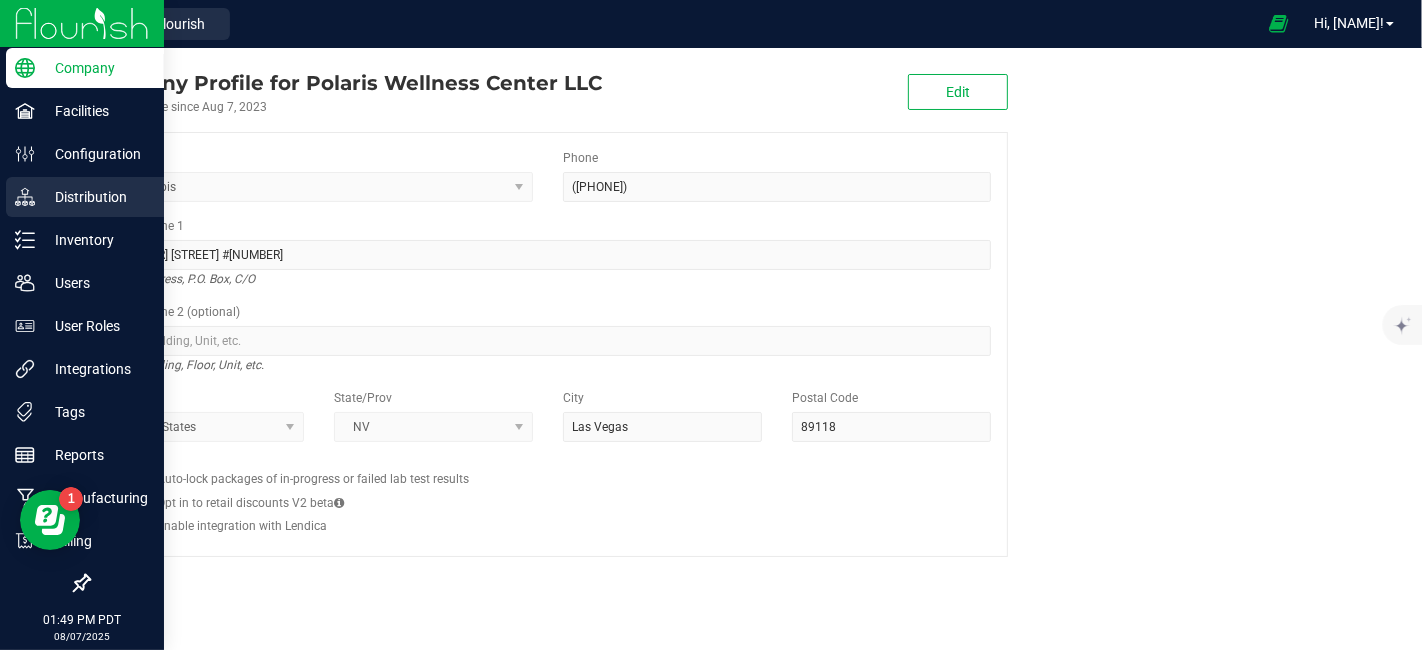 click on "Distribution" at bounding box center (95, 197) 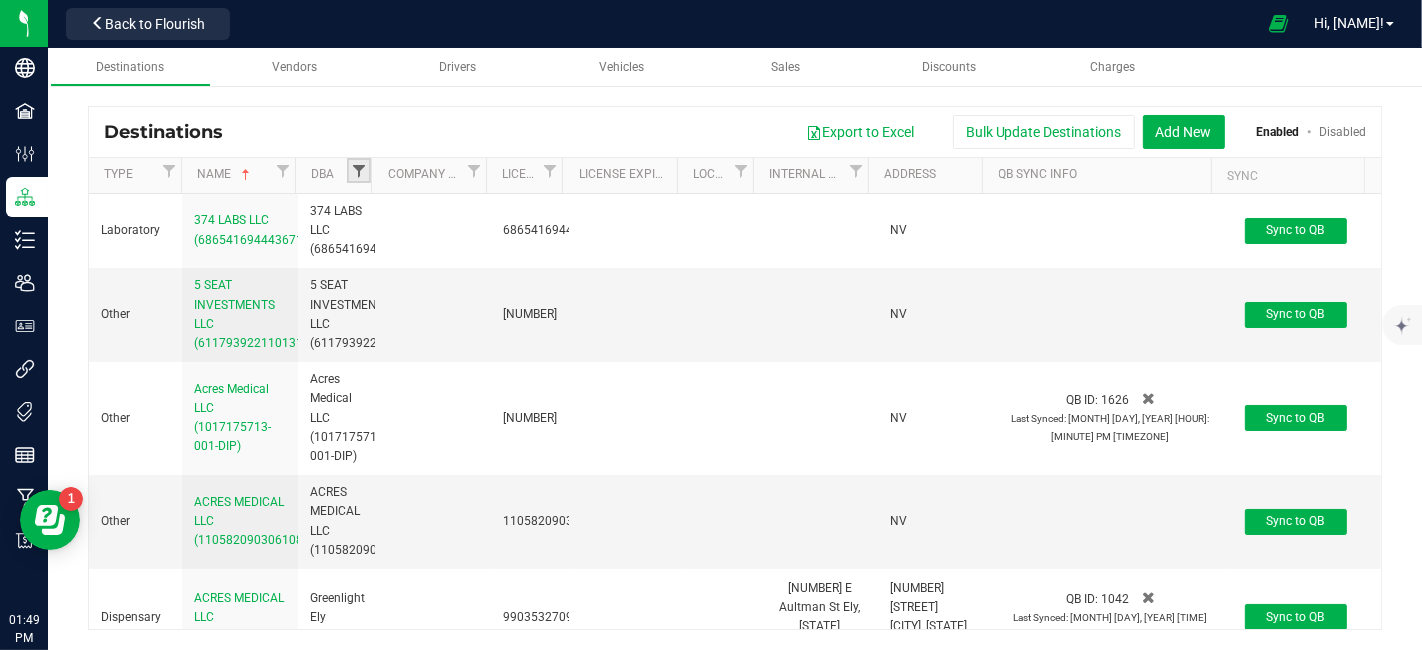 click at bounding box center [359, 171] 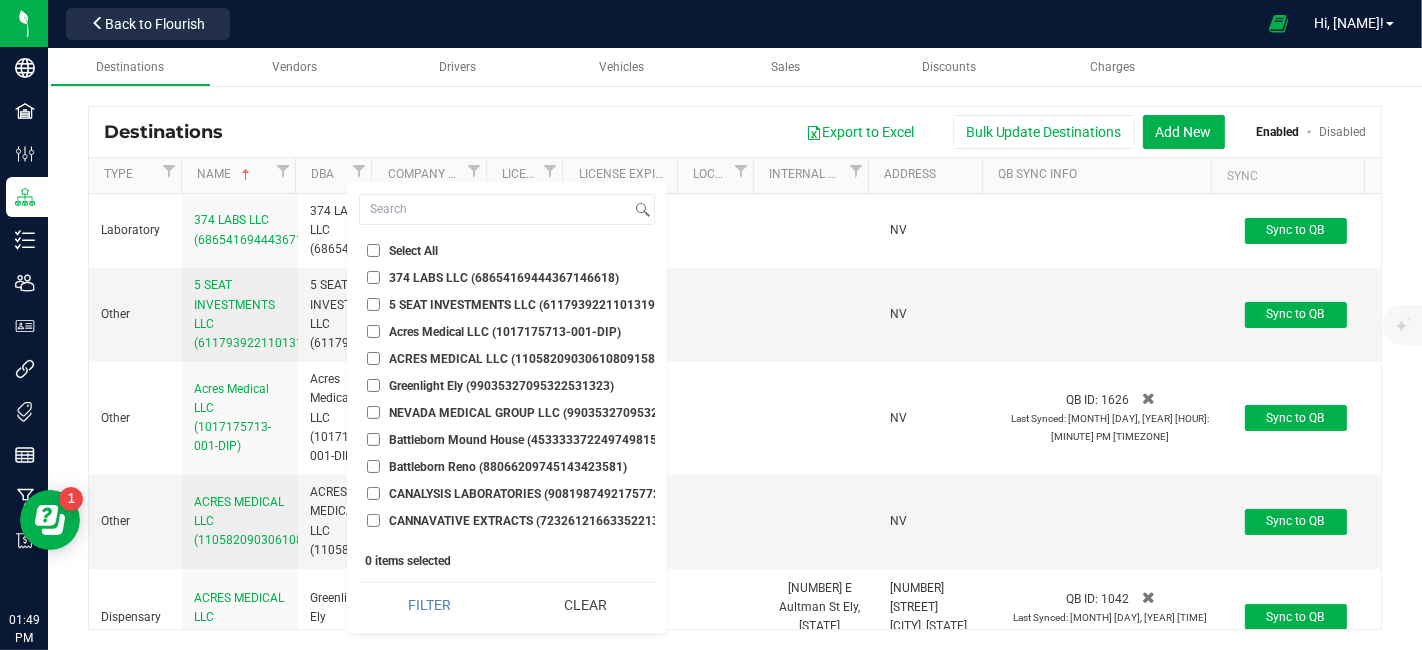 click on "Select All" at bounding box center (373, 250) 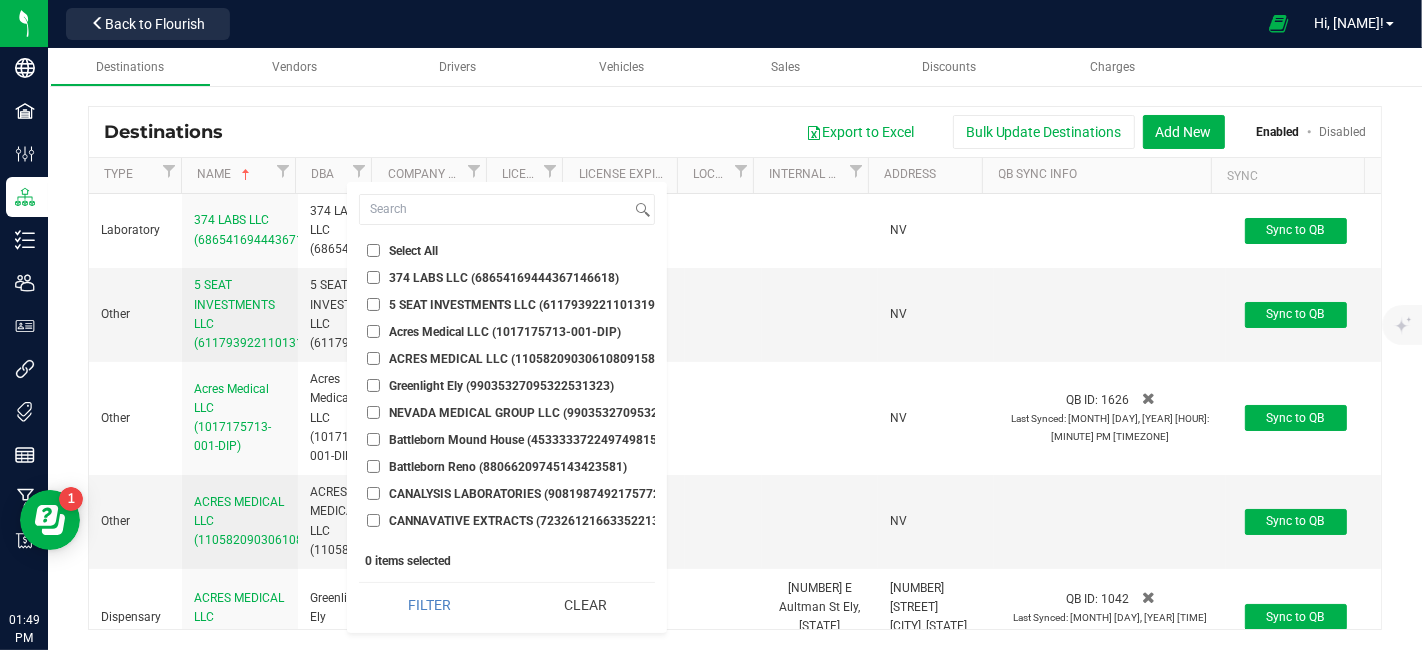 checkbox on "true" 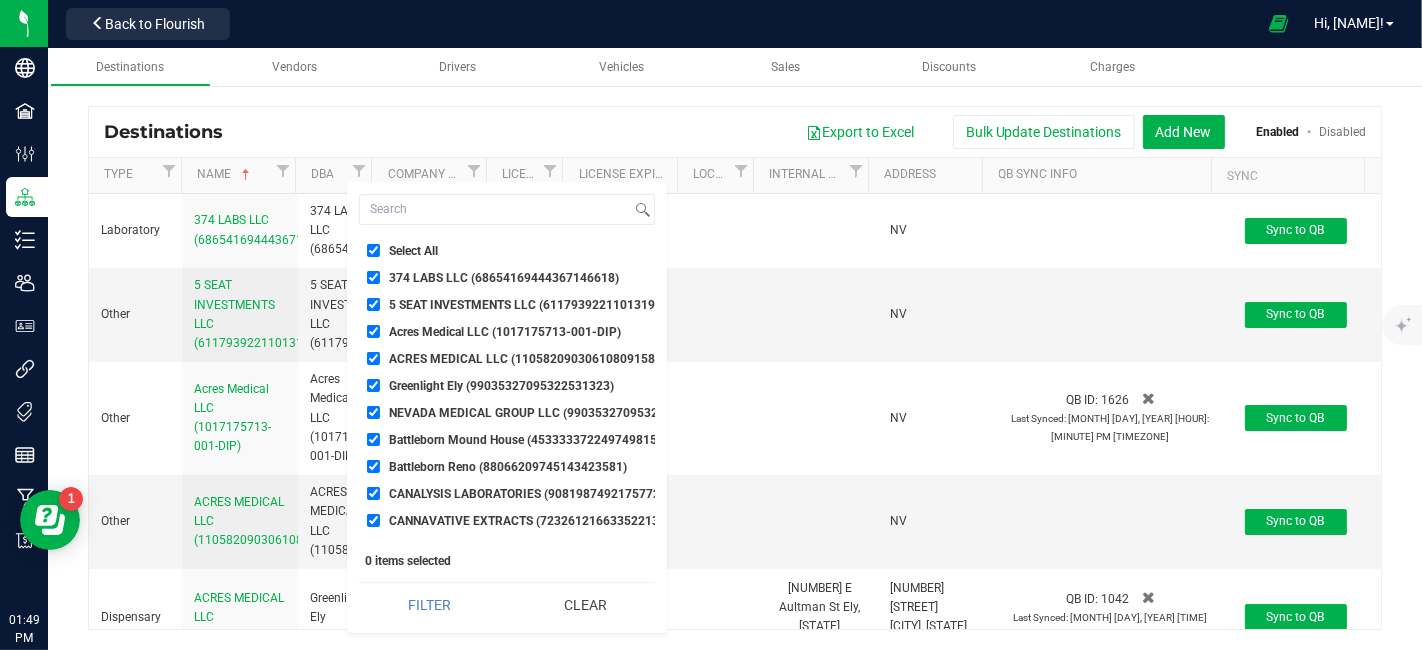 checkbox on "true" 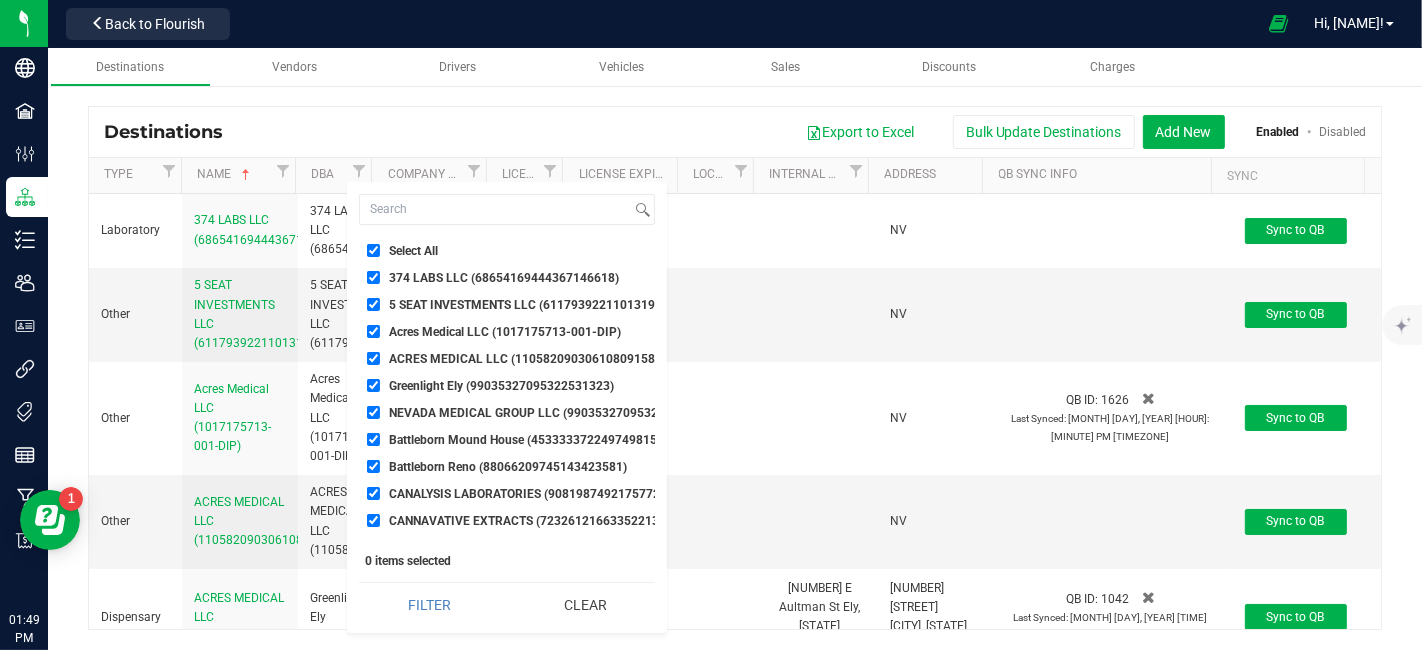 checkbox on "true" 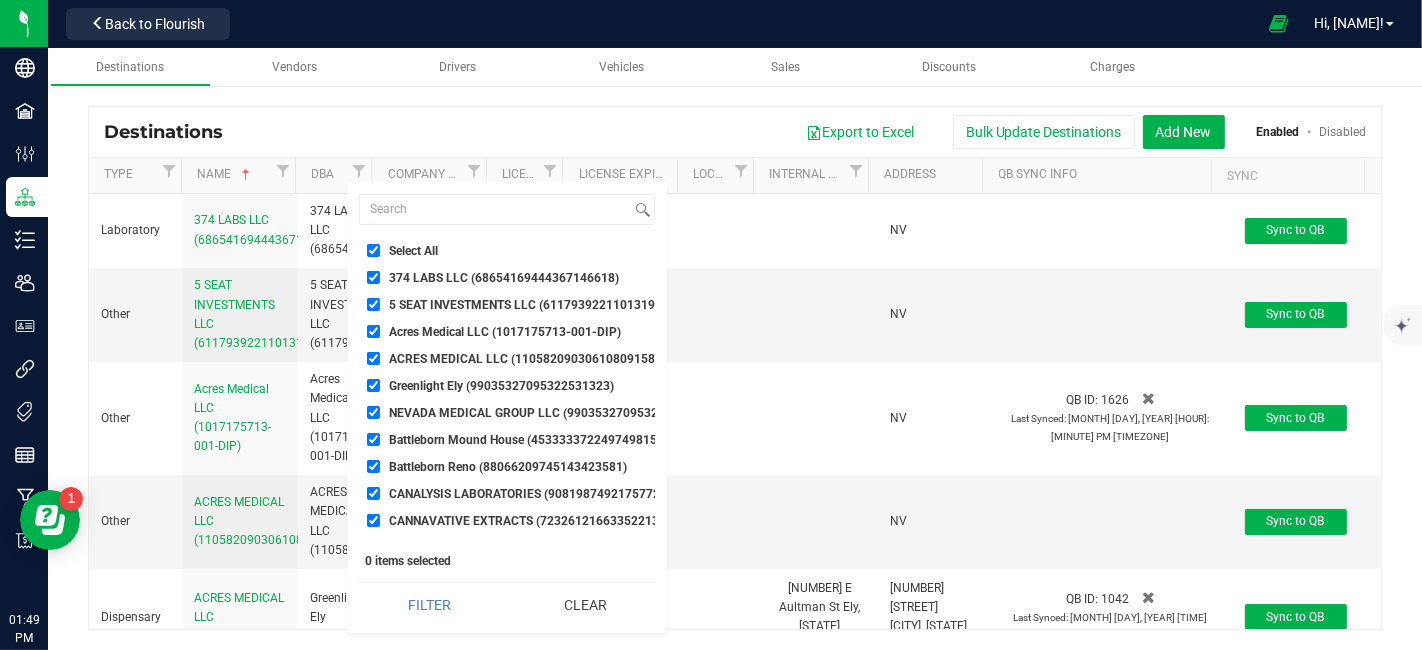 checkbox on "true" 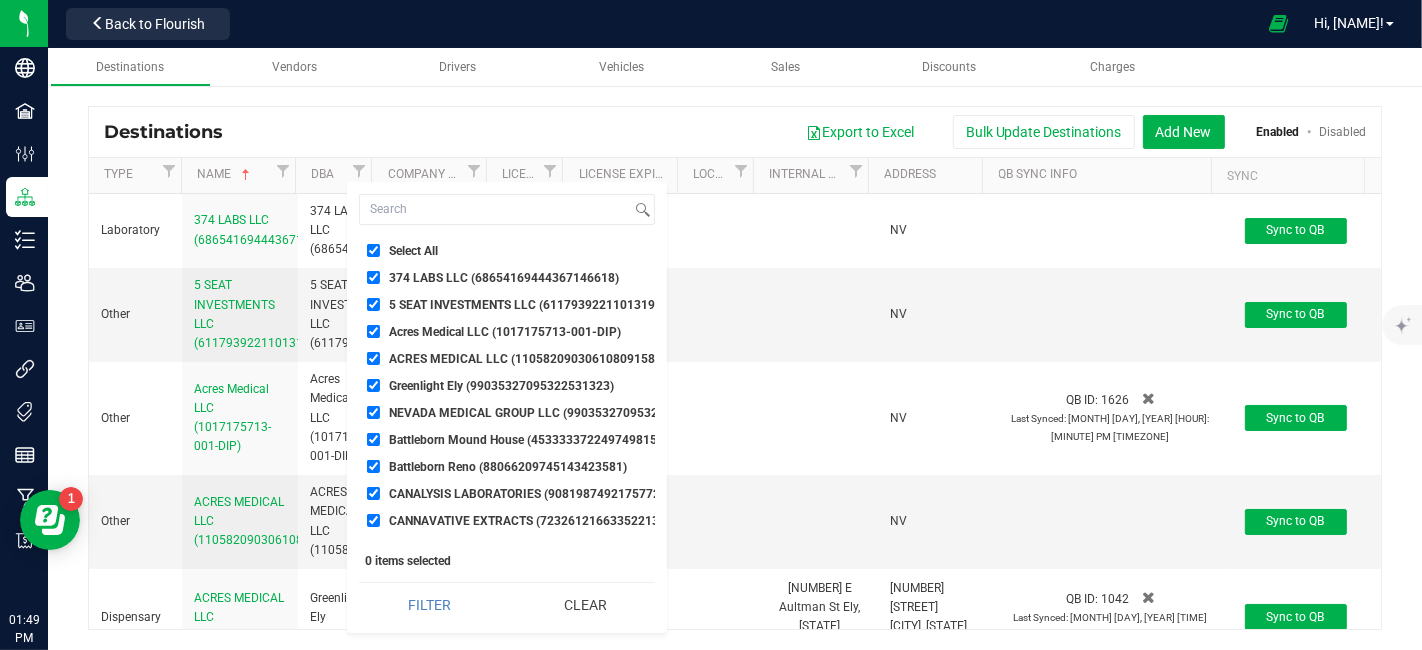 checkbox on "true" 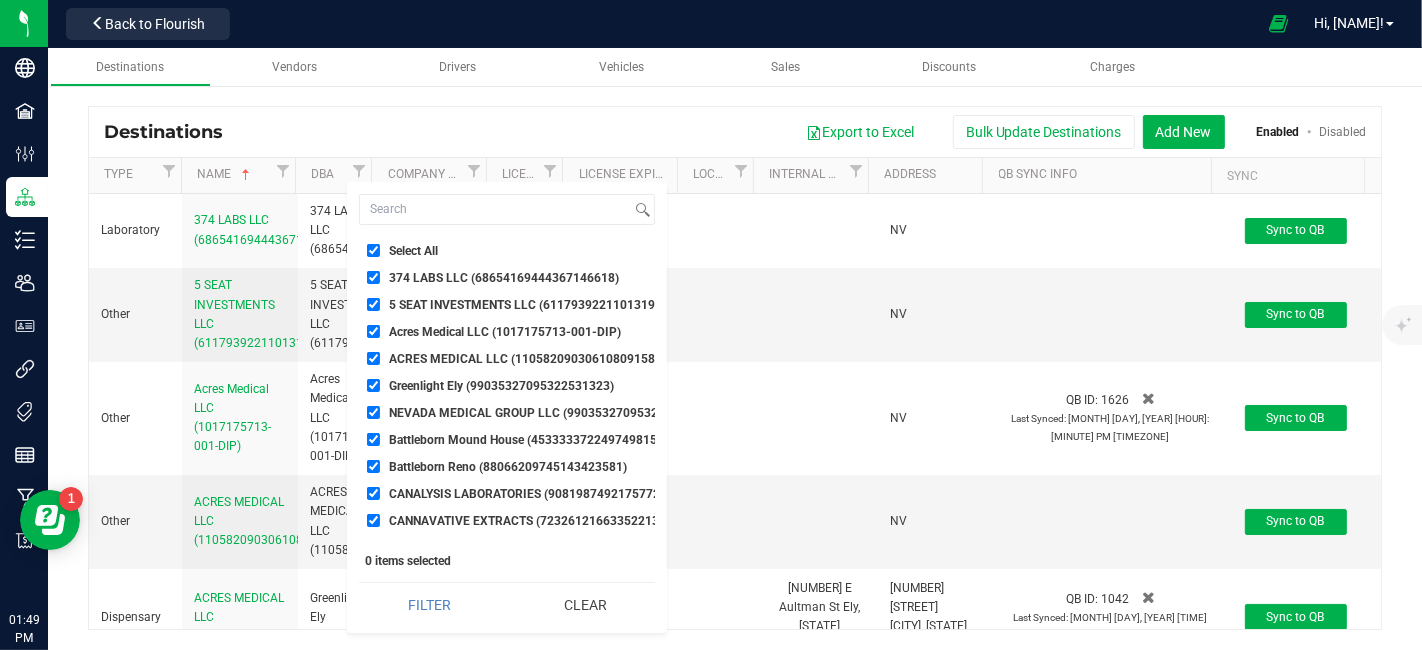 checkbox on "true" 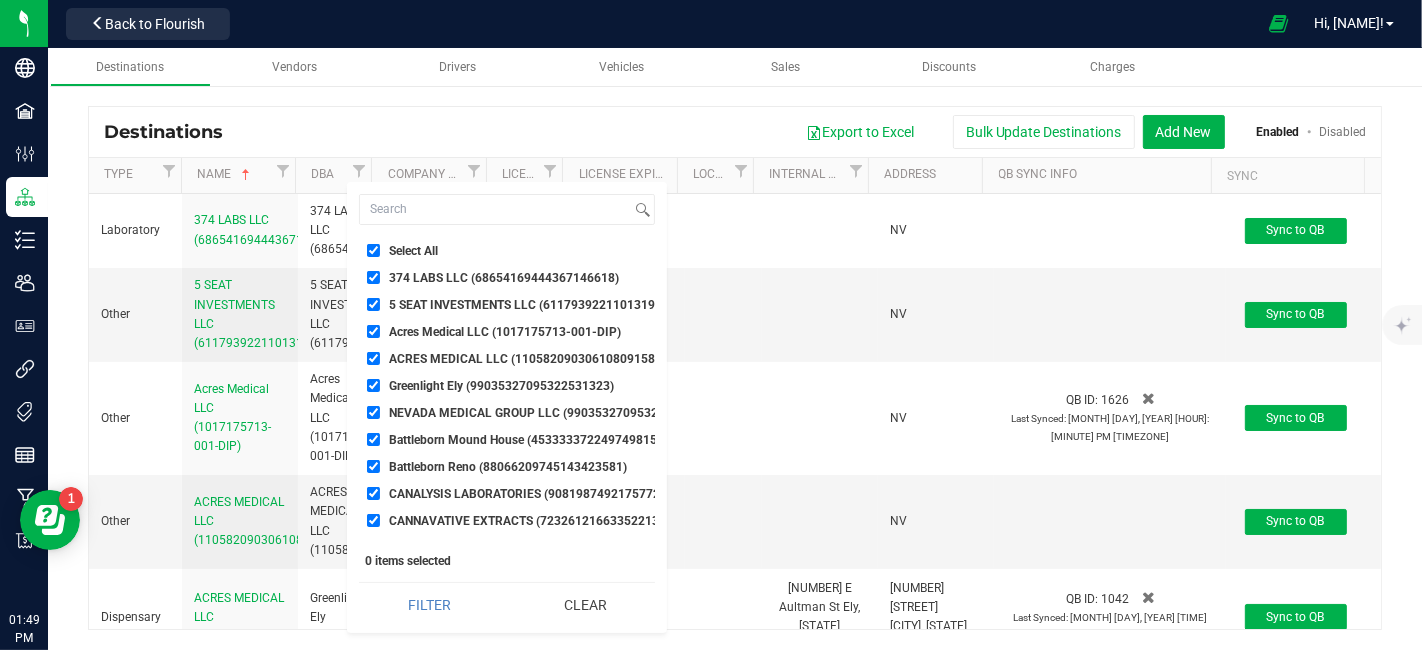 checkbox on "true" 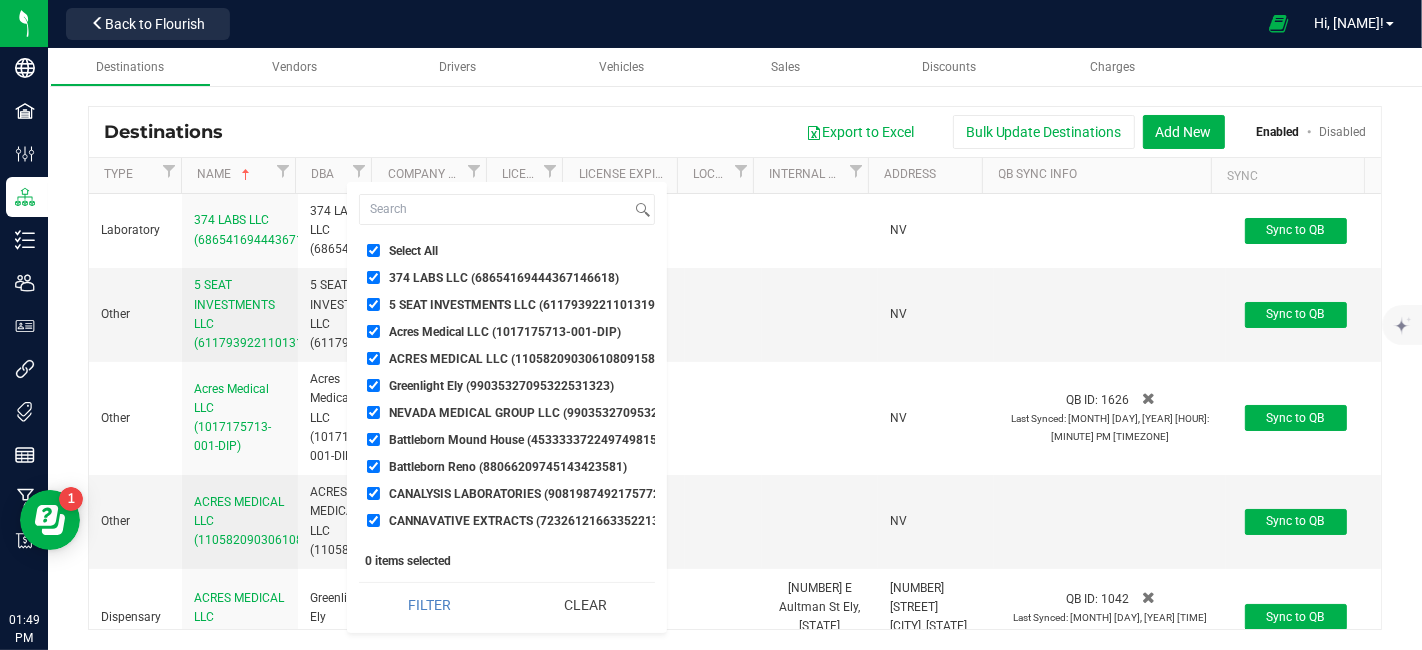 checkbox on "true" 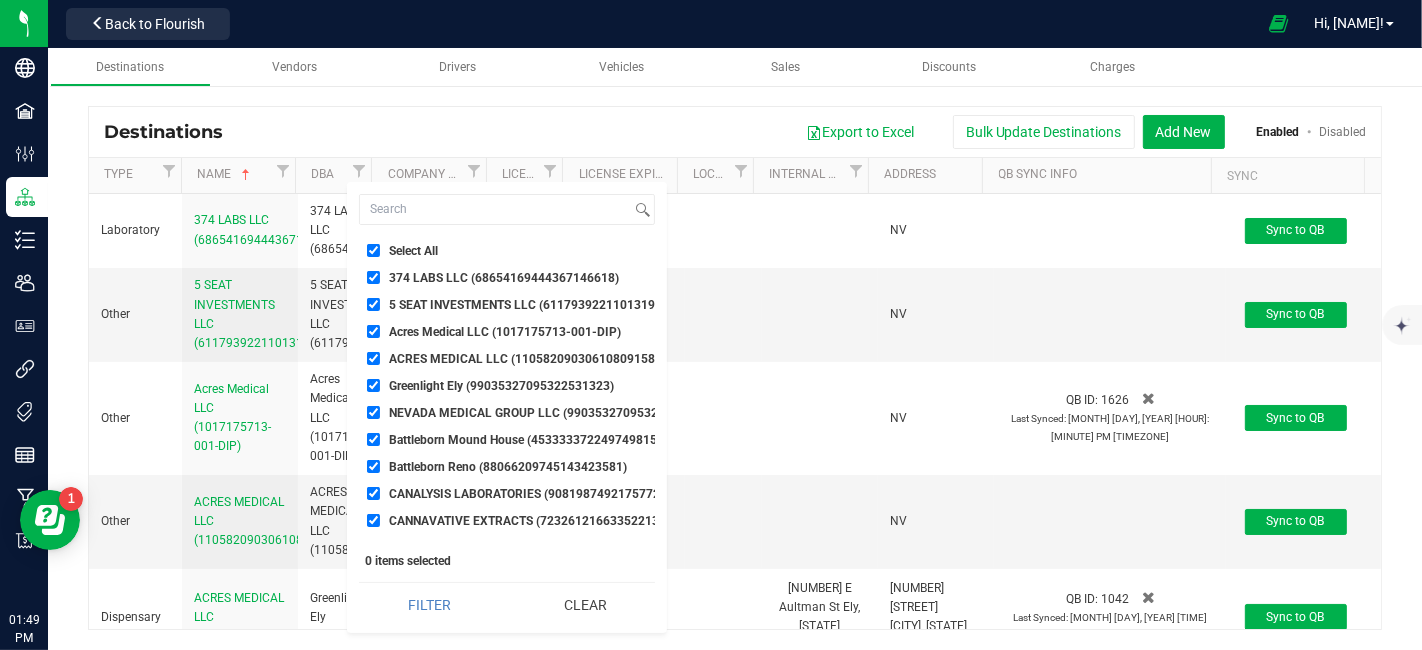 checkbox on "true" 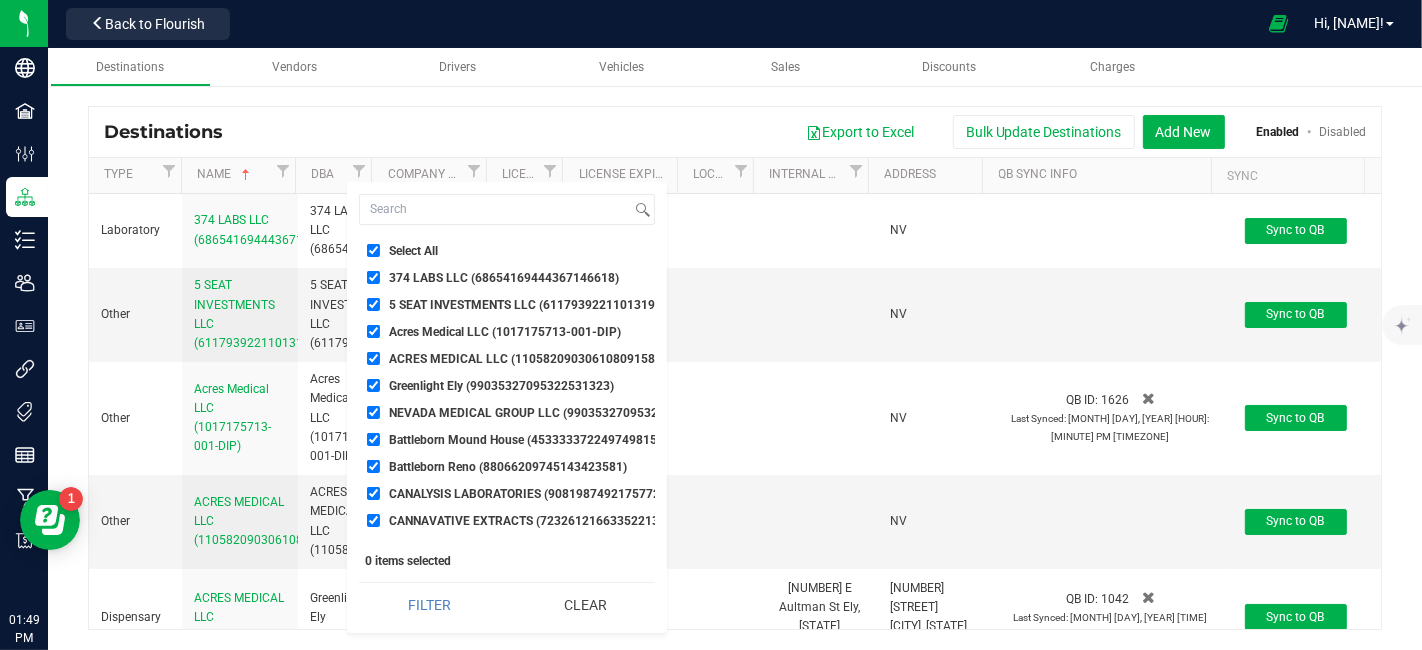 checkbox on "true" 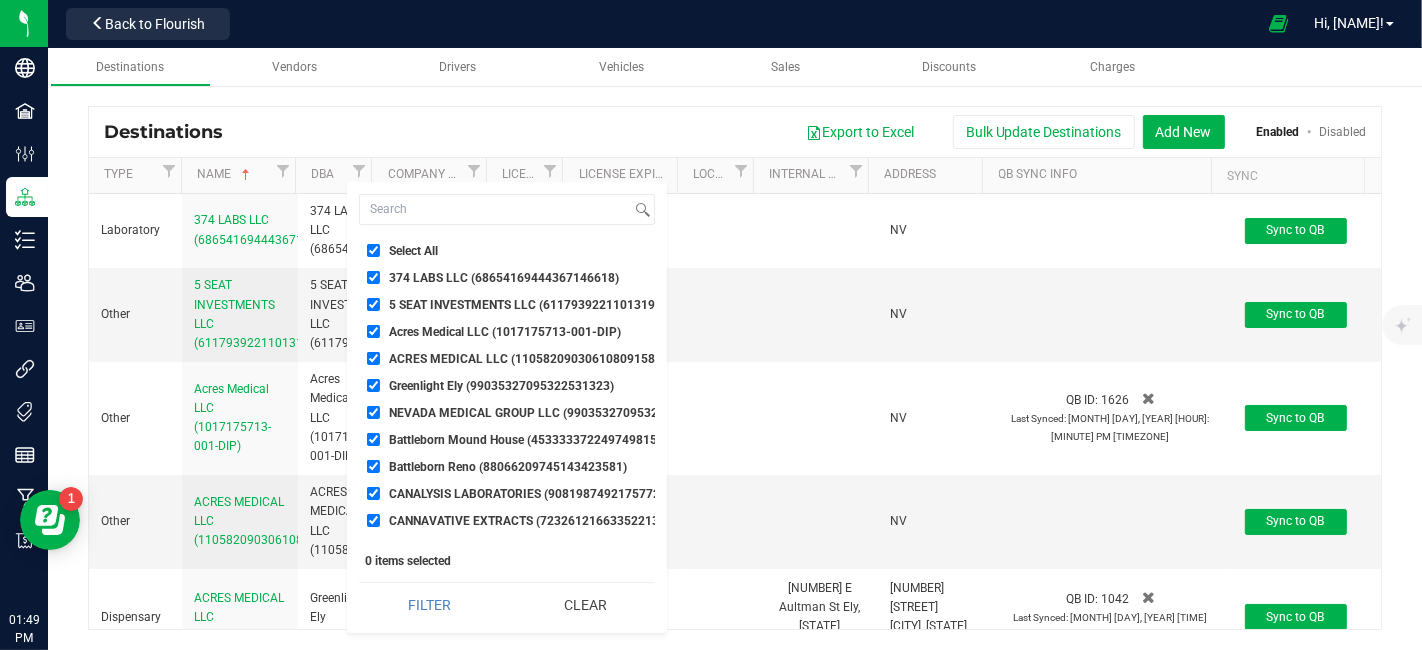 checkbox on "true" 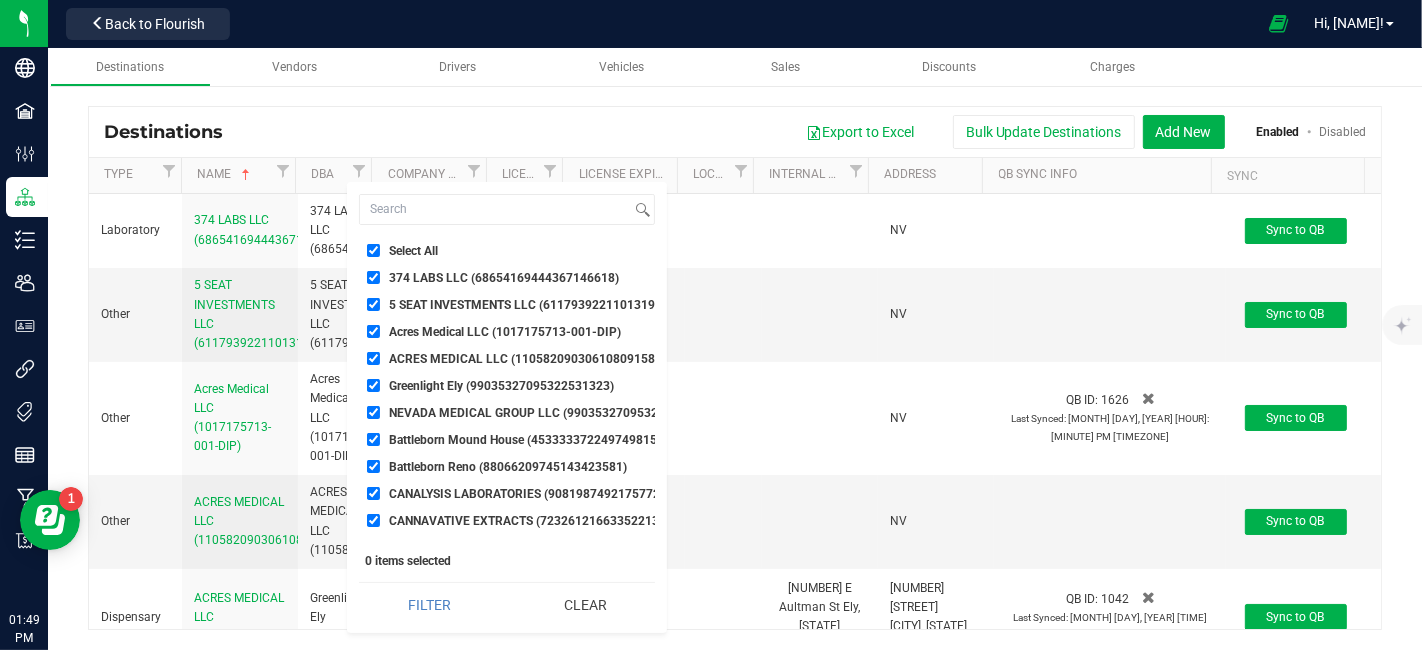 checkbox on "true" 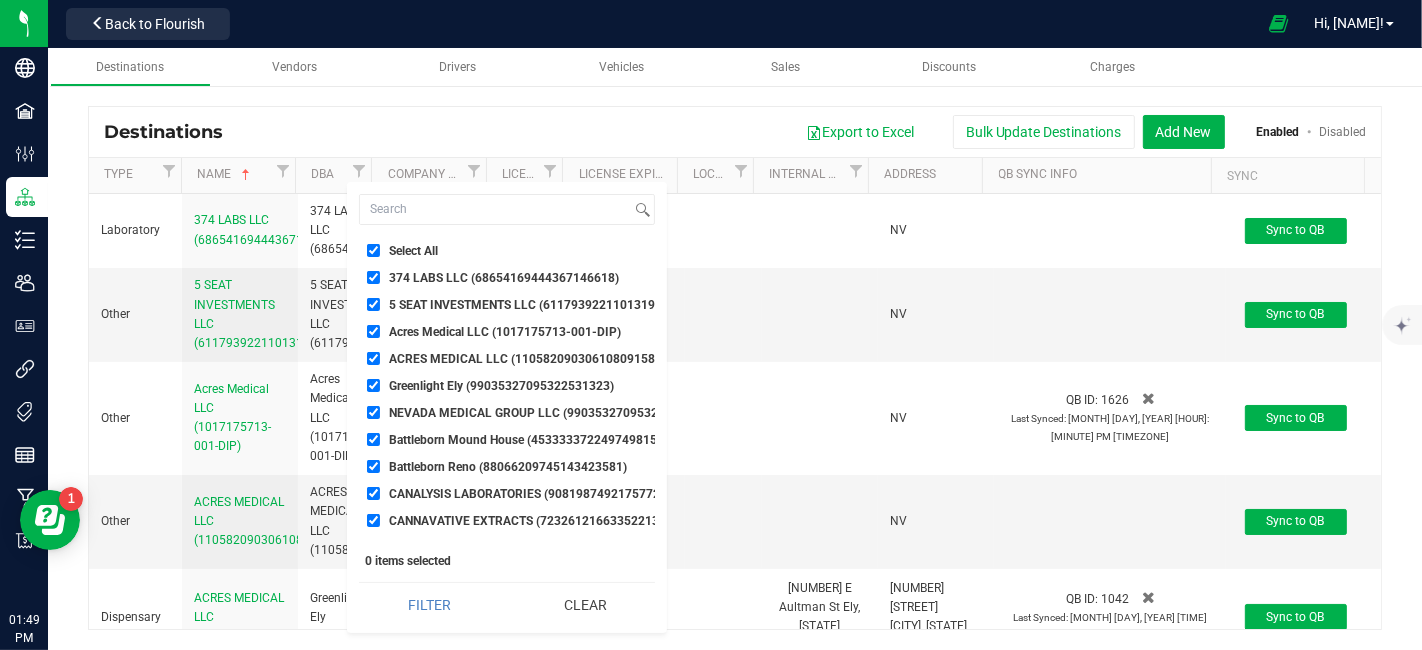 checkbox on "true" 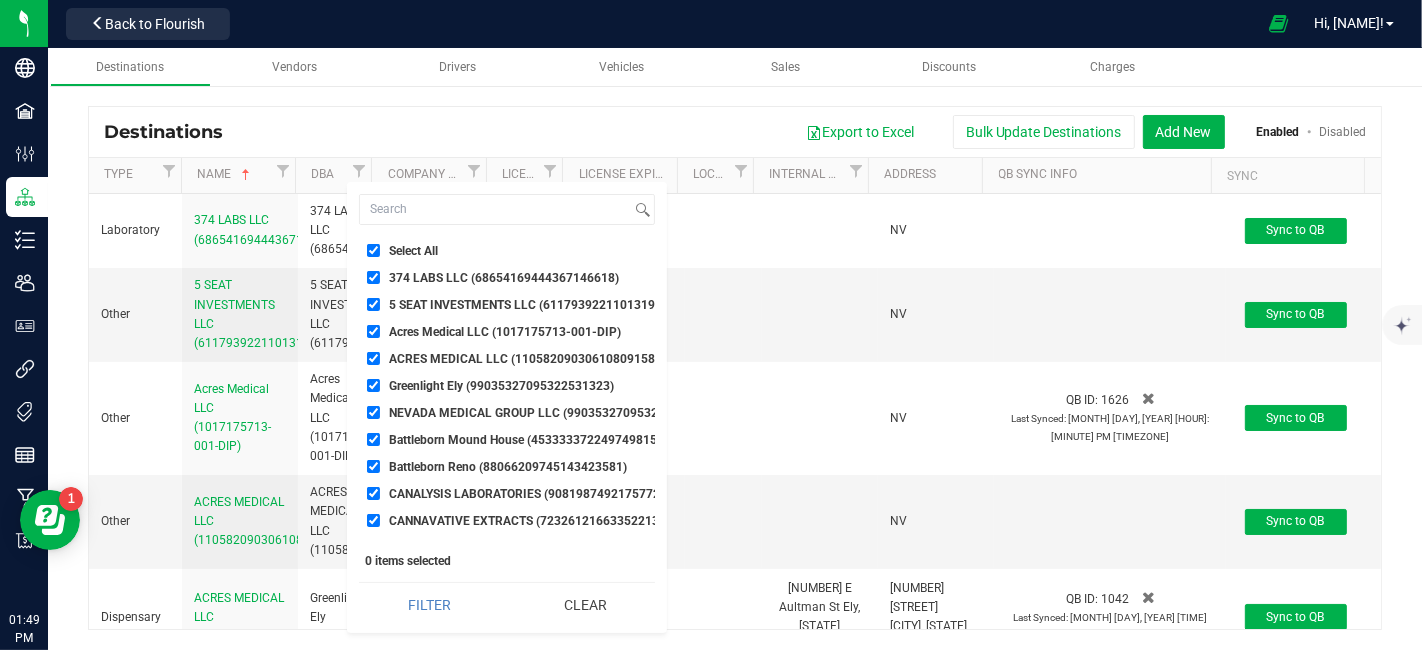 checkbox on "true" 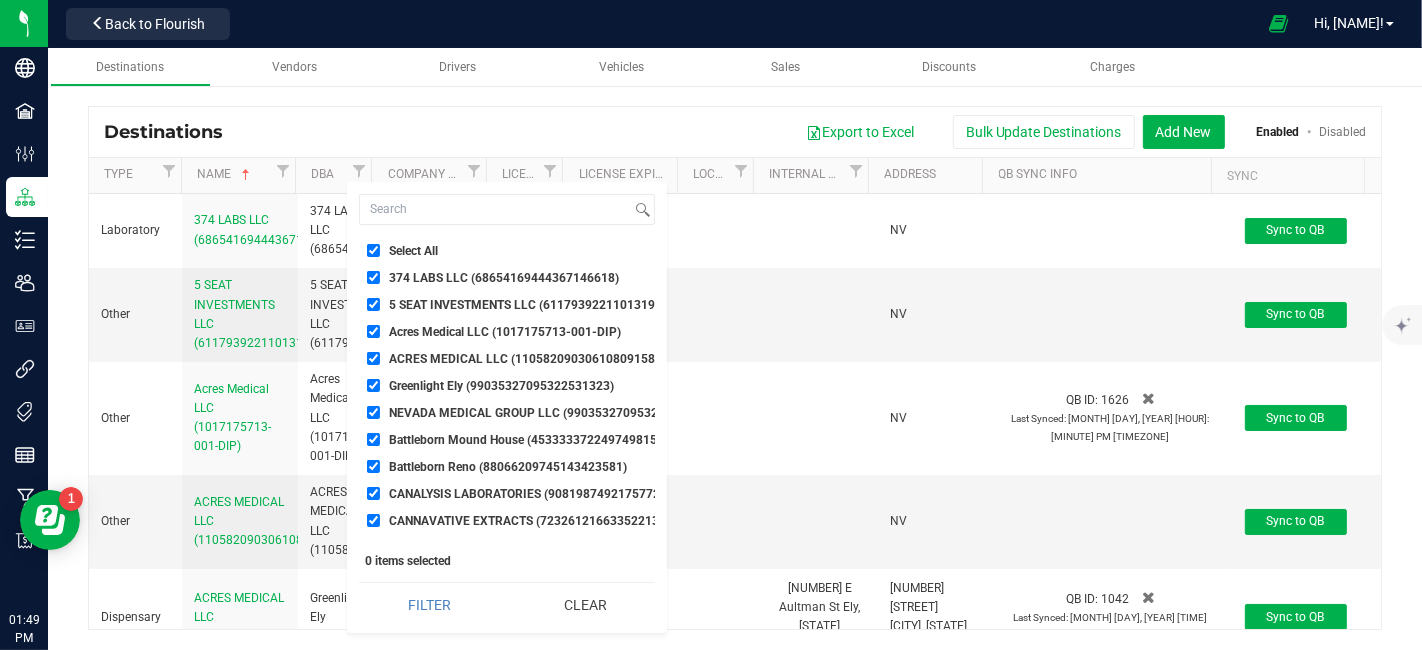 checkbox on "true" 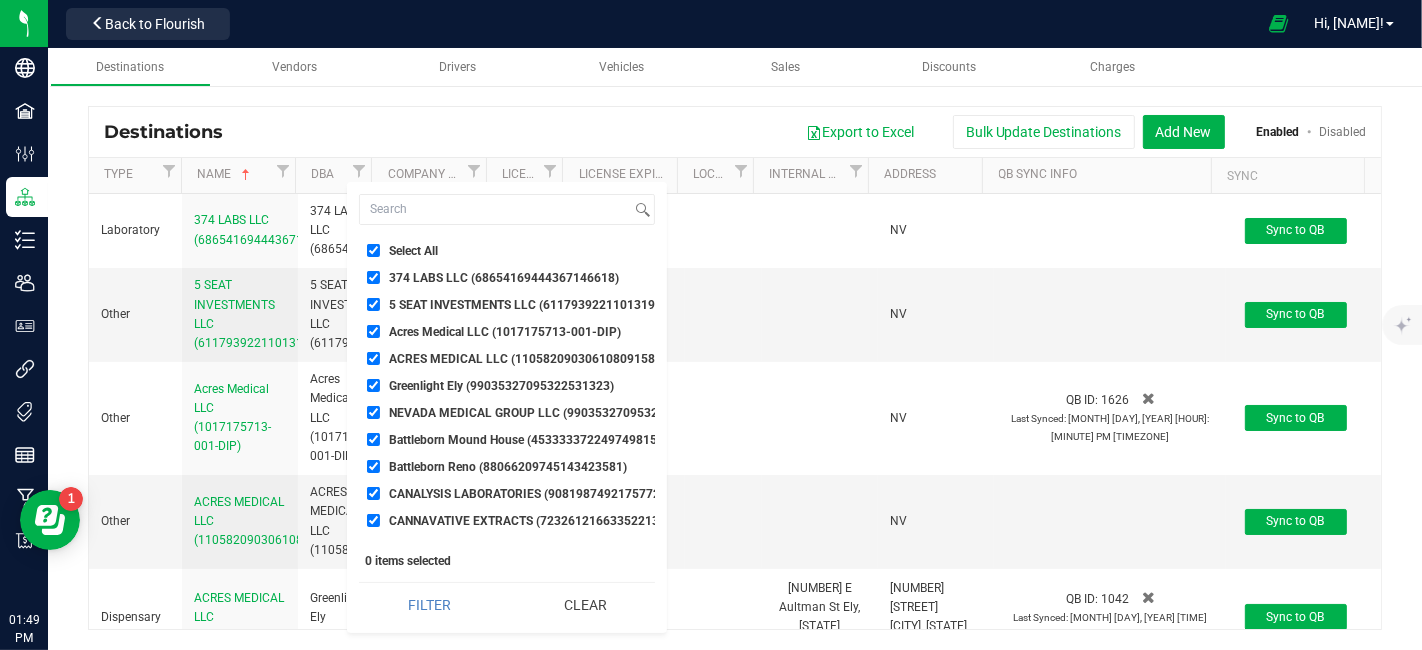 checkbox on "true" 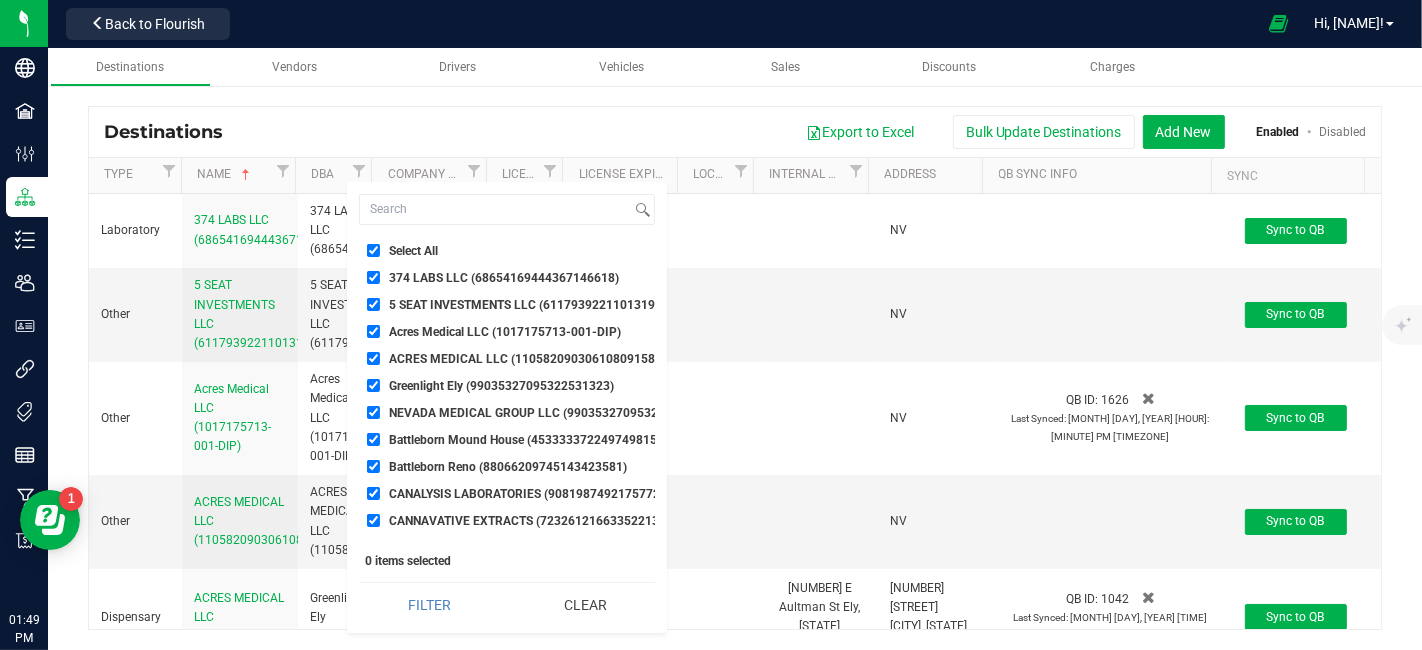 checkbox on "true" 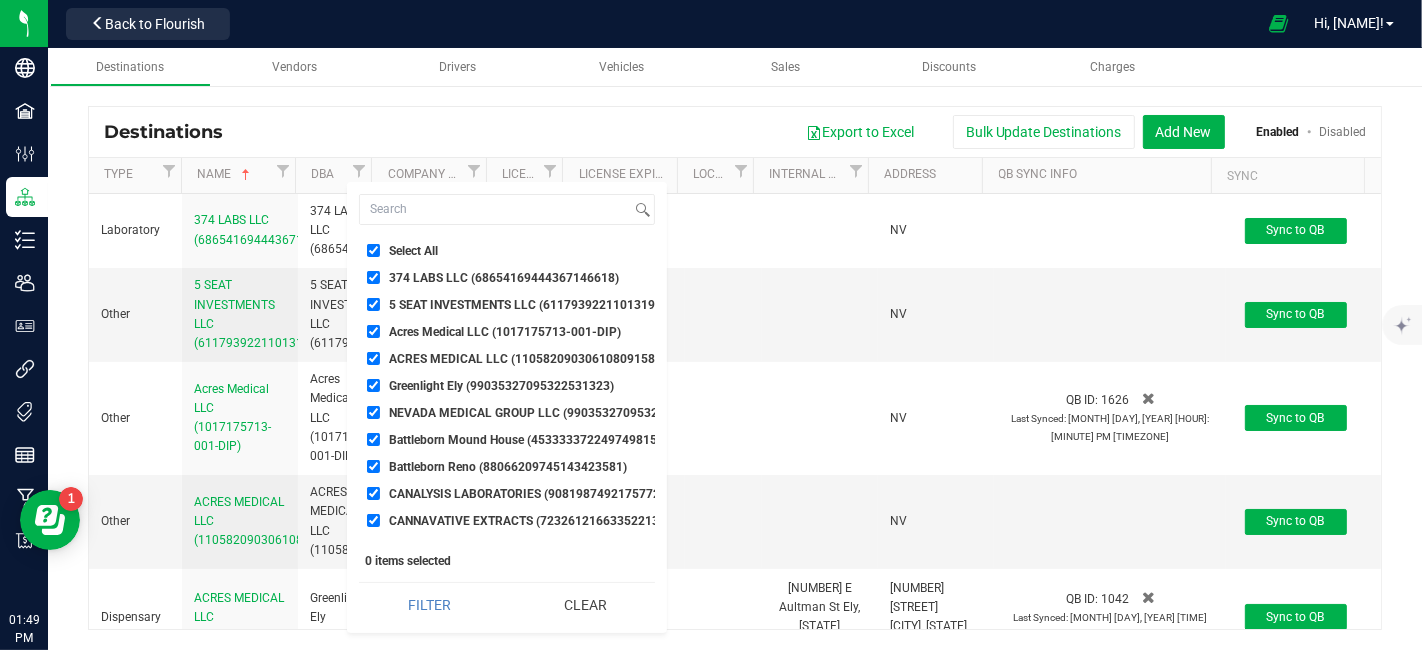 checkbox on "true" 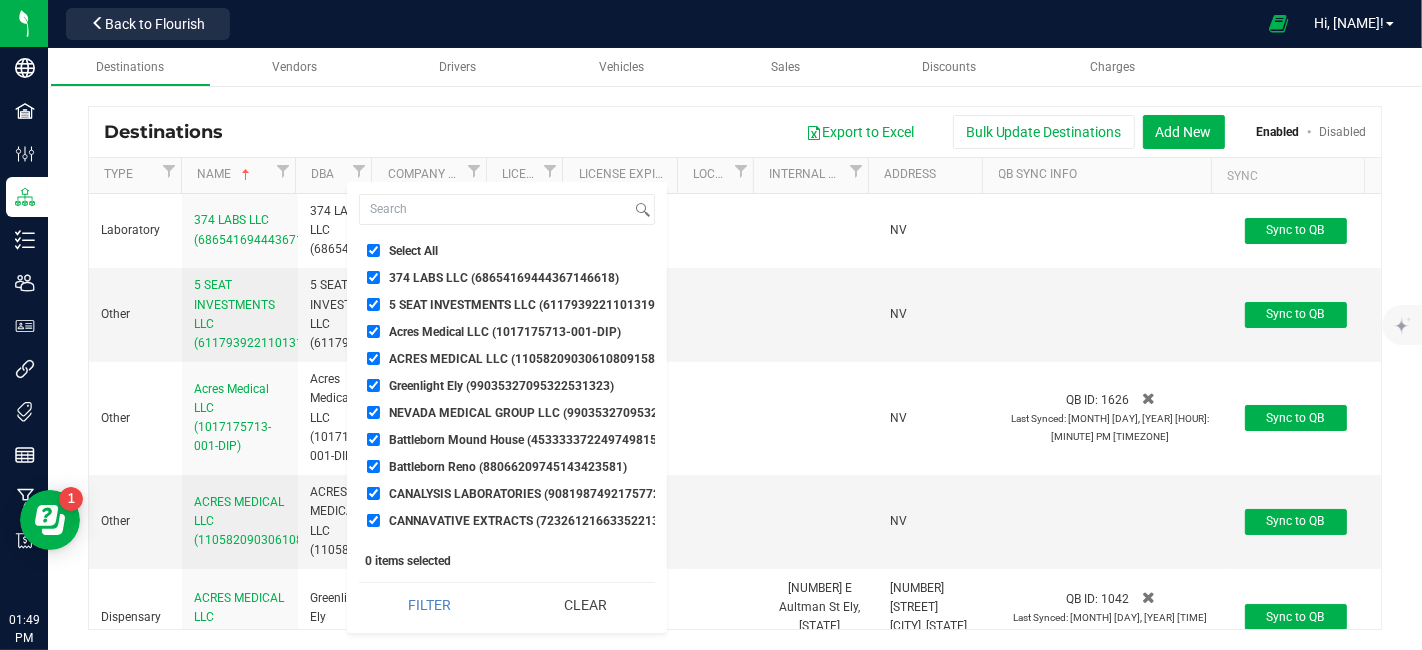 checkbox on "true" 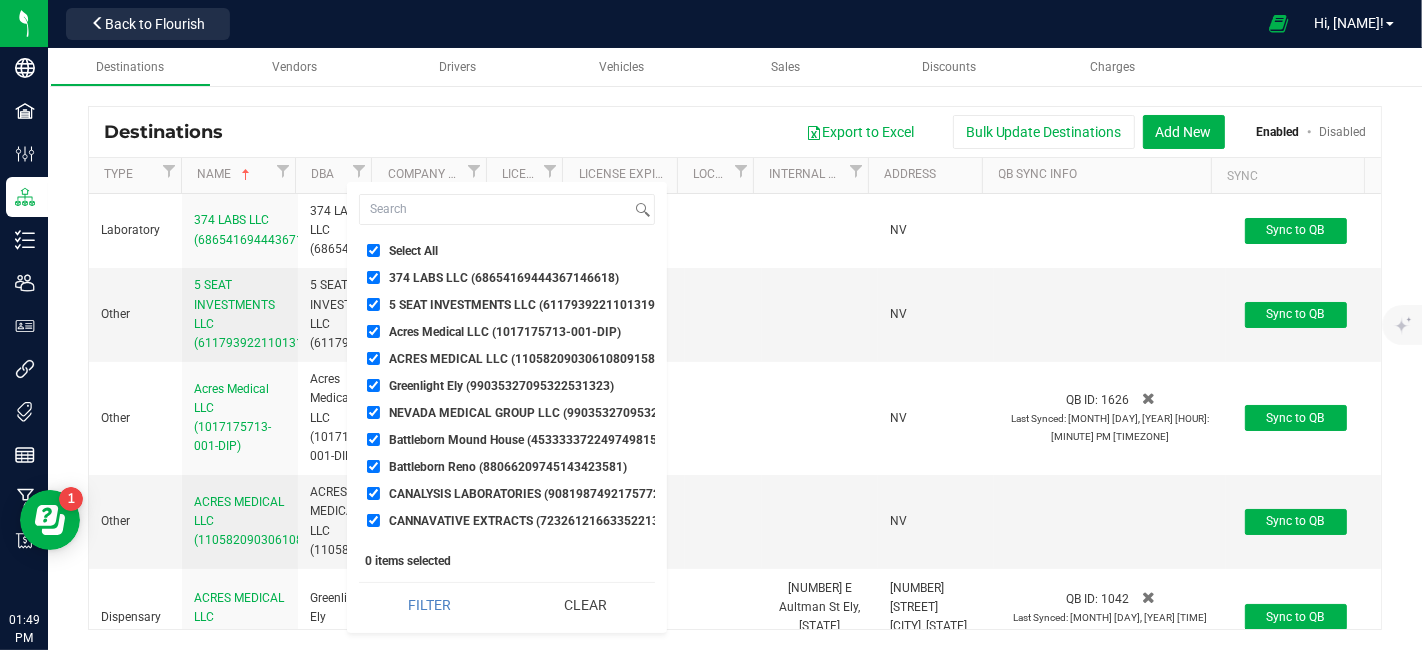 checkbox on "true" 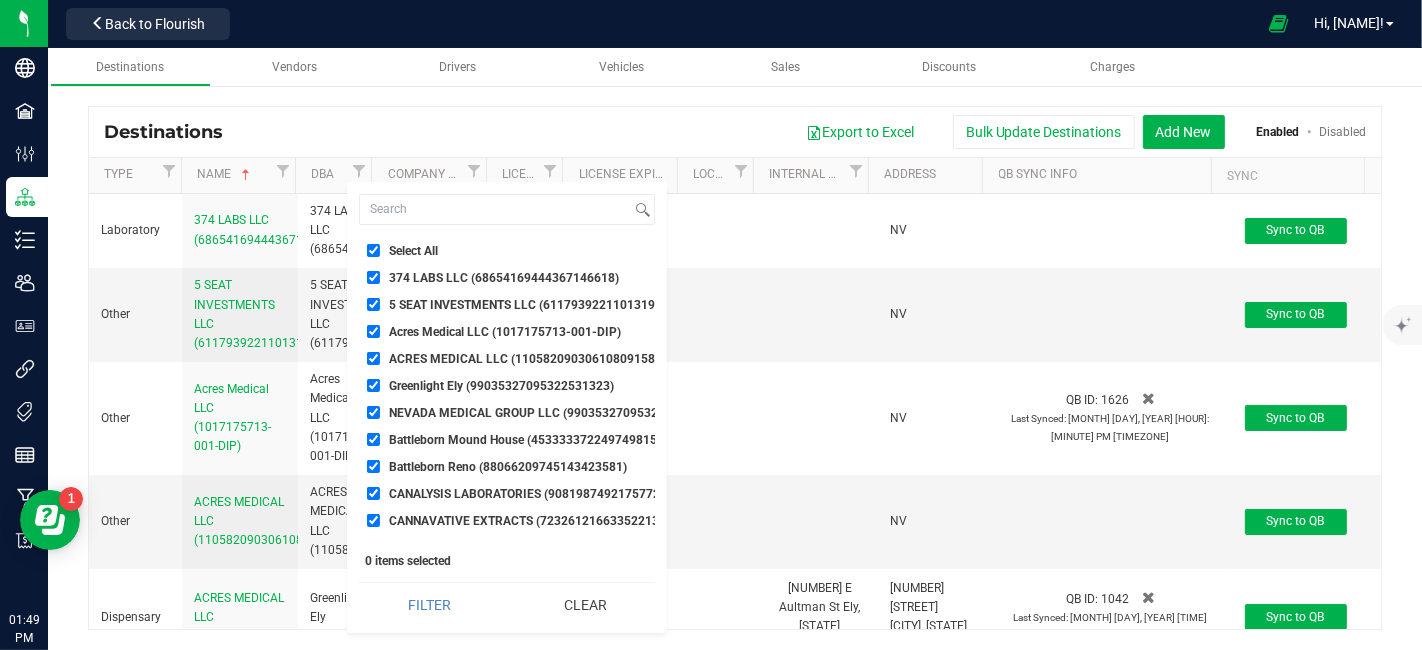 checkbox on "true" 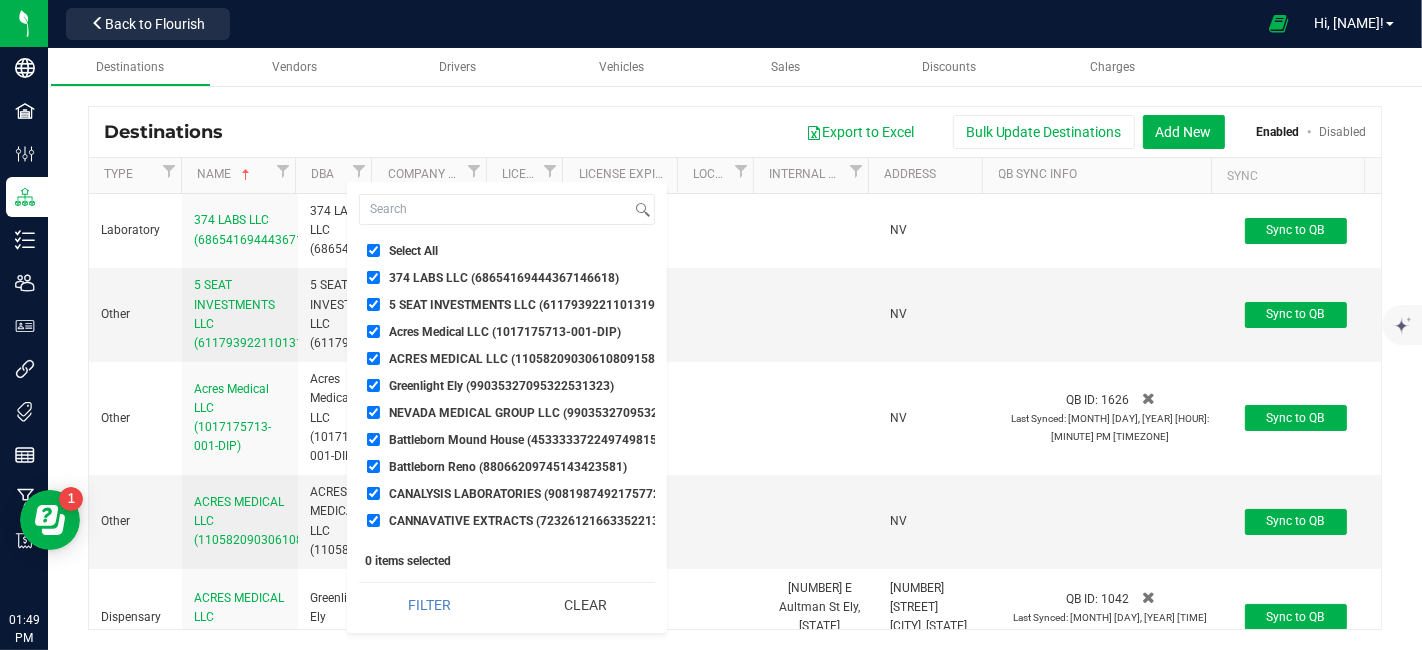 checkbox on "true" 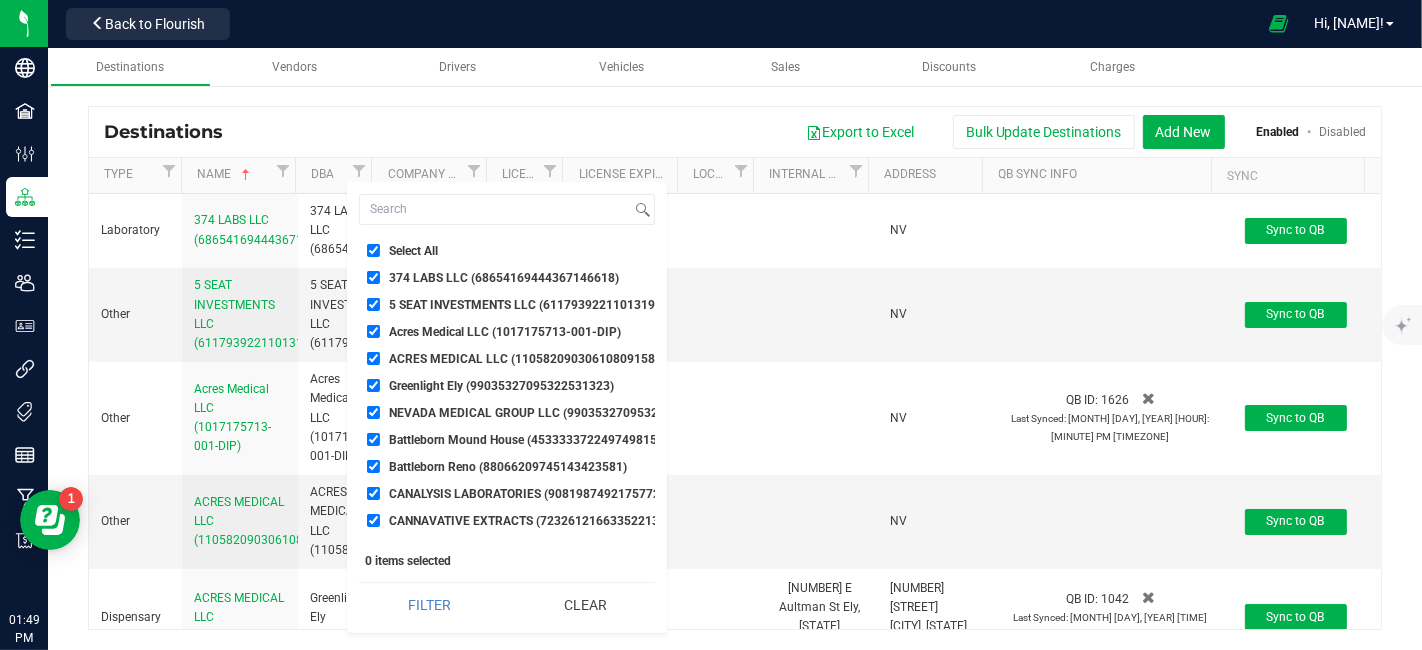checkbox on "true" 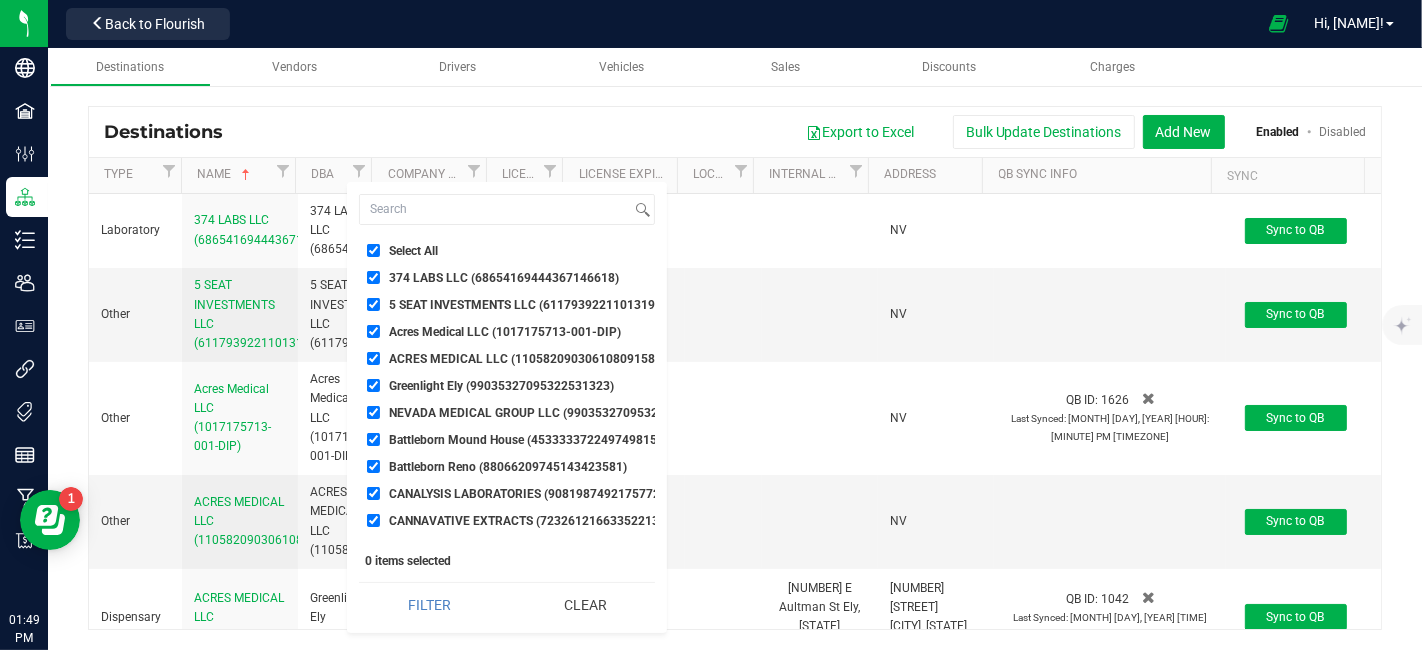 checkbox on "true" 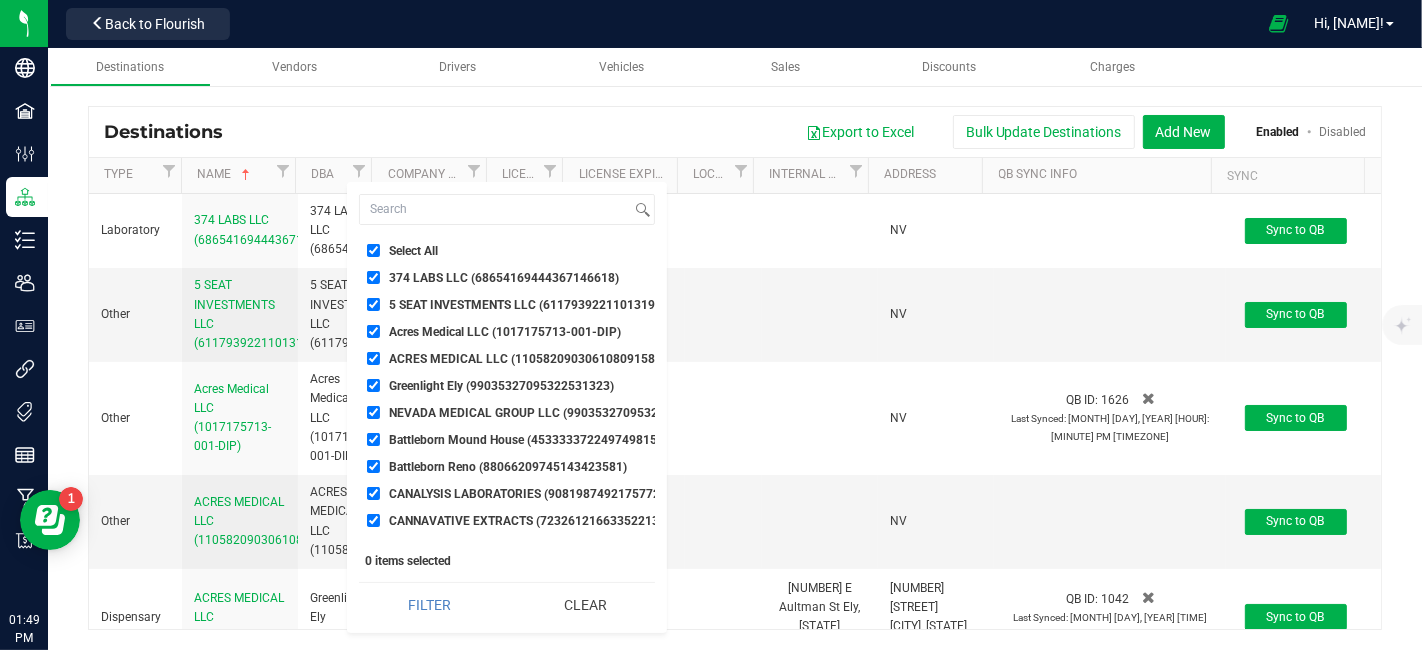 checkbox on "true" 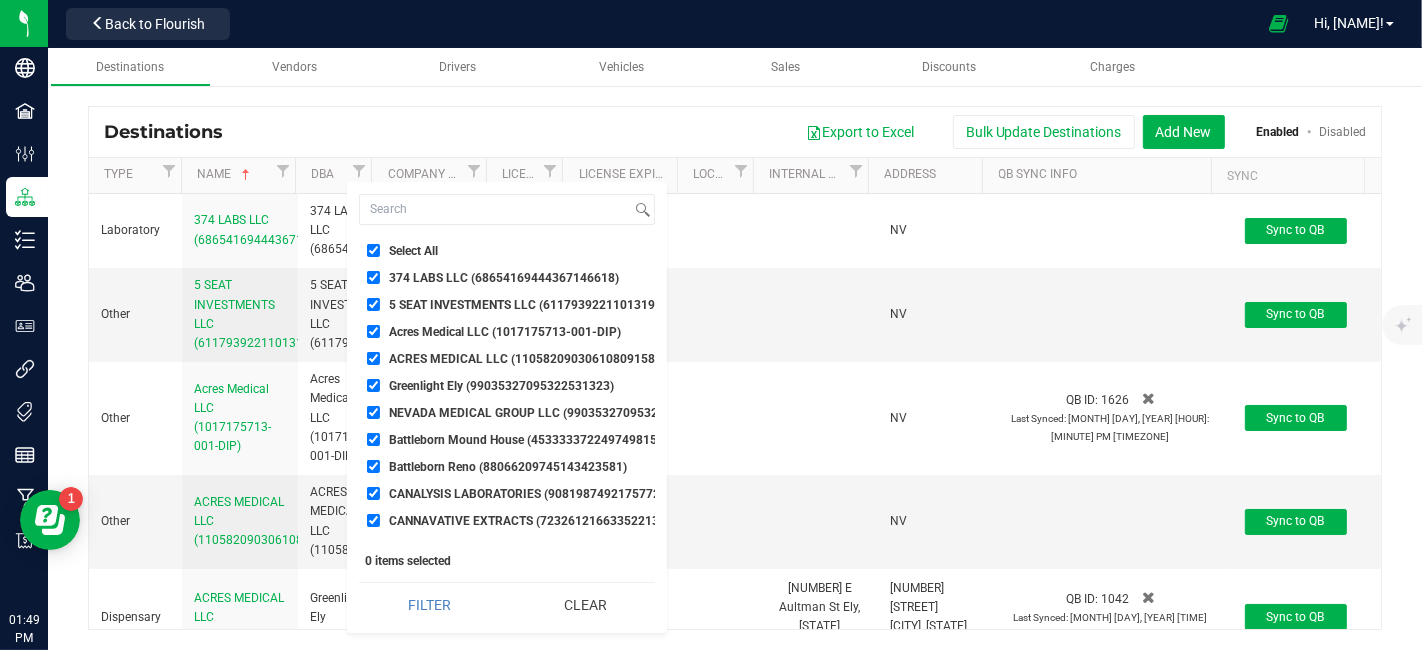 checkbox on "true" 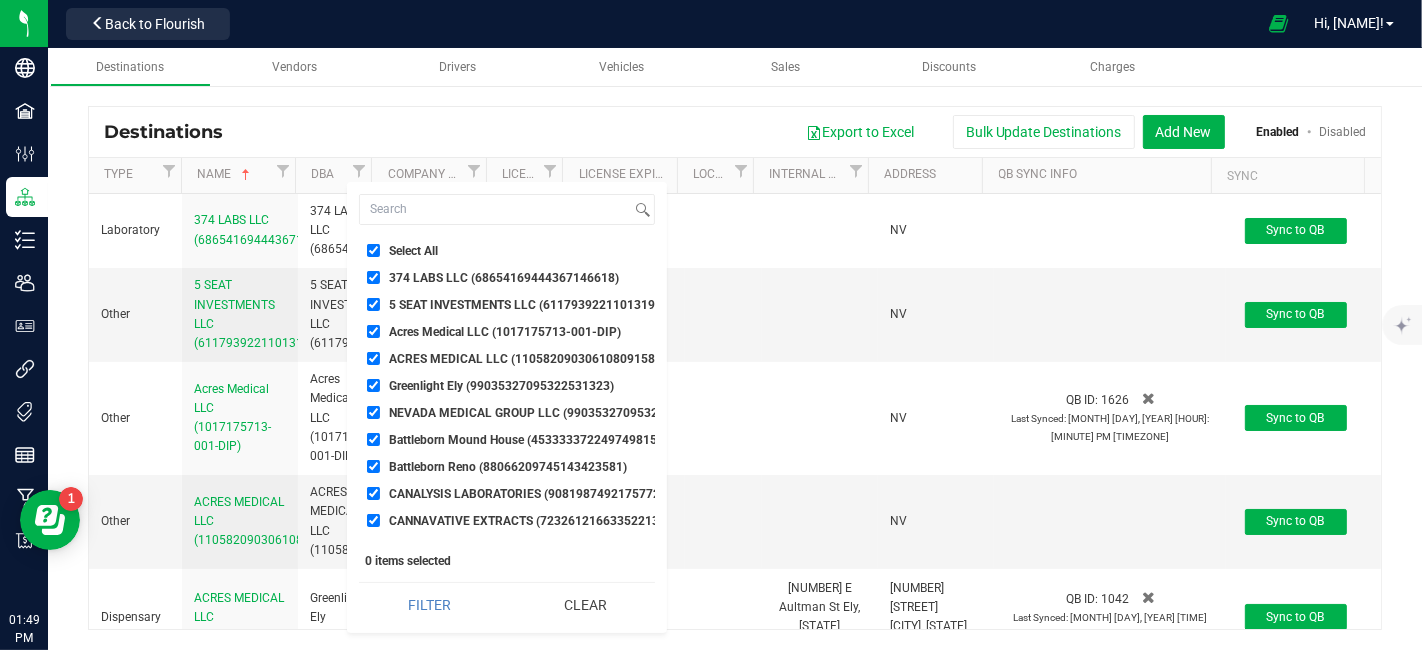 checkbox on "true" 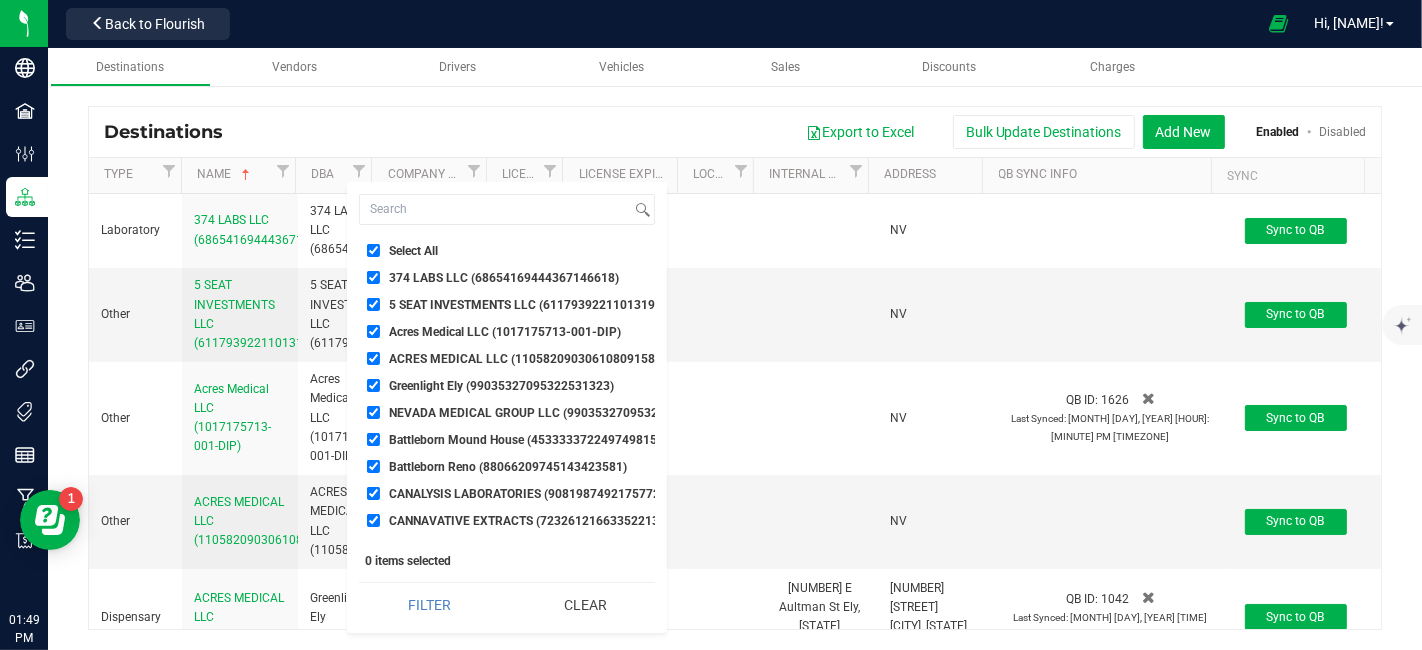 checkbox on "true" 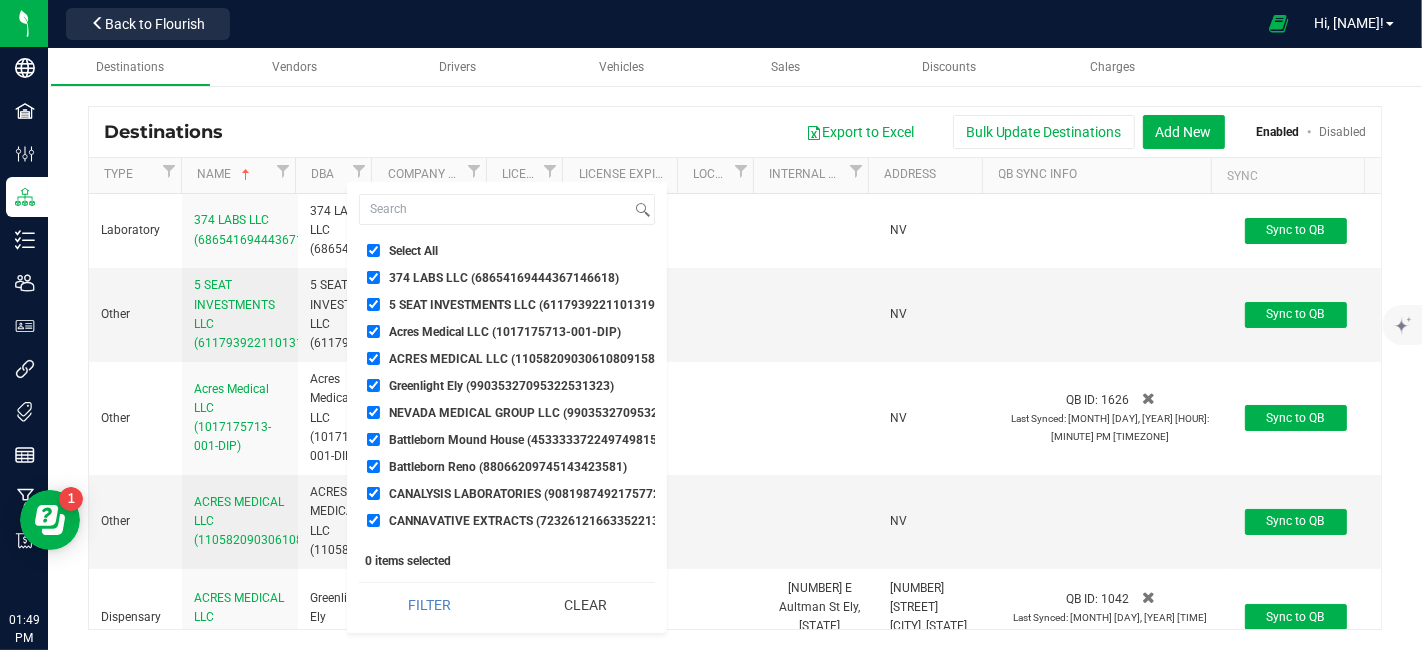 checkbox on "true" 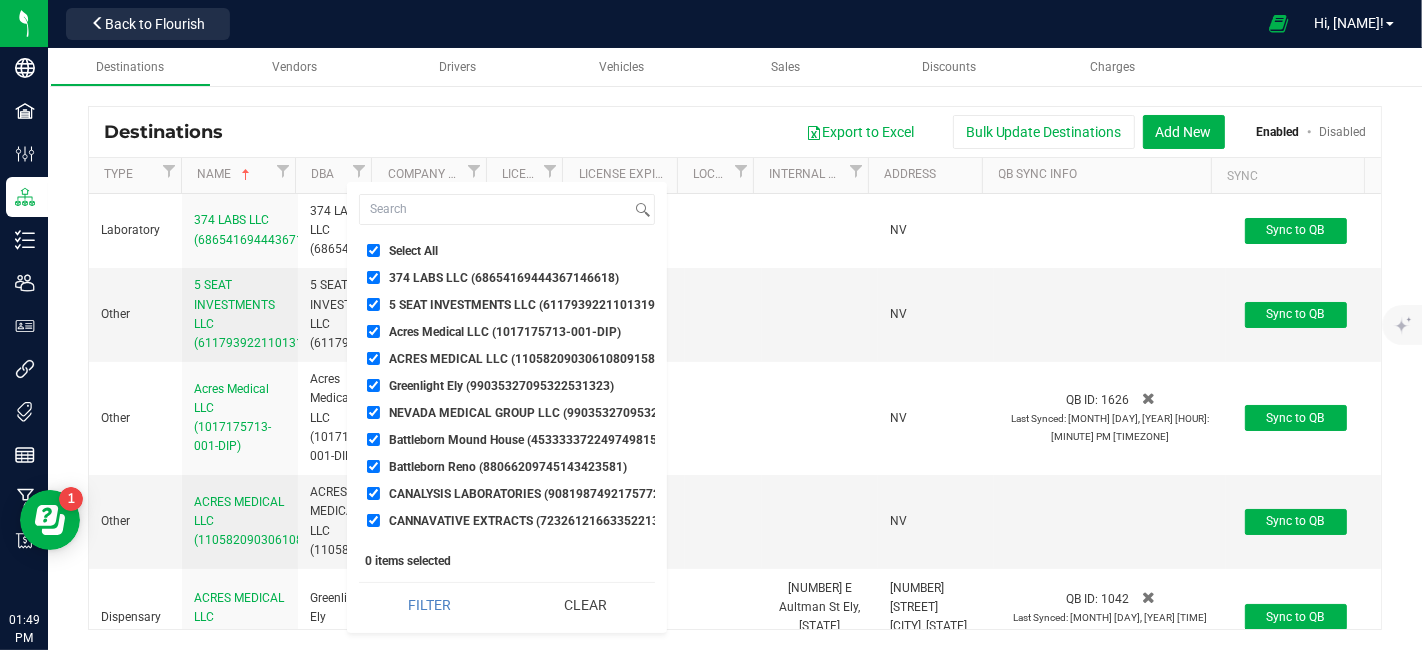 checkbox on "true" 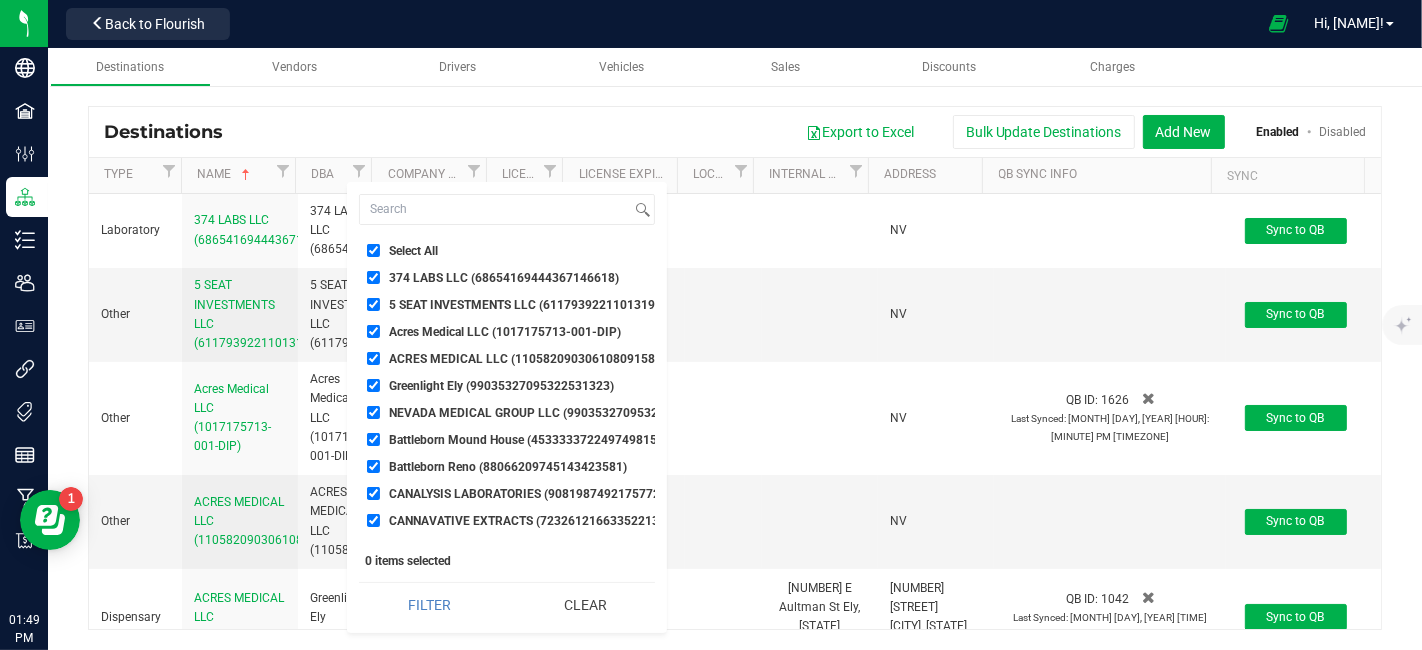 checkbox on "true" 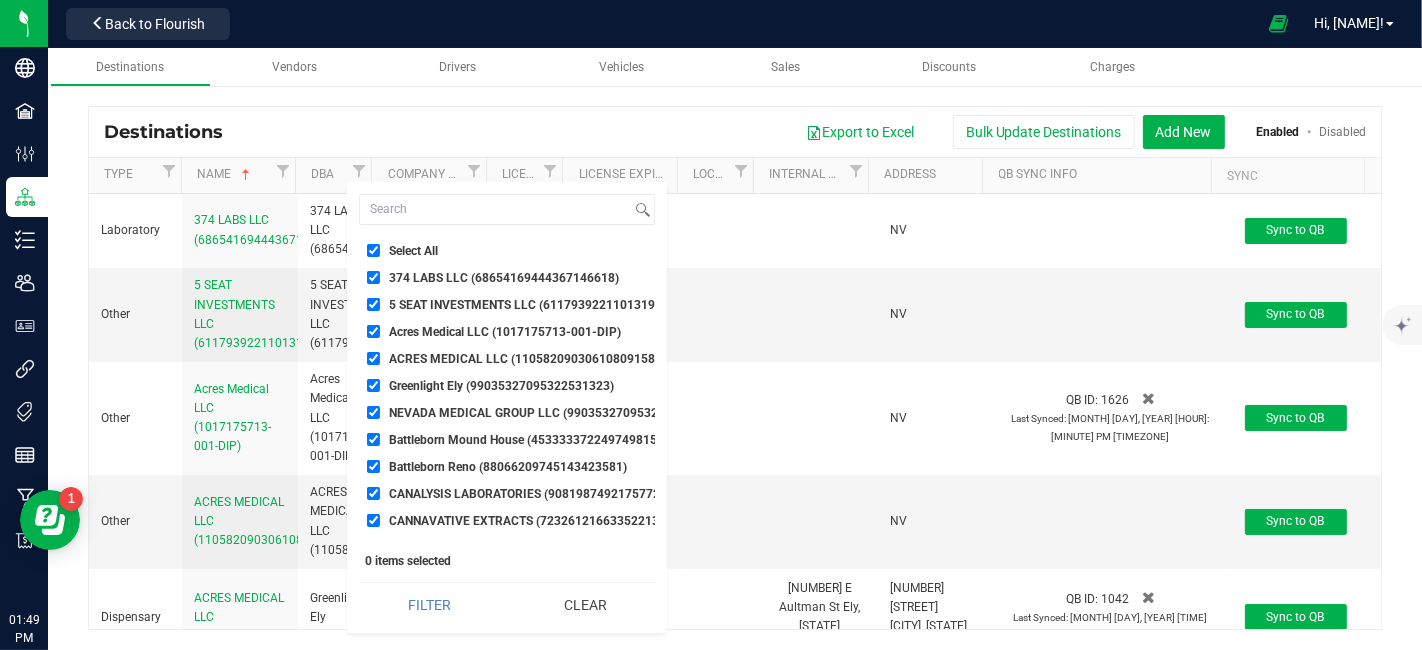 checkbox on "true" 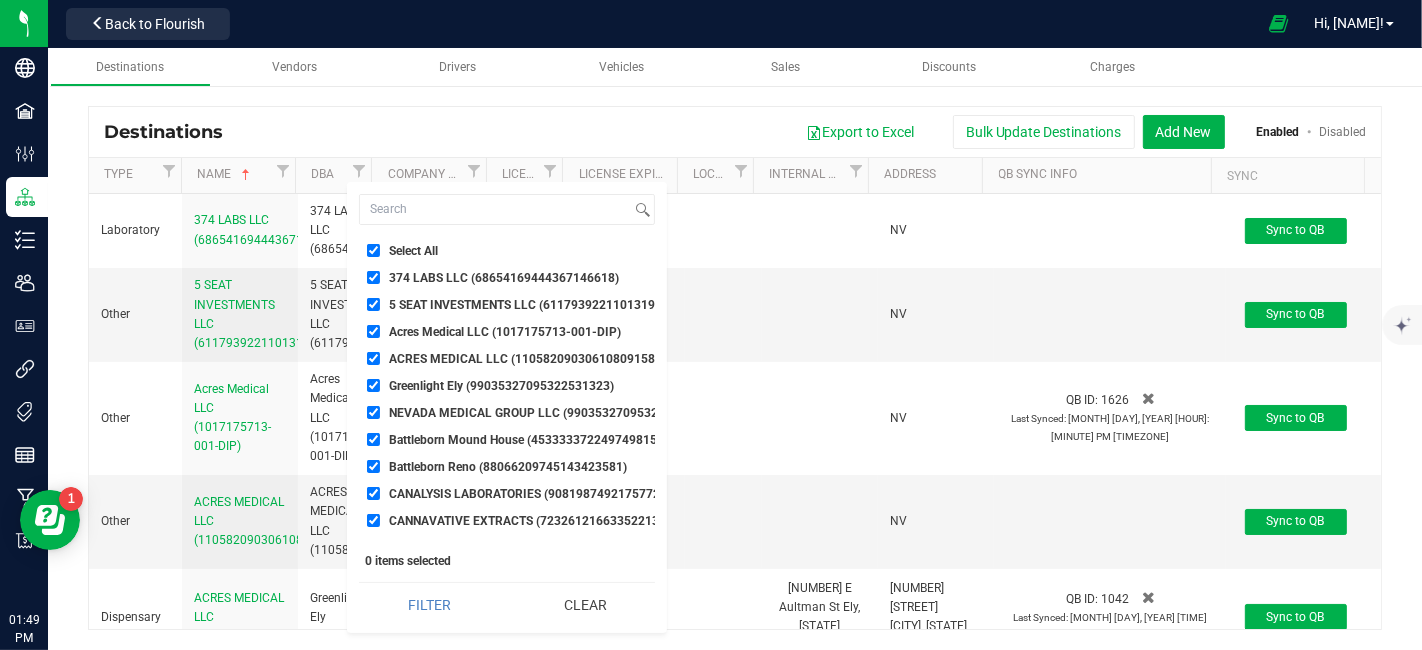checkbox on "true" 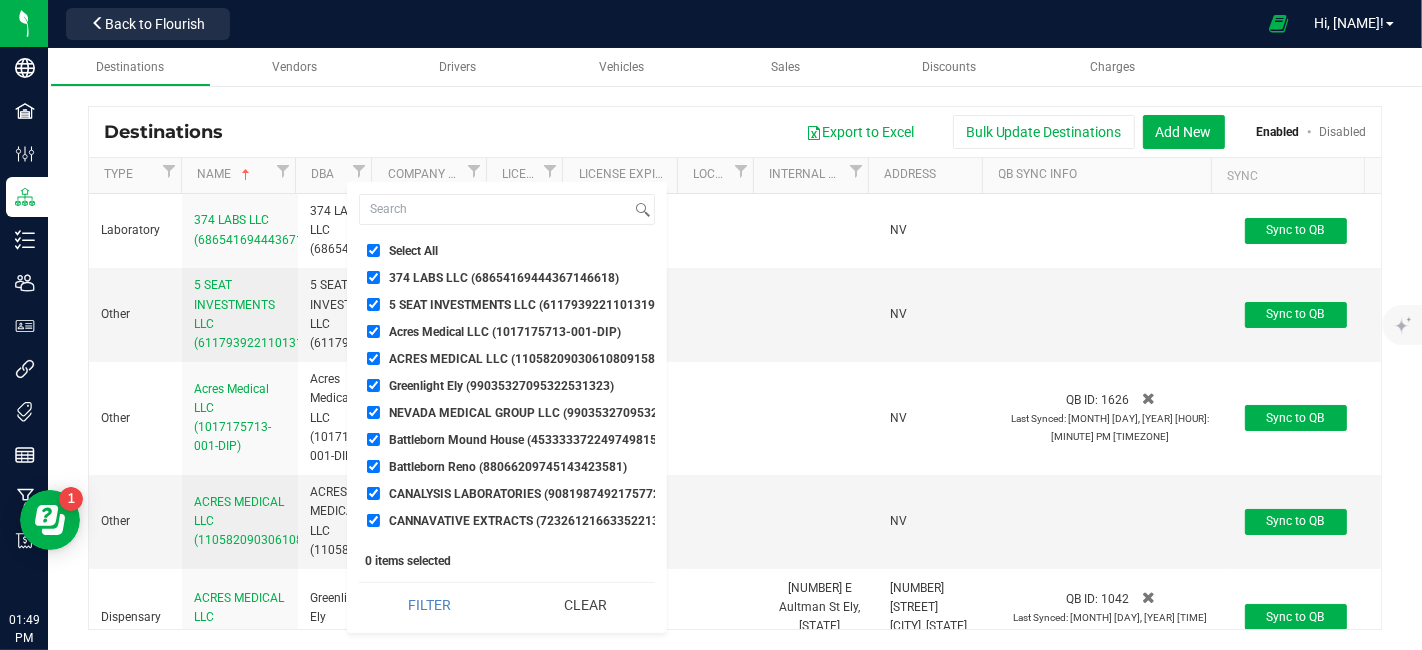 checkbox on "true" 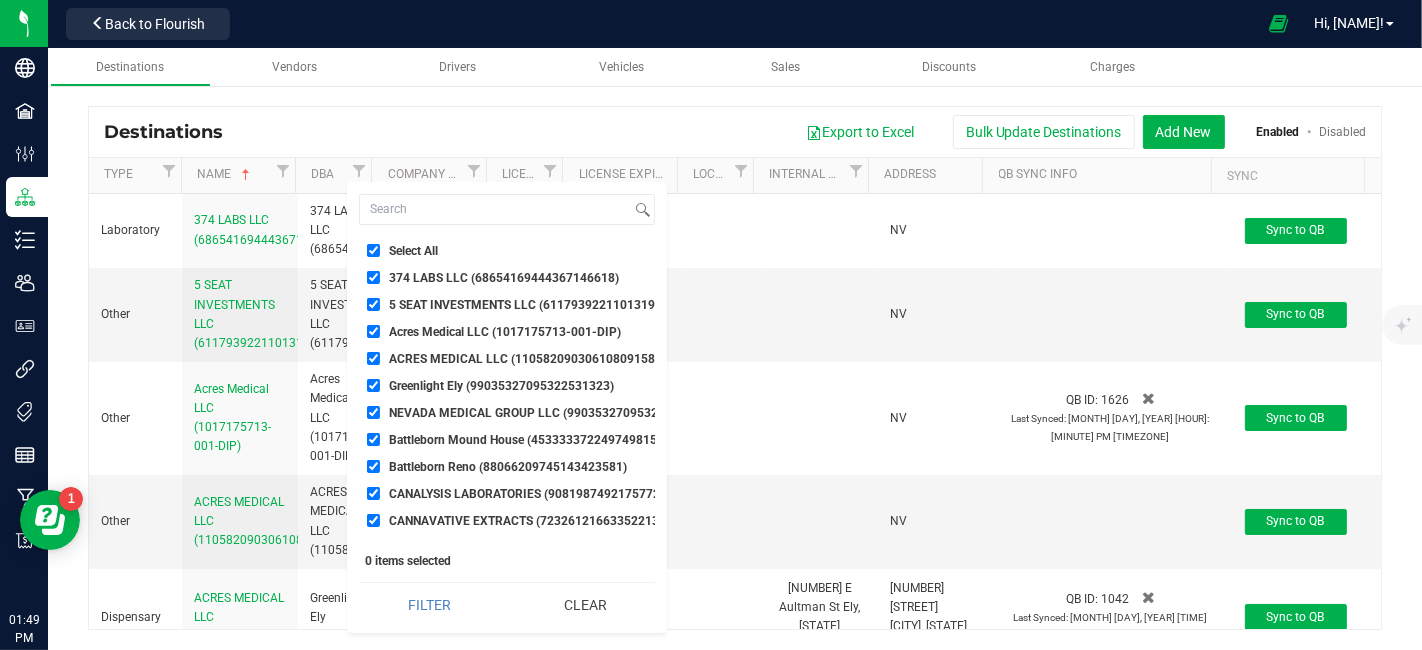 checkbox on "true" 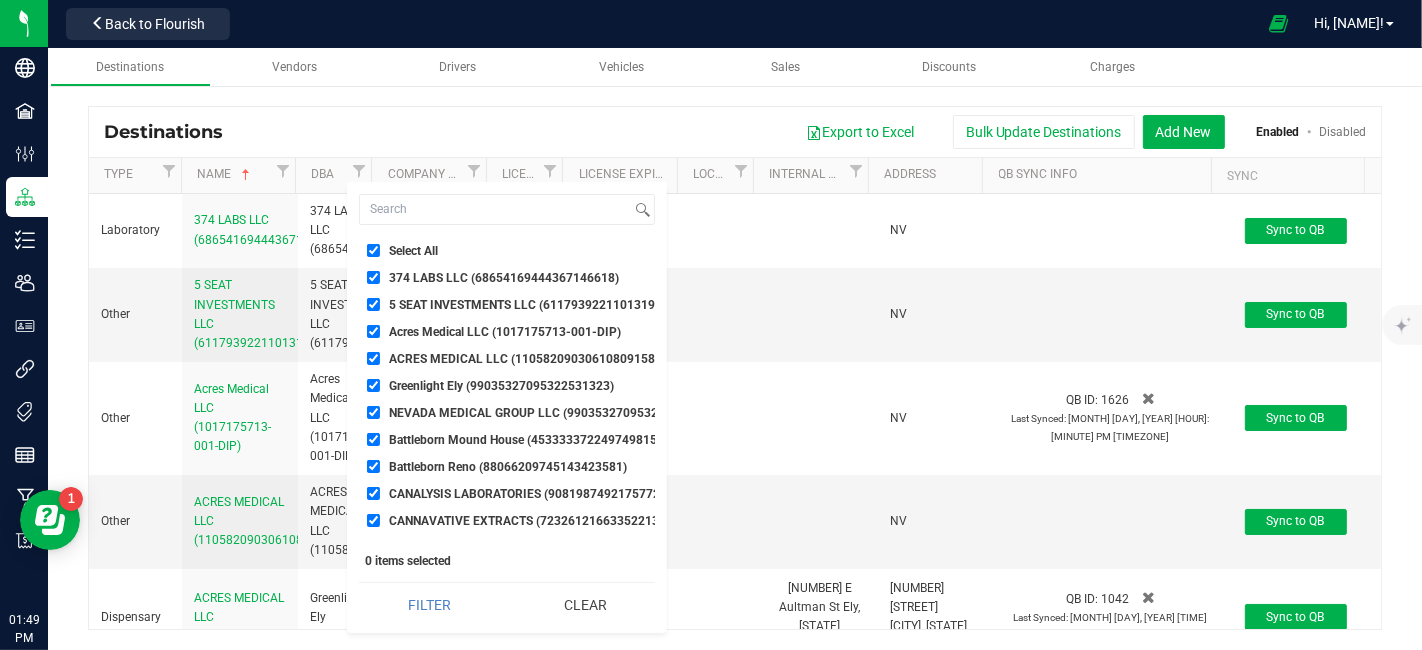 checkbox on "true" 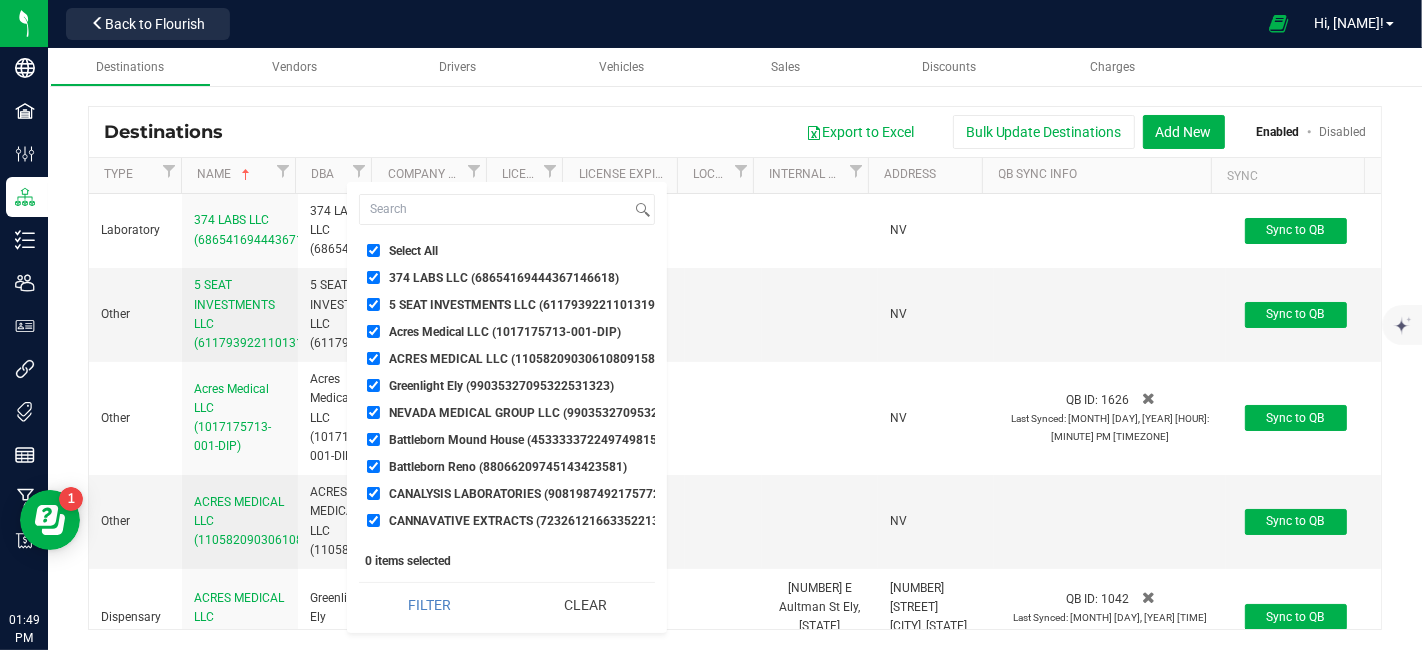 checkbox on "true" 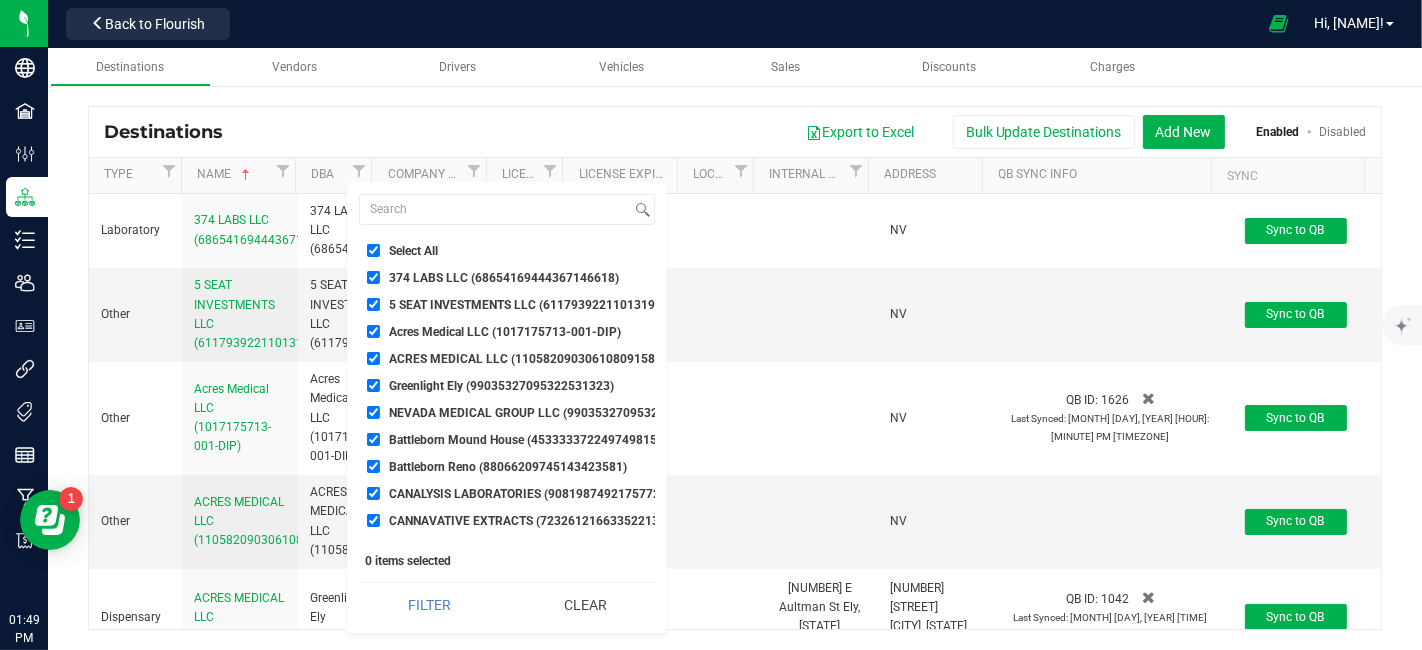 checkbox on "true" 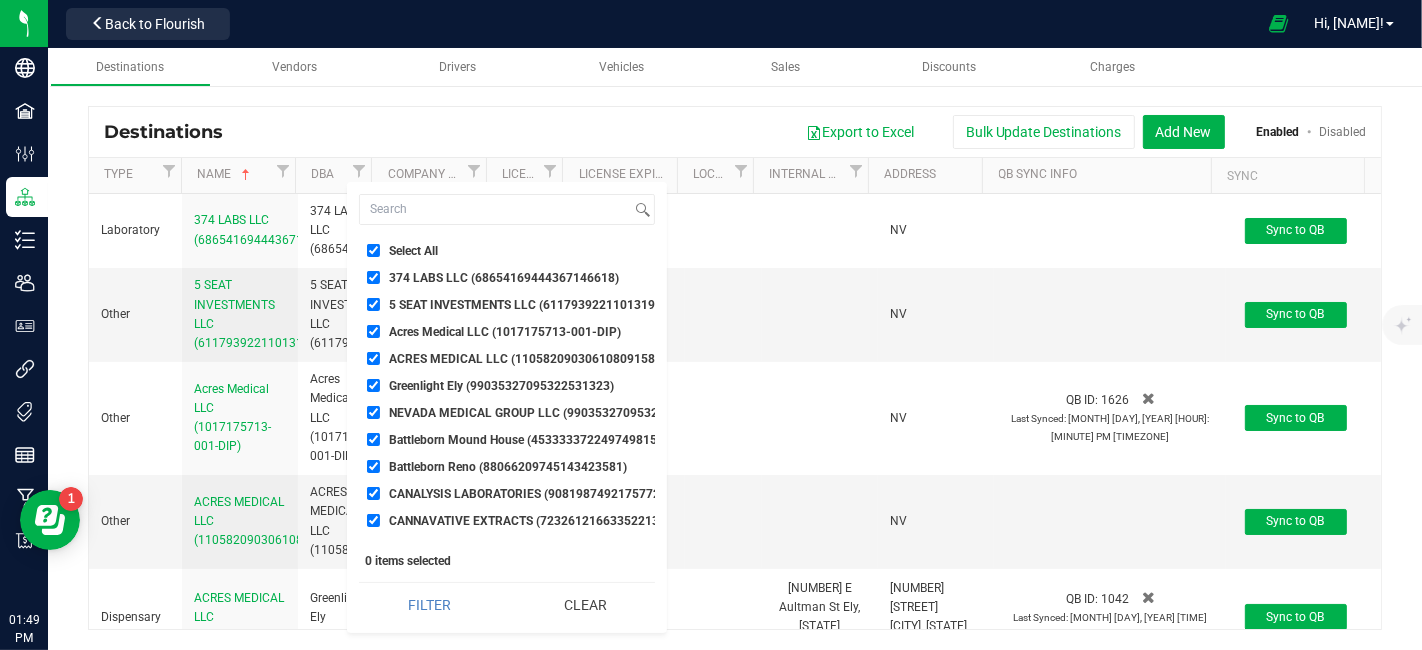 checkbox on "true" 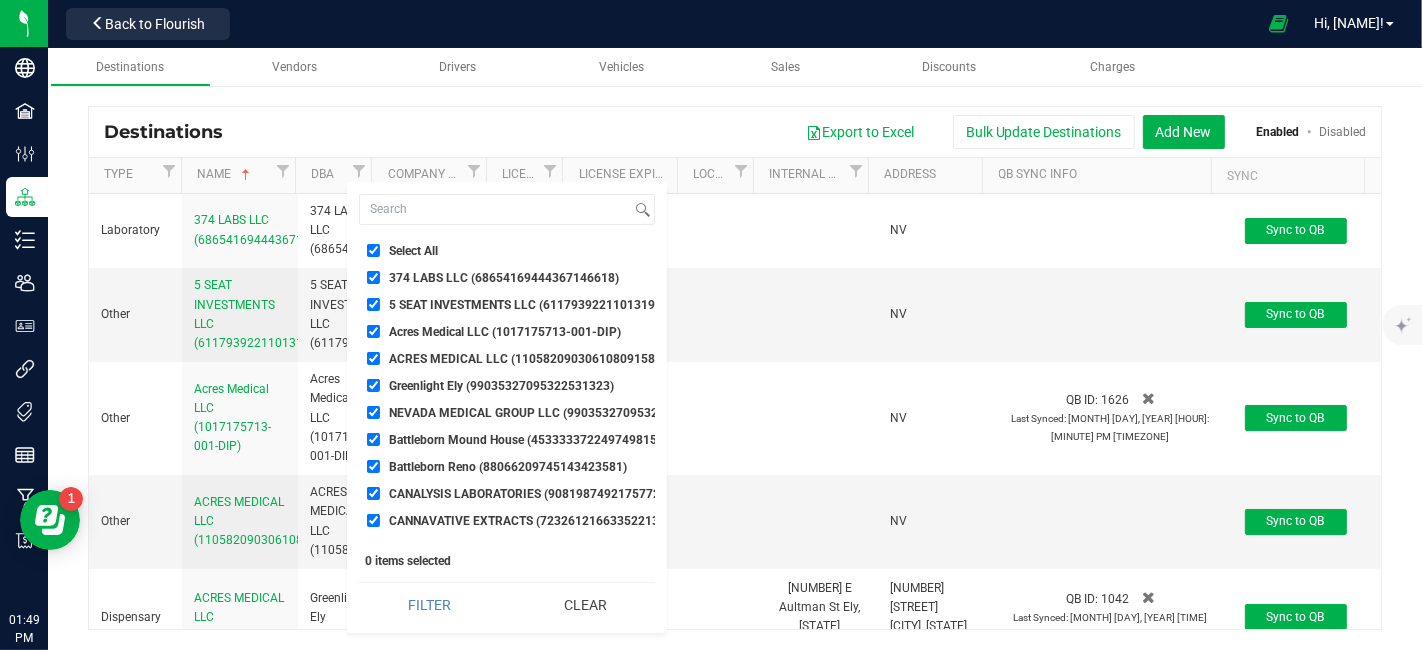 checkbox on "true" 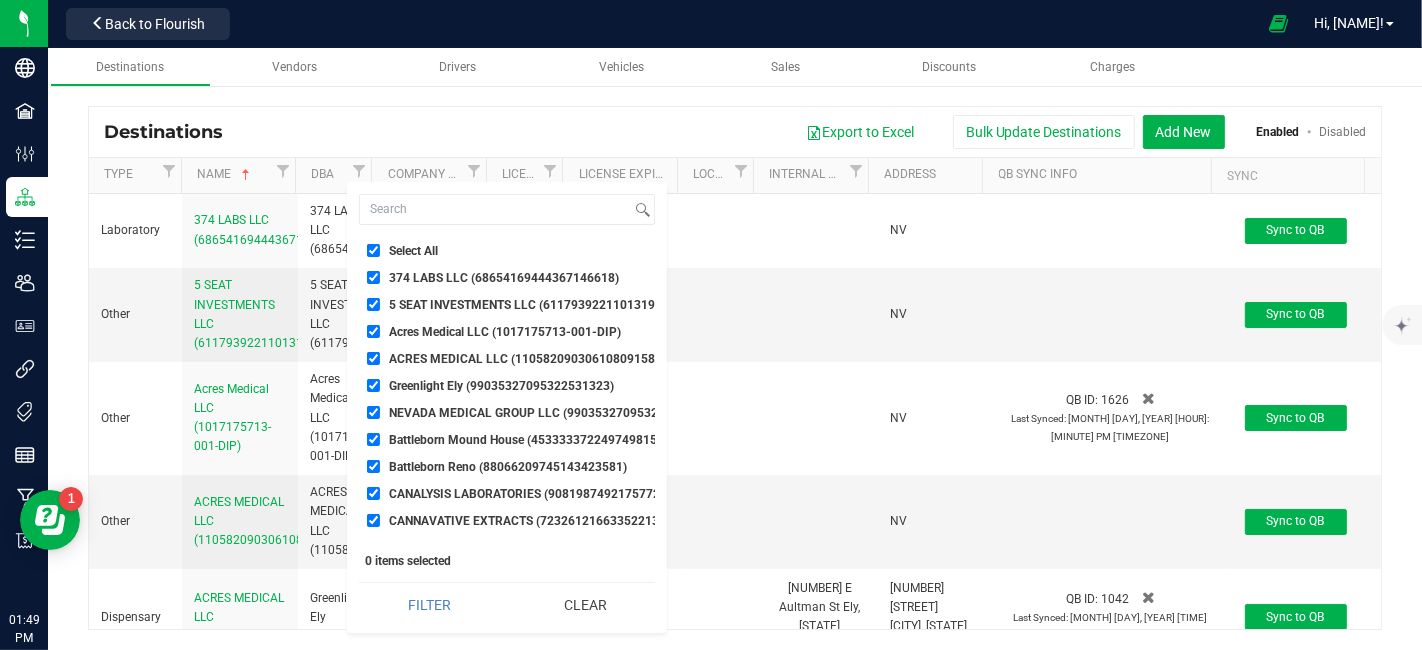checkbox on "true" 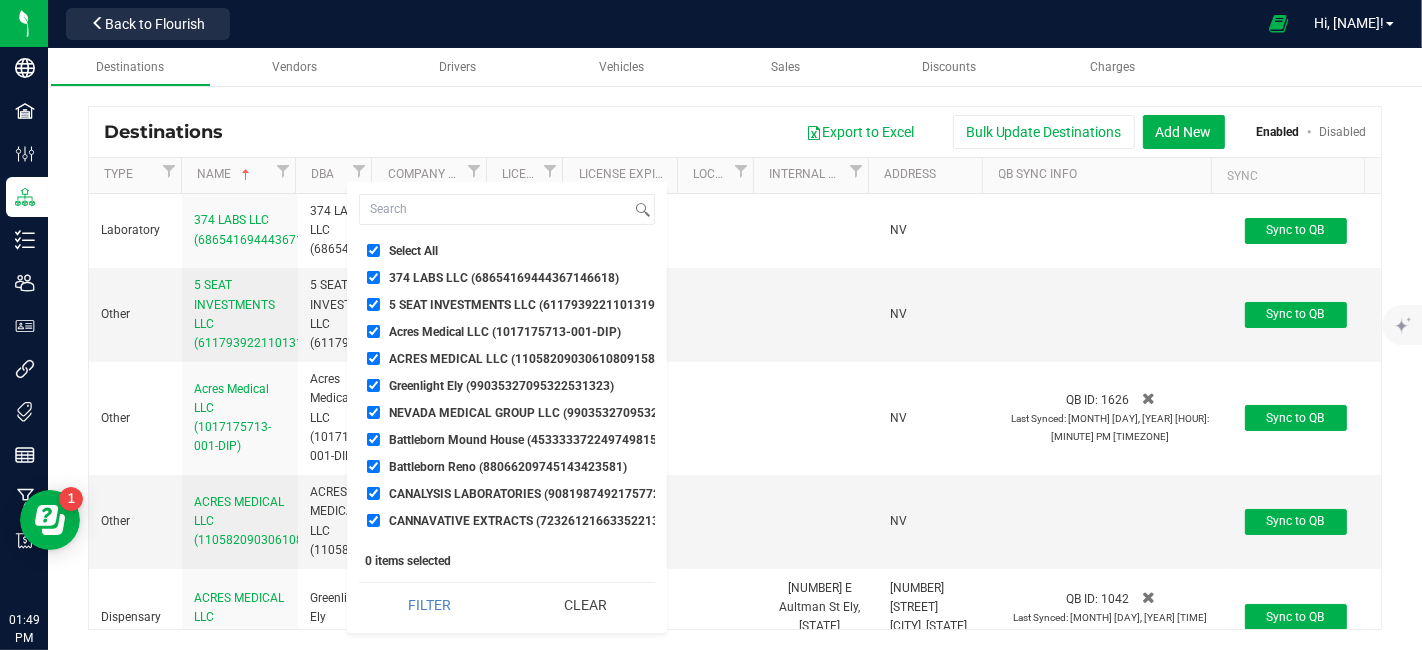 checkbox on "true" 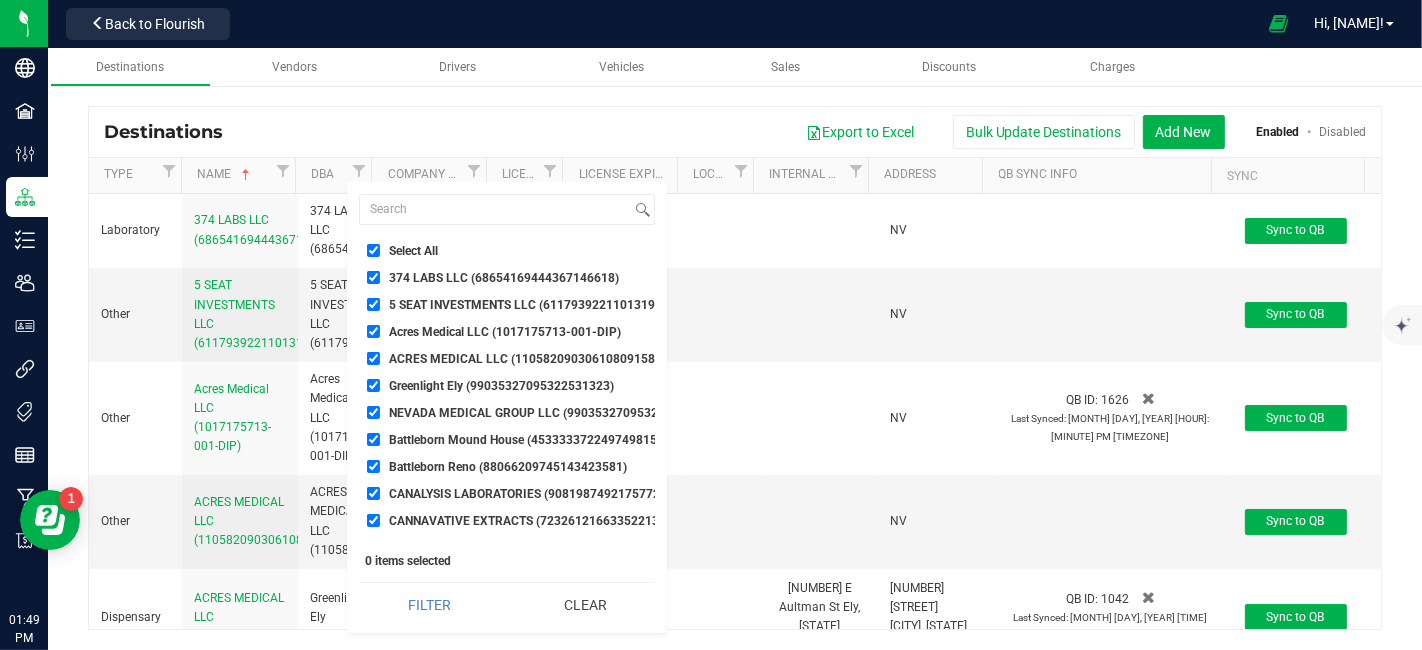 checkbox on "true" 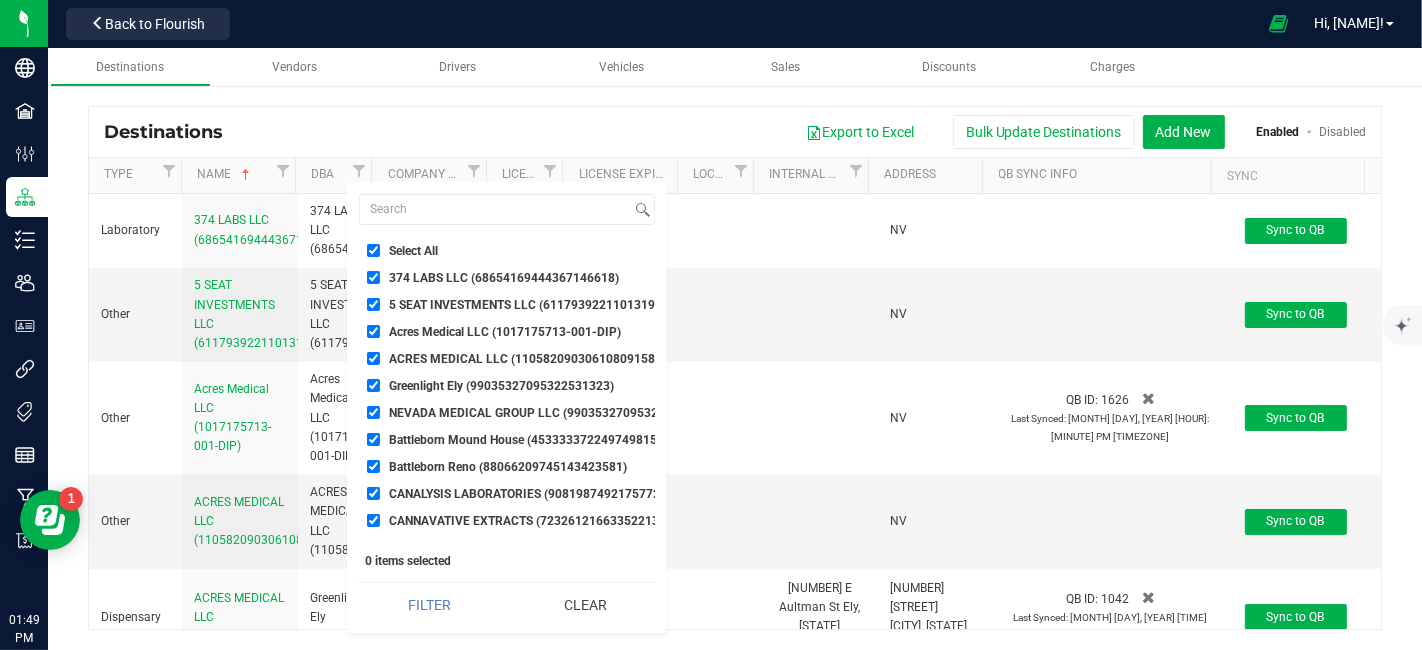 checkbox on "true" 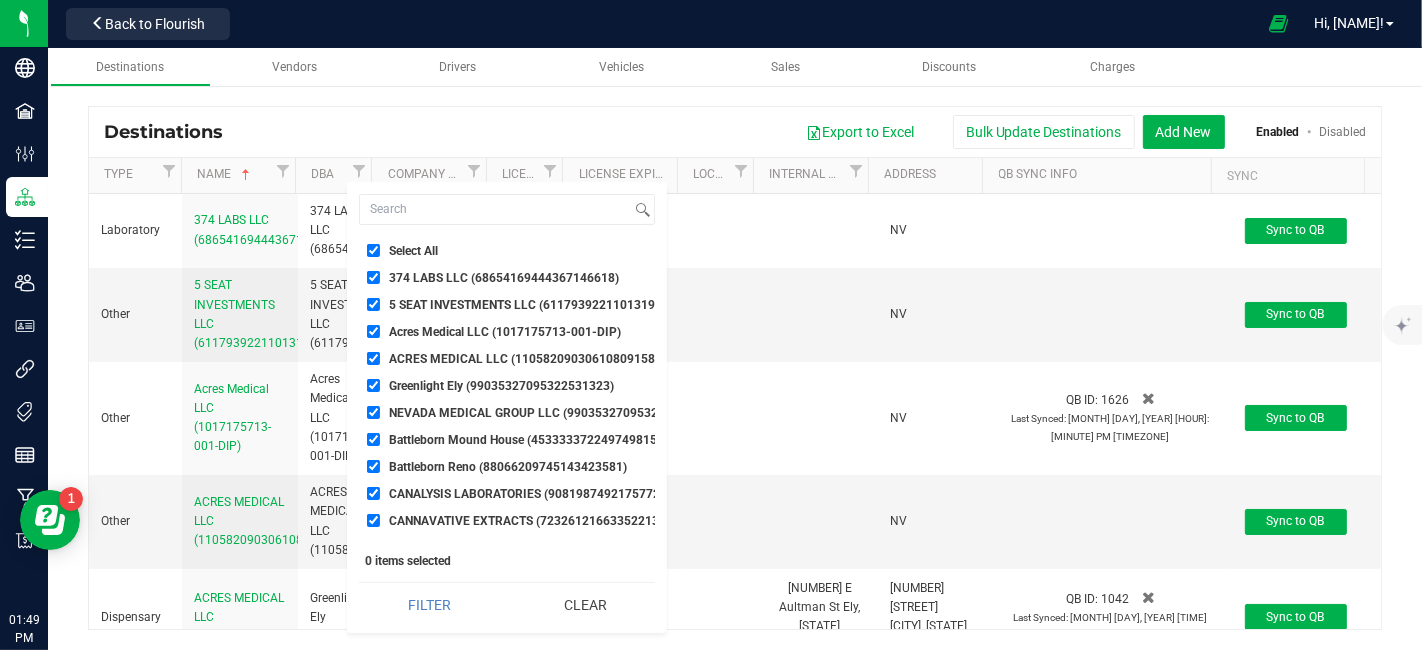 checkbox on "true" 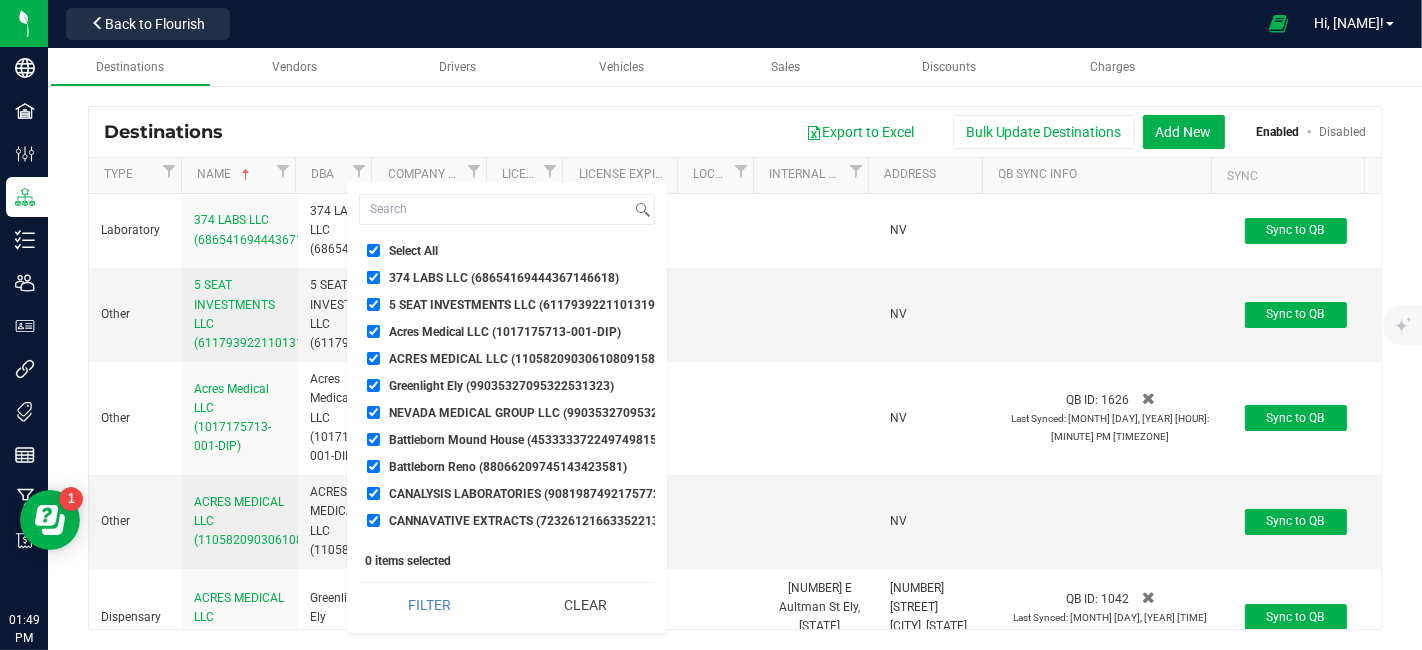 checkbox on "true" 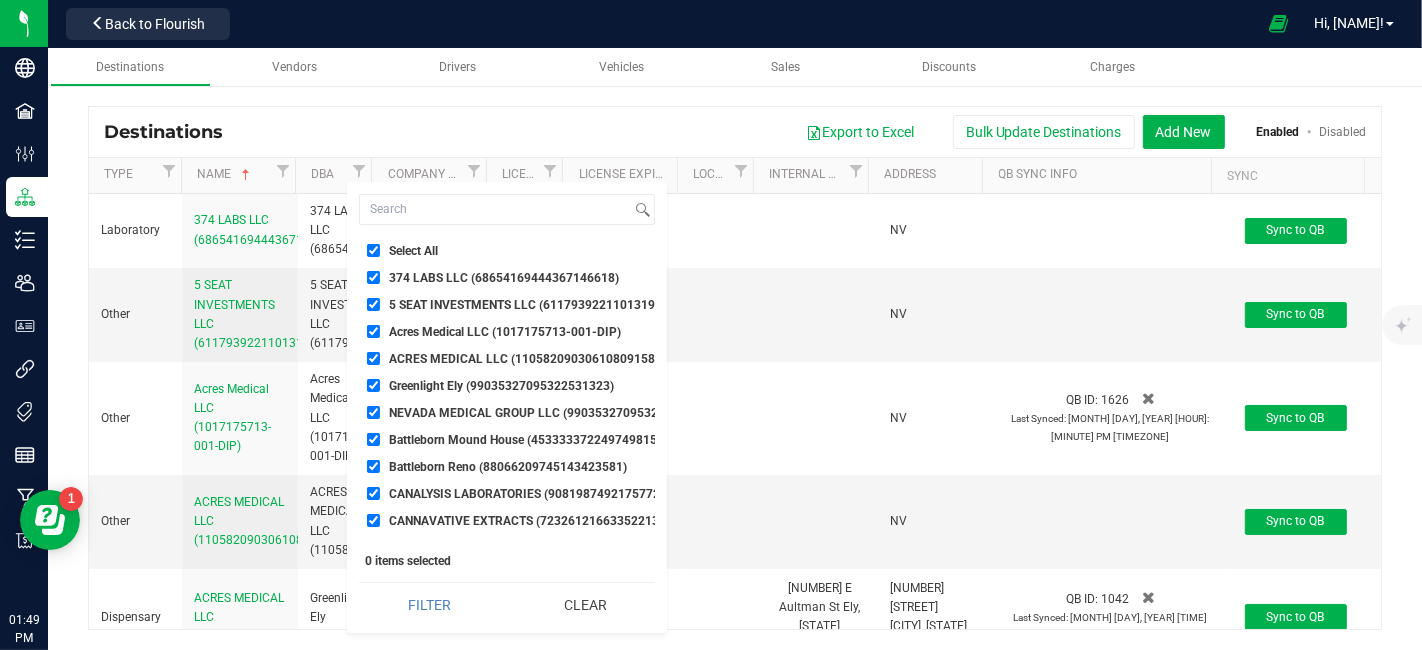 checkbox on "true" 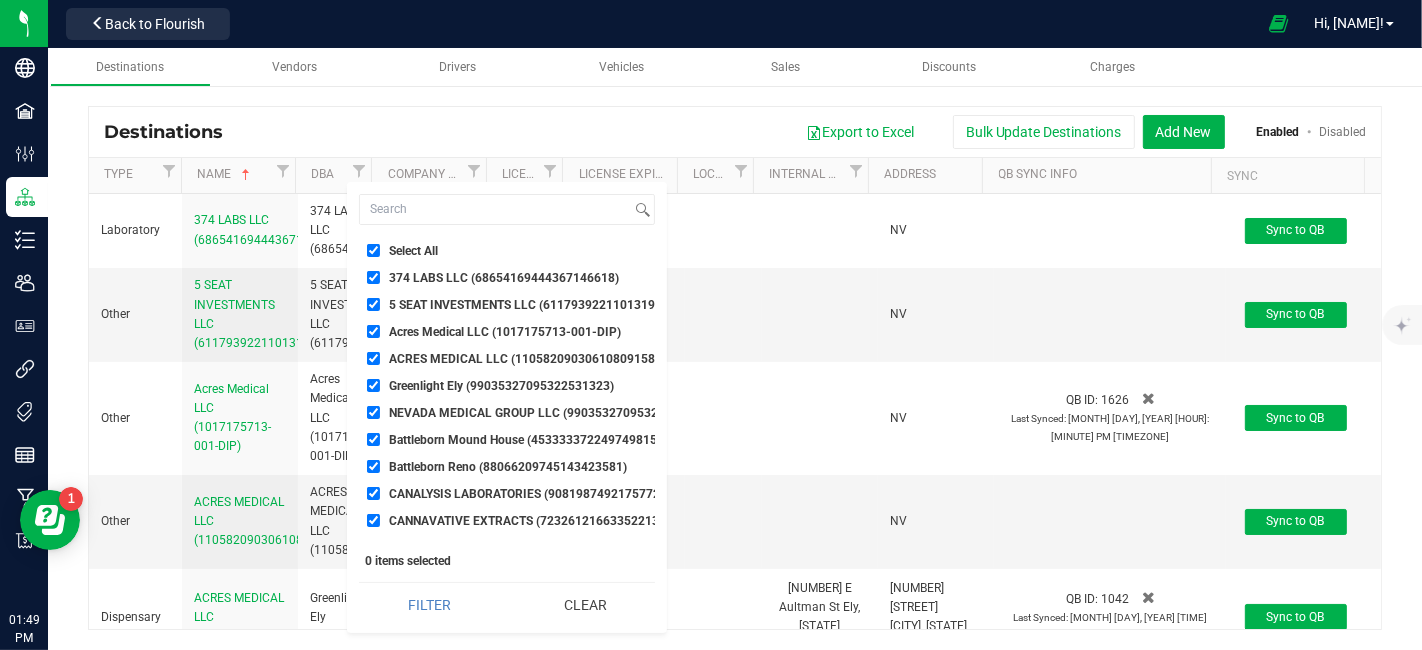 checkbox on "true" 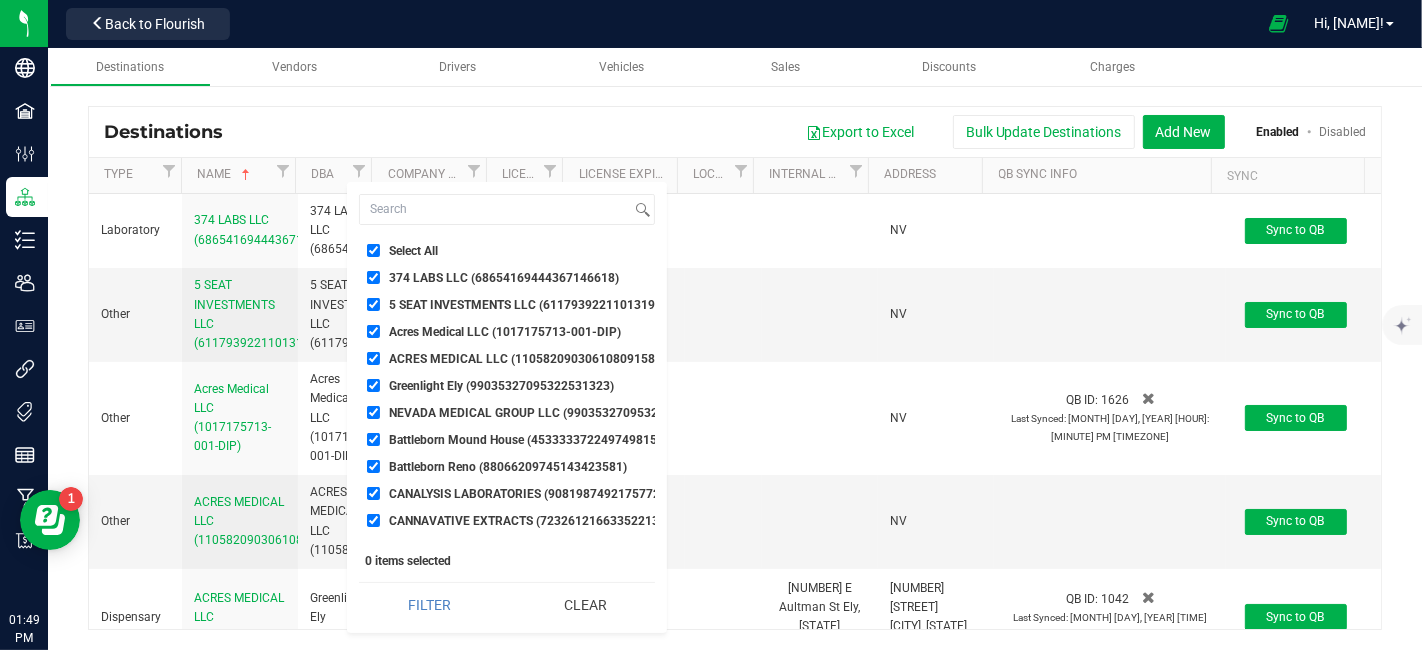 checkbox on "true" 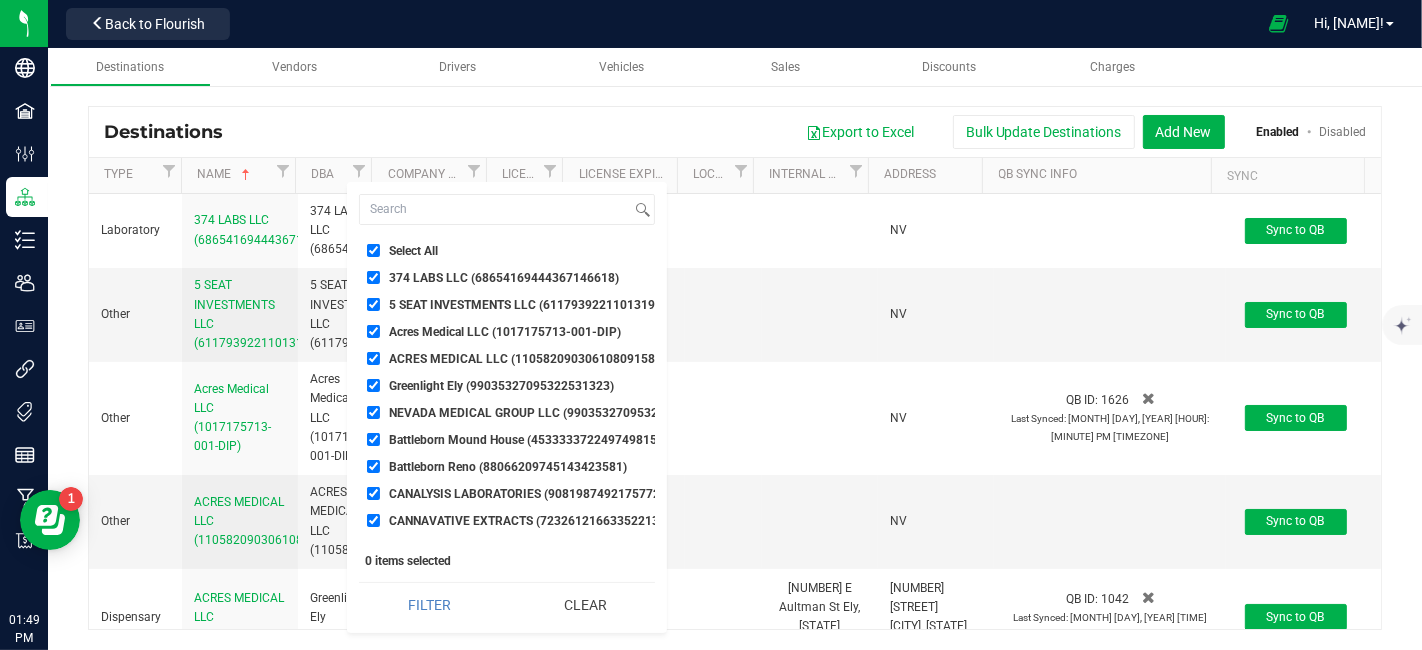 checkbox on "true" 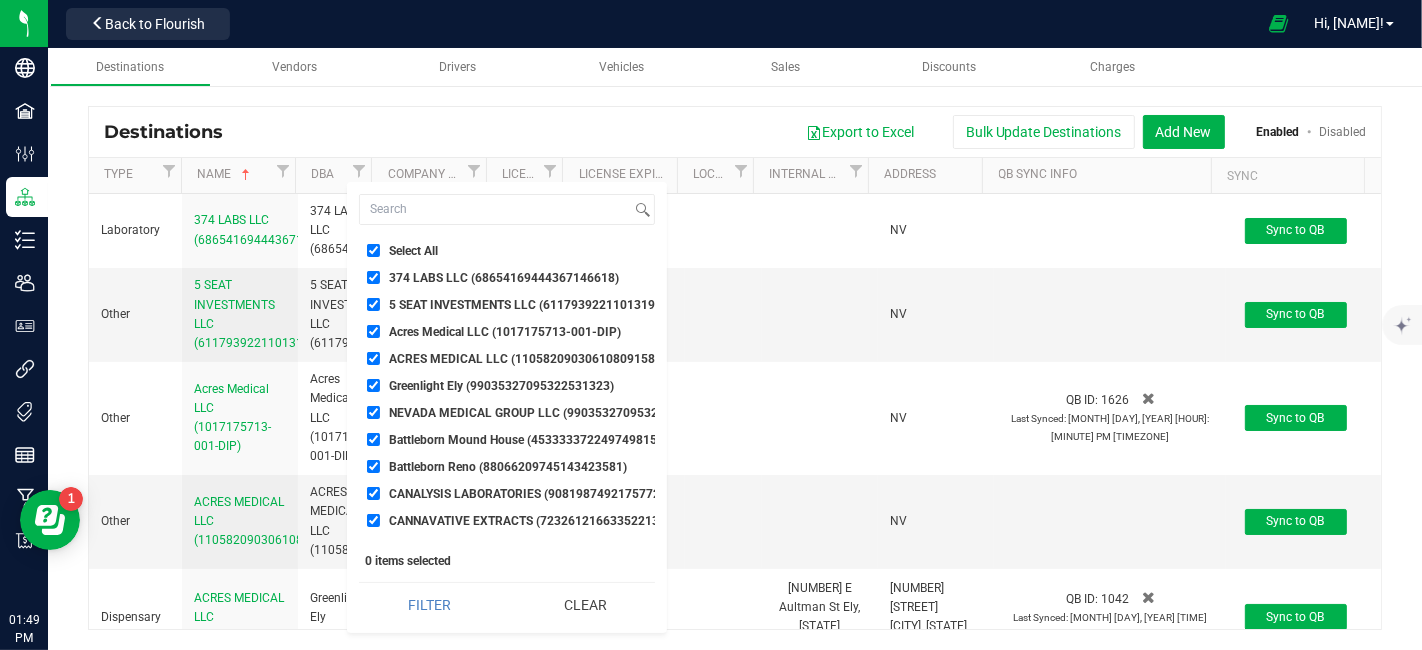 checkbox on "true" 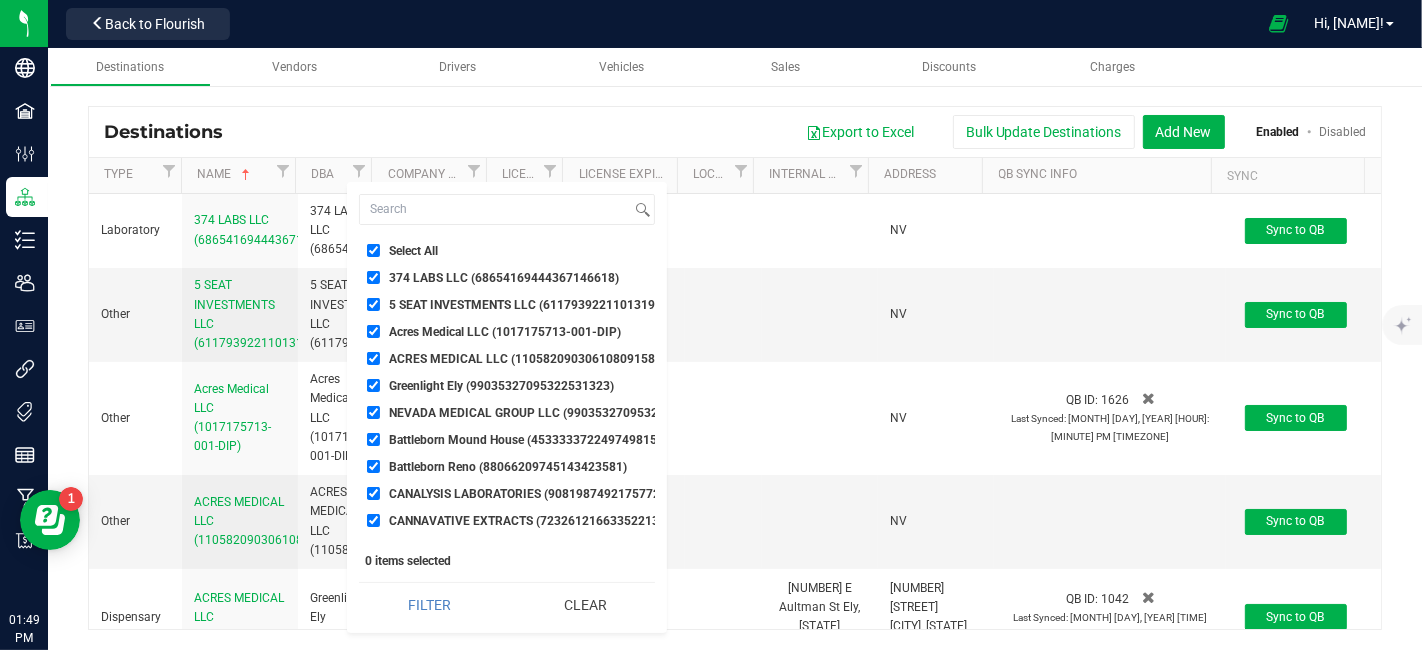 checkbox on "true" 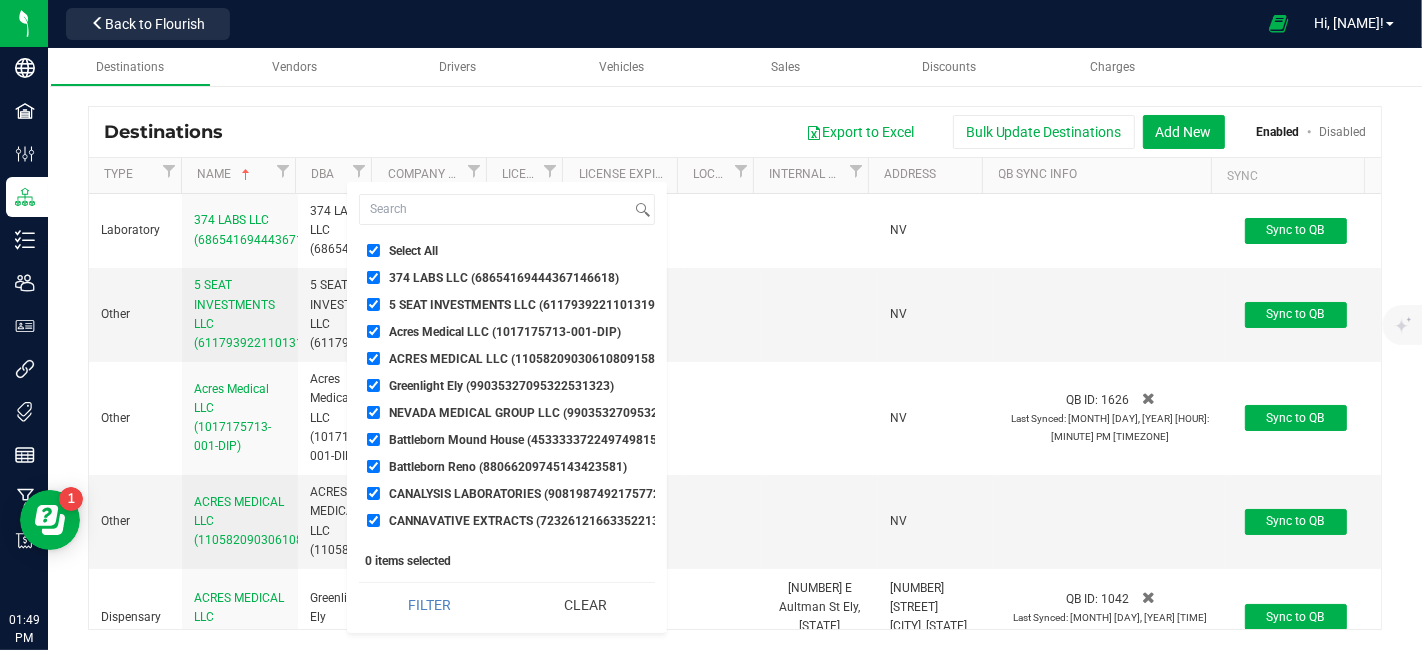 checkbox on "true" 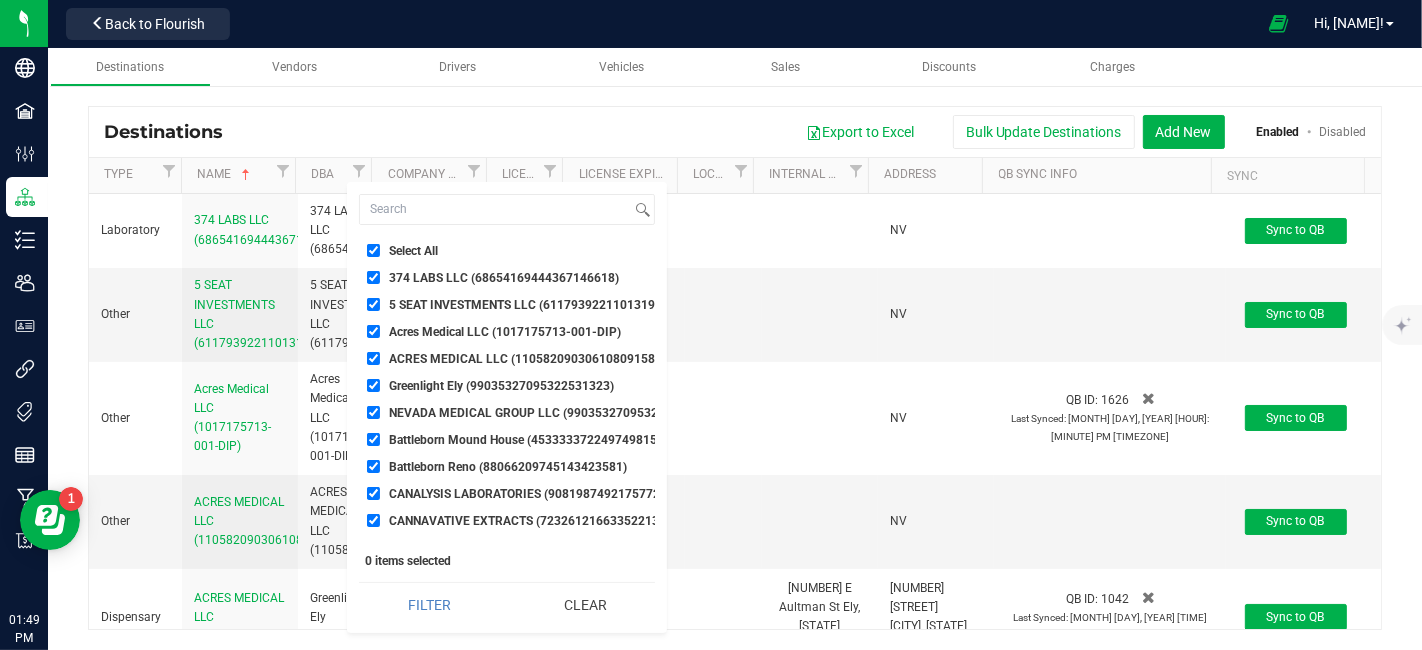checkbox on "true" 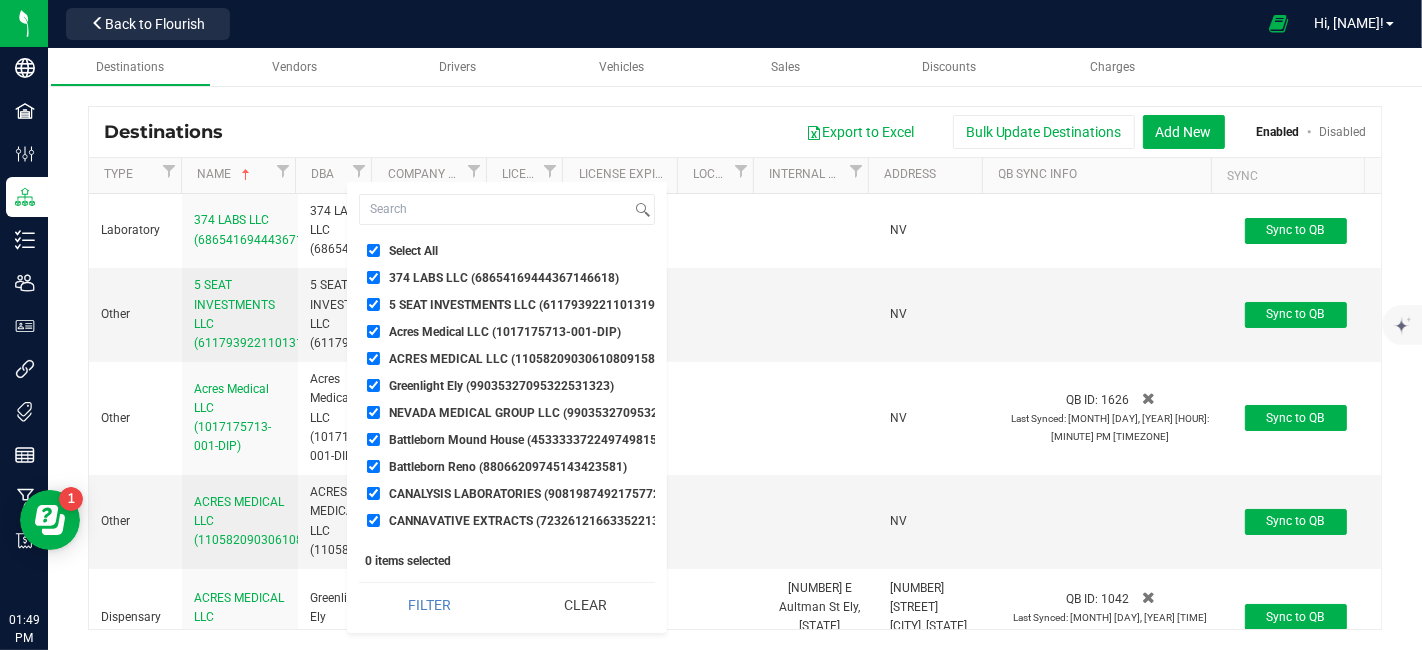 checkbox on "true" 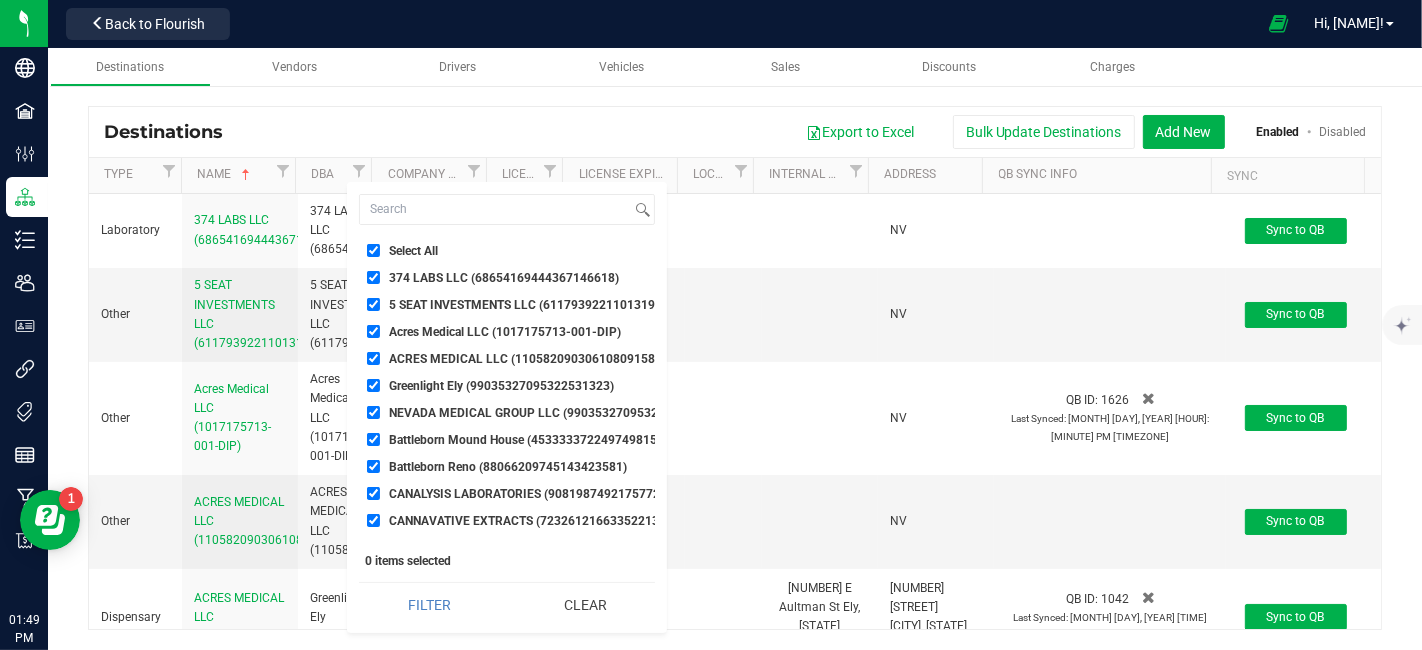 checkbox on "true" 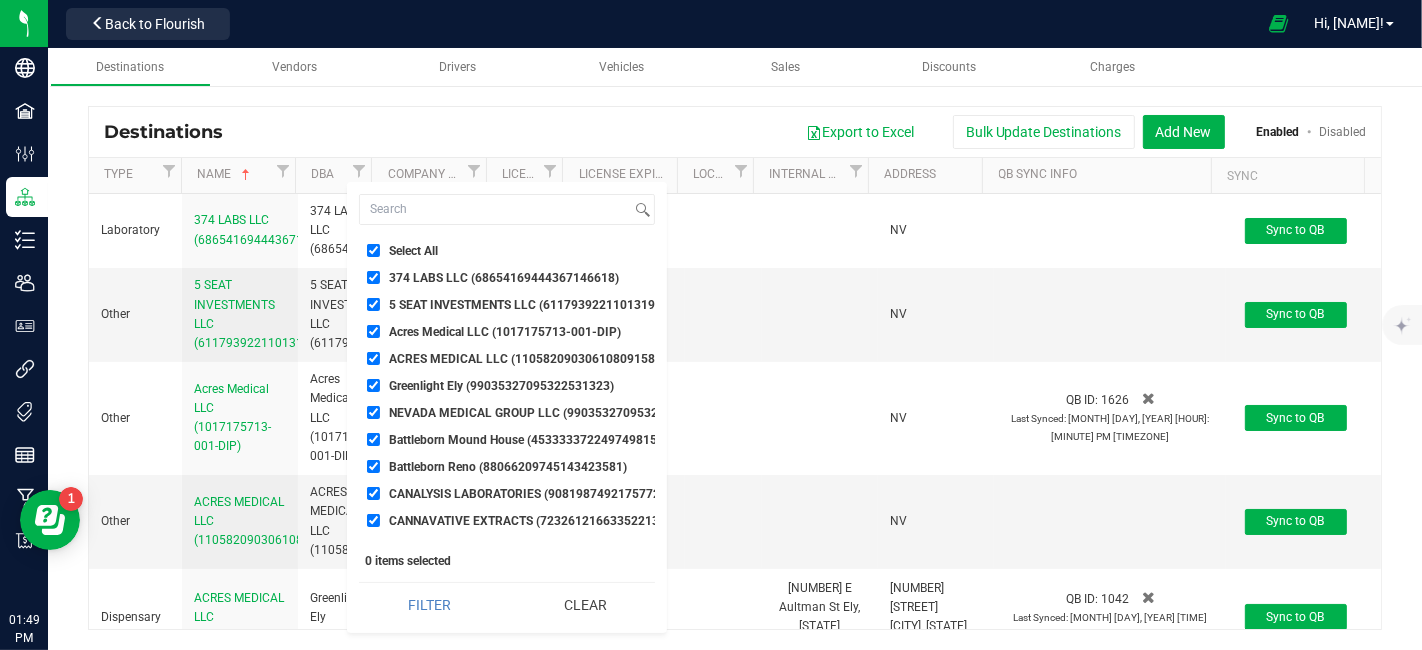 checkbox on "true" 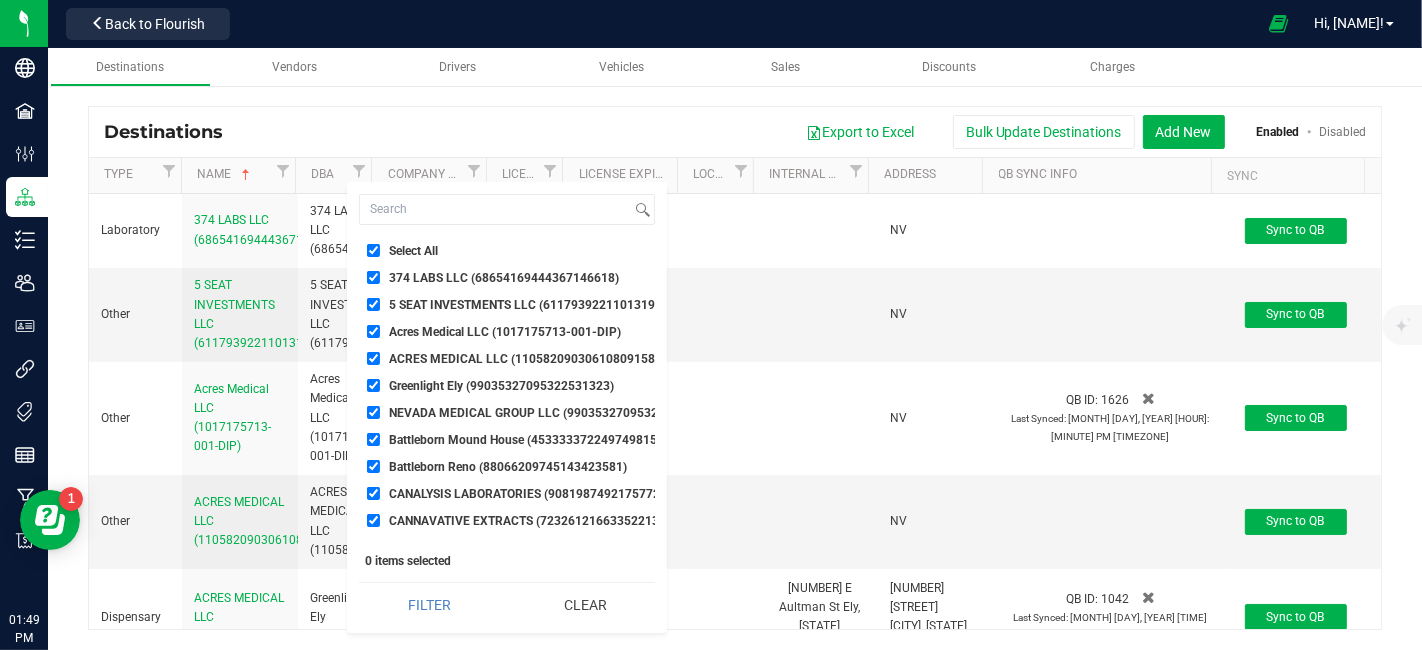 checkbox on "true" 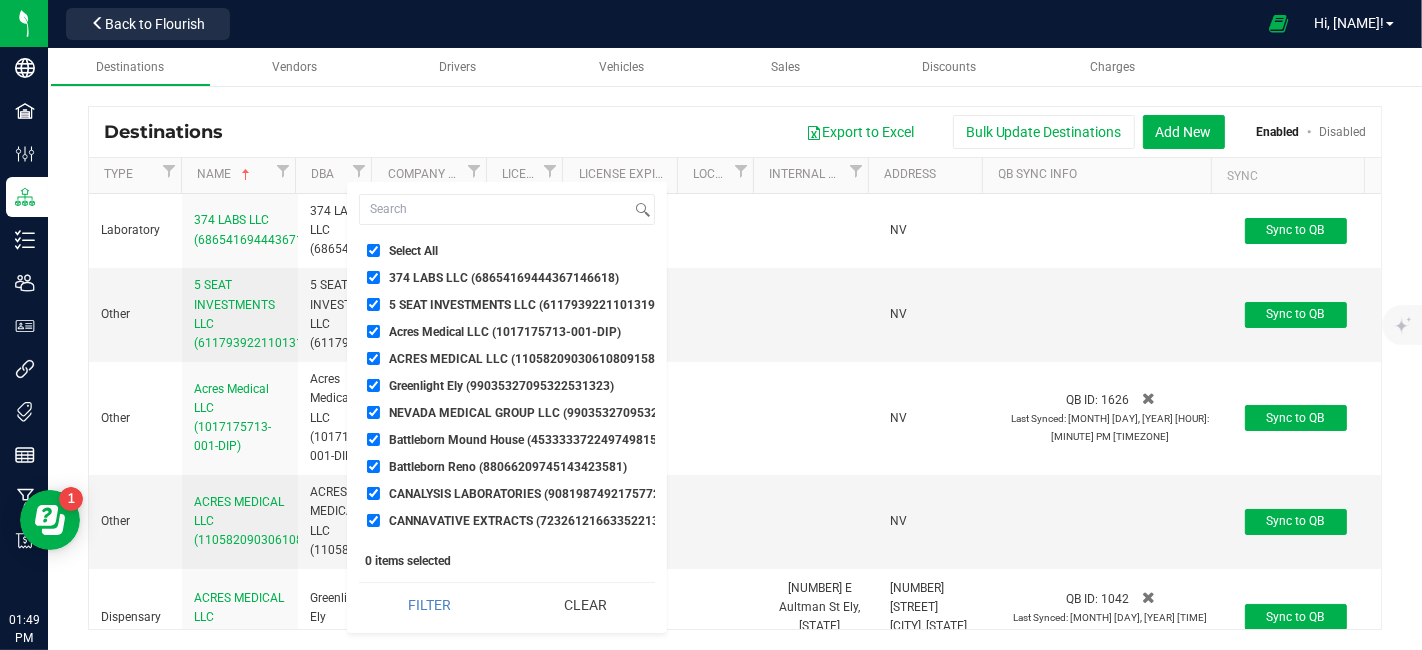 checkbox on "true" 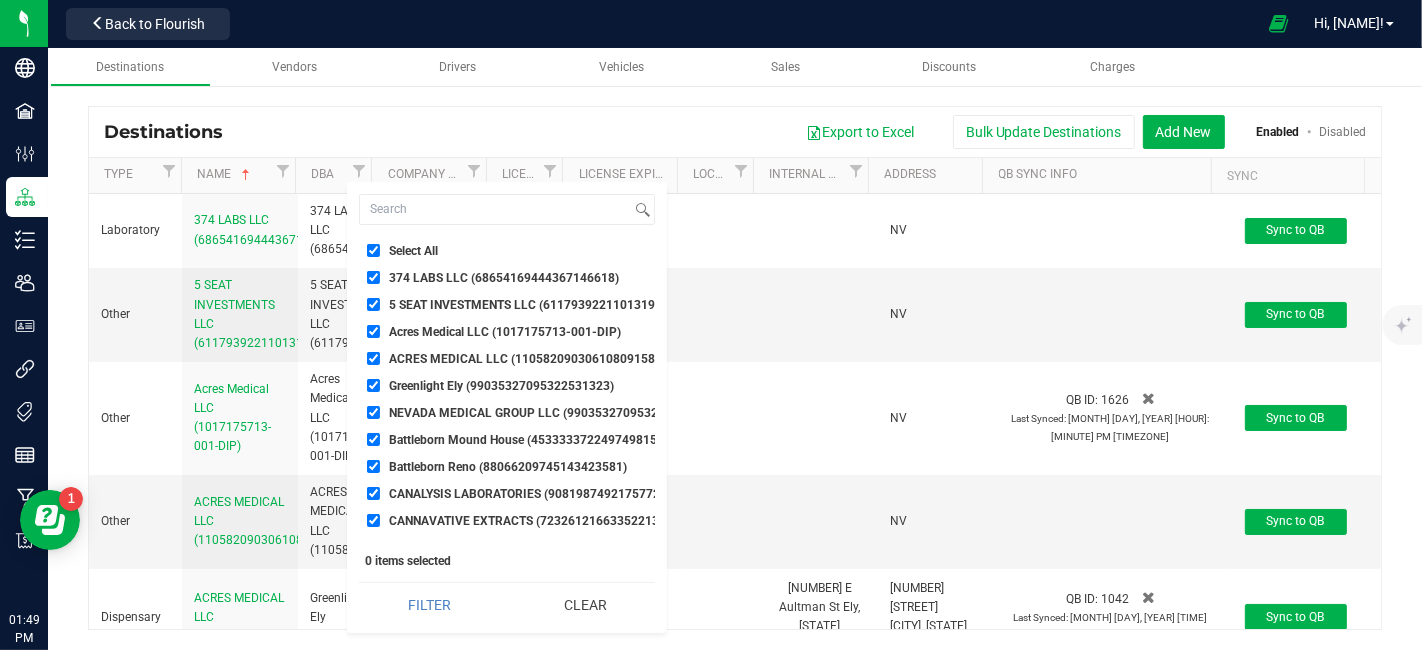 checkbox on "true" 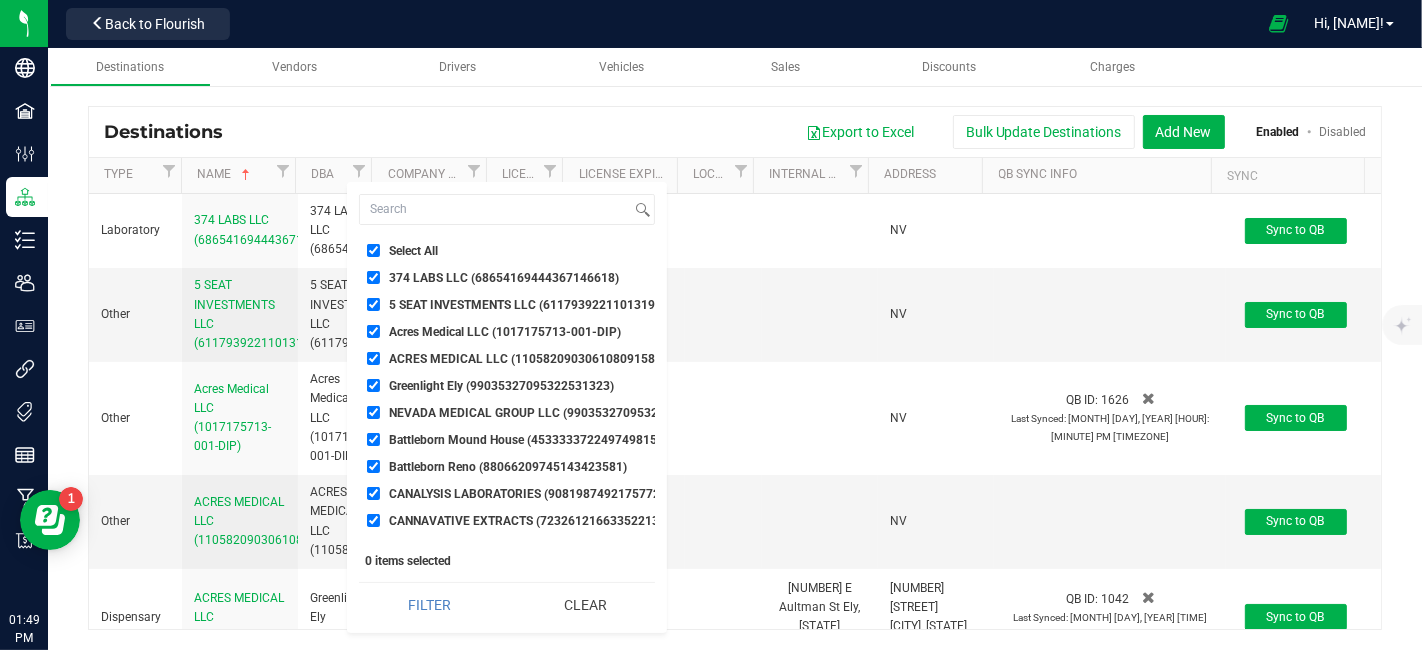 checkbox on "true" 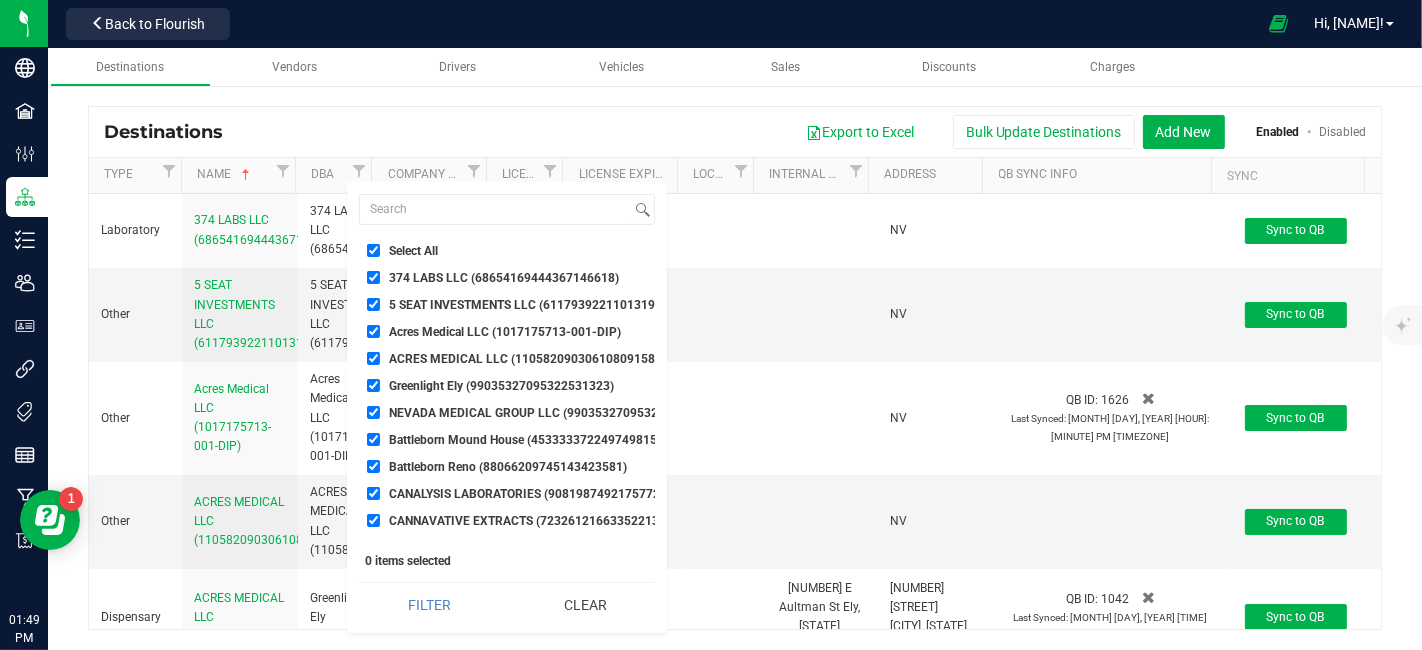 checkbox on "true" 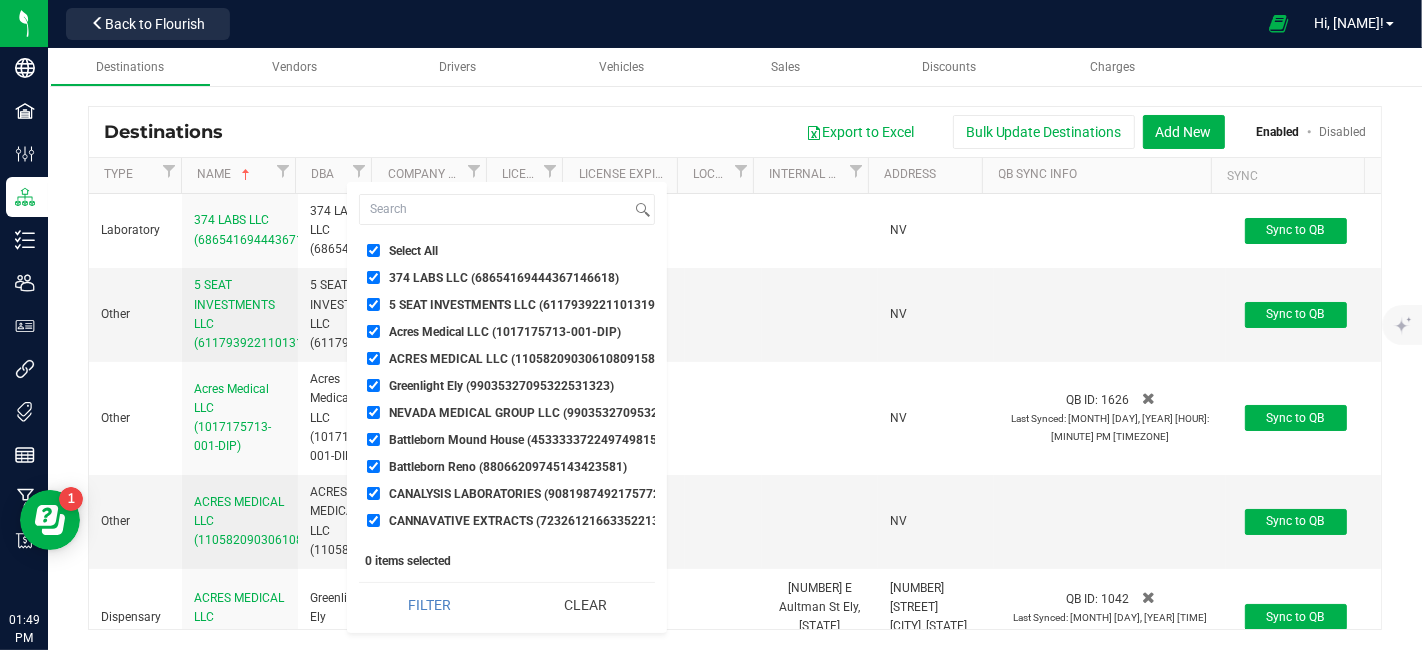 checkbox on "true" 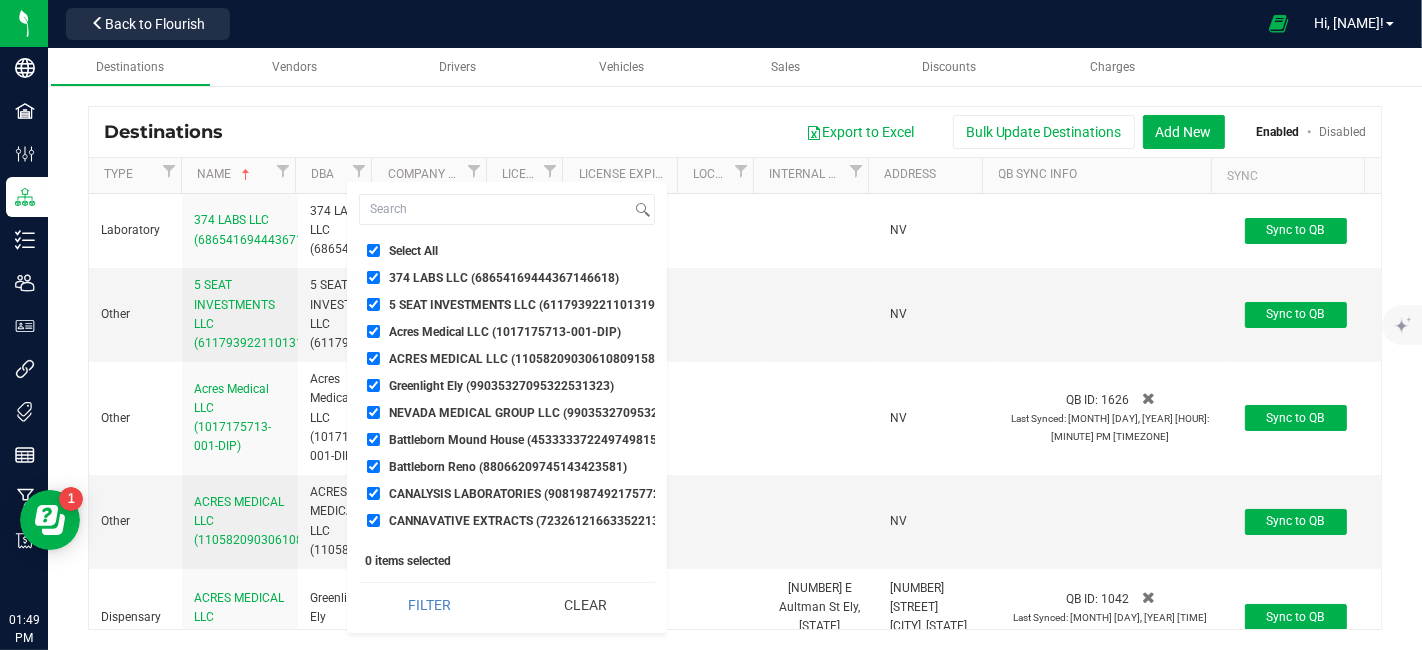 checkbox on "true" 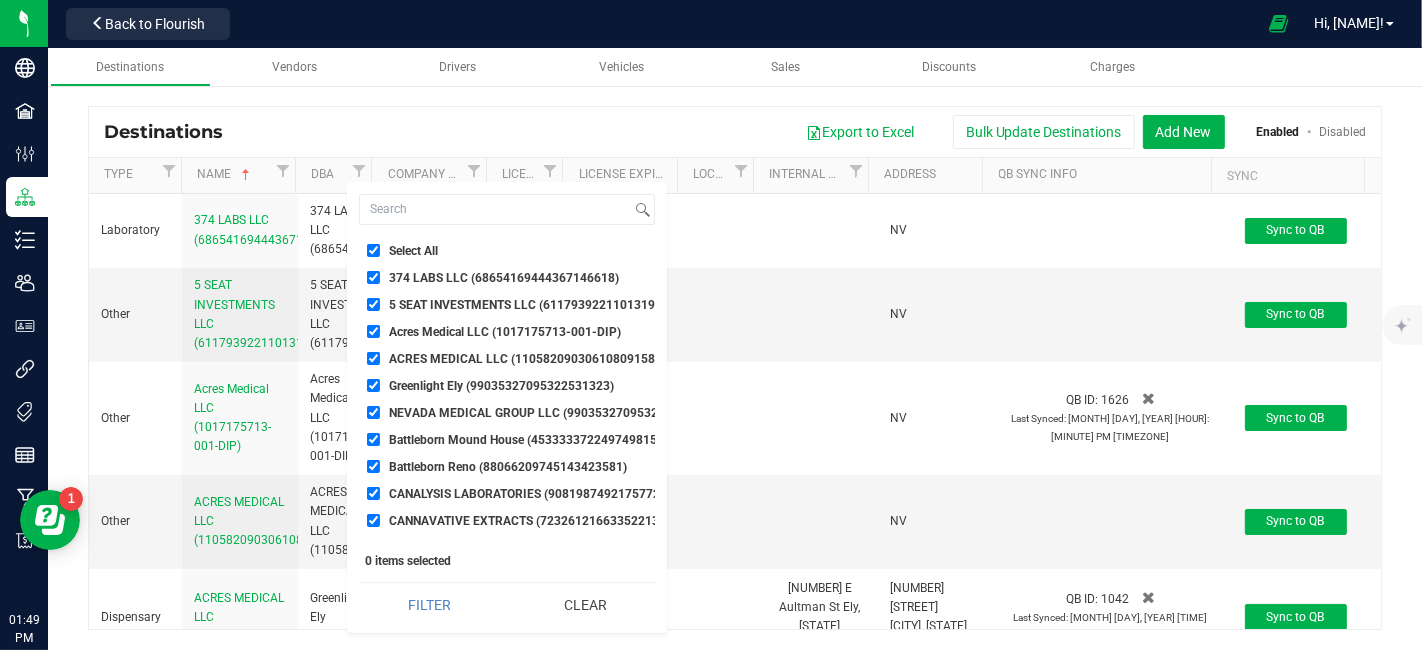 checkbox on "true" 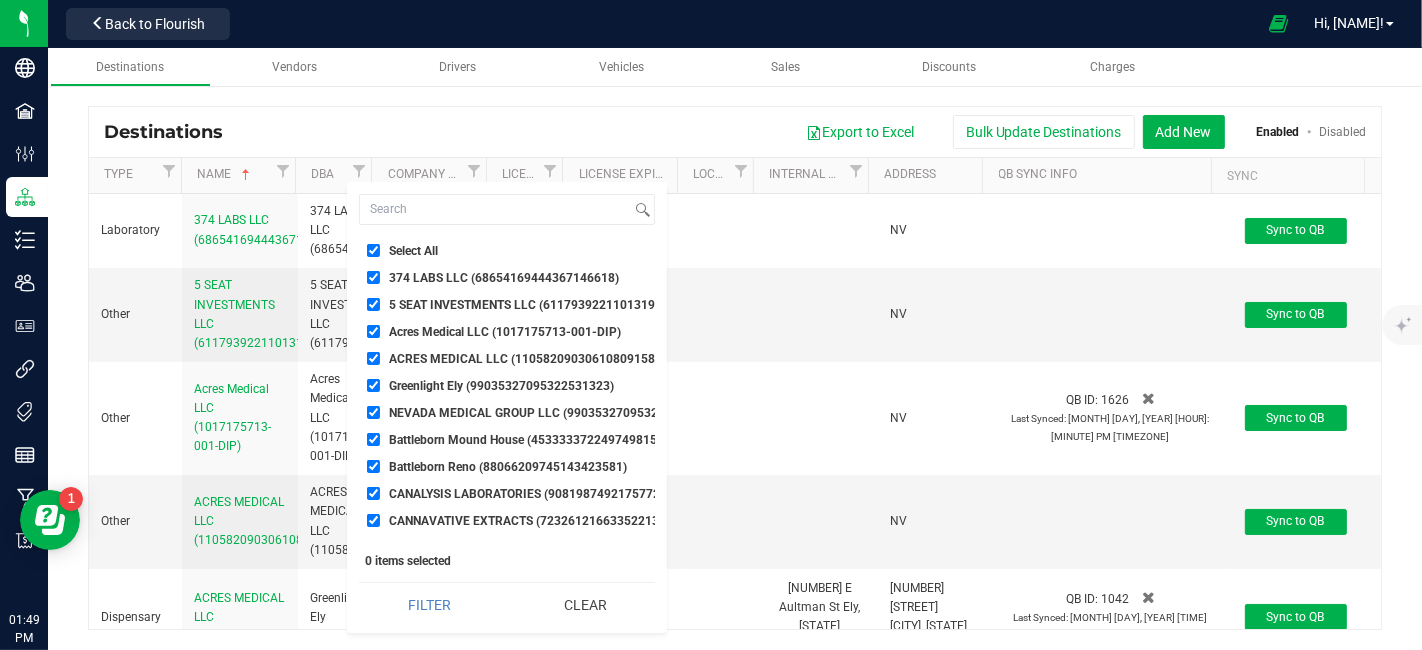 checkbox on "true" 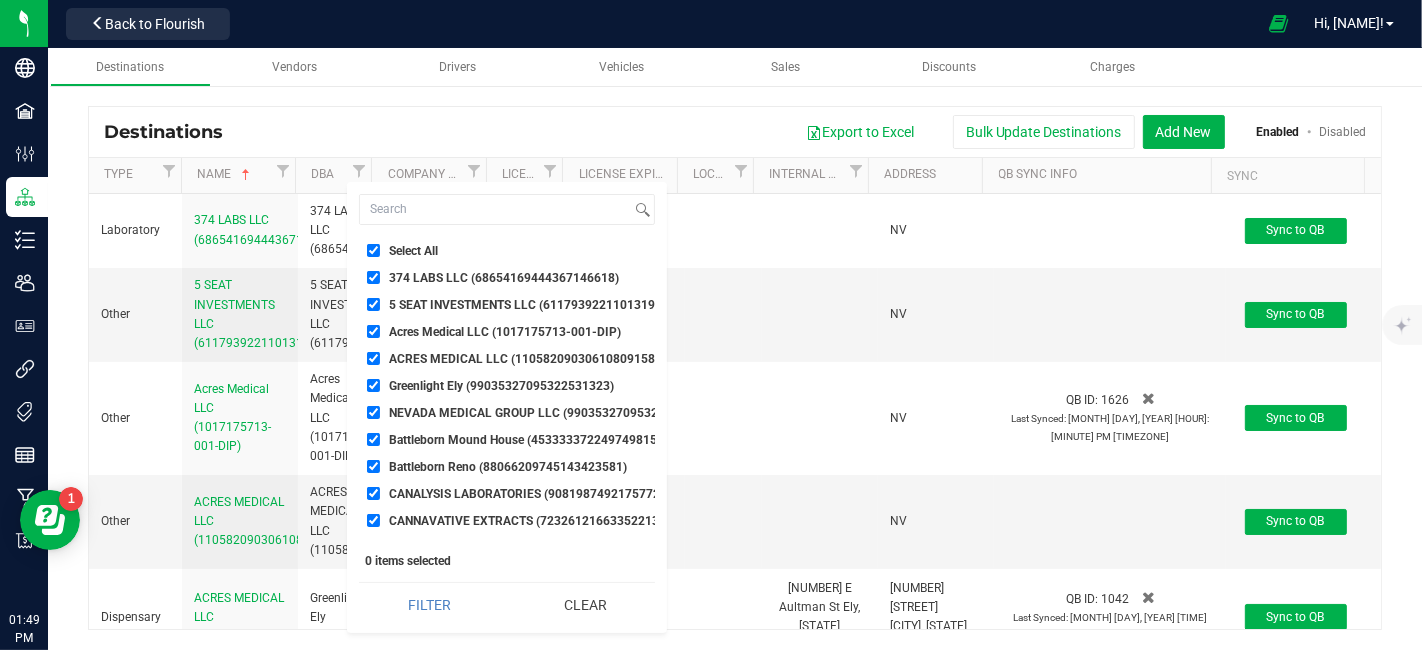 checkbox on "true" 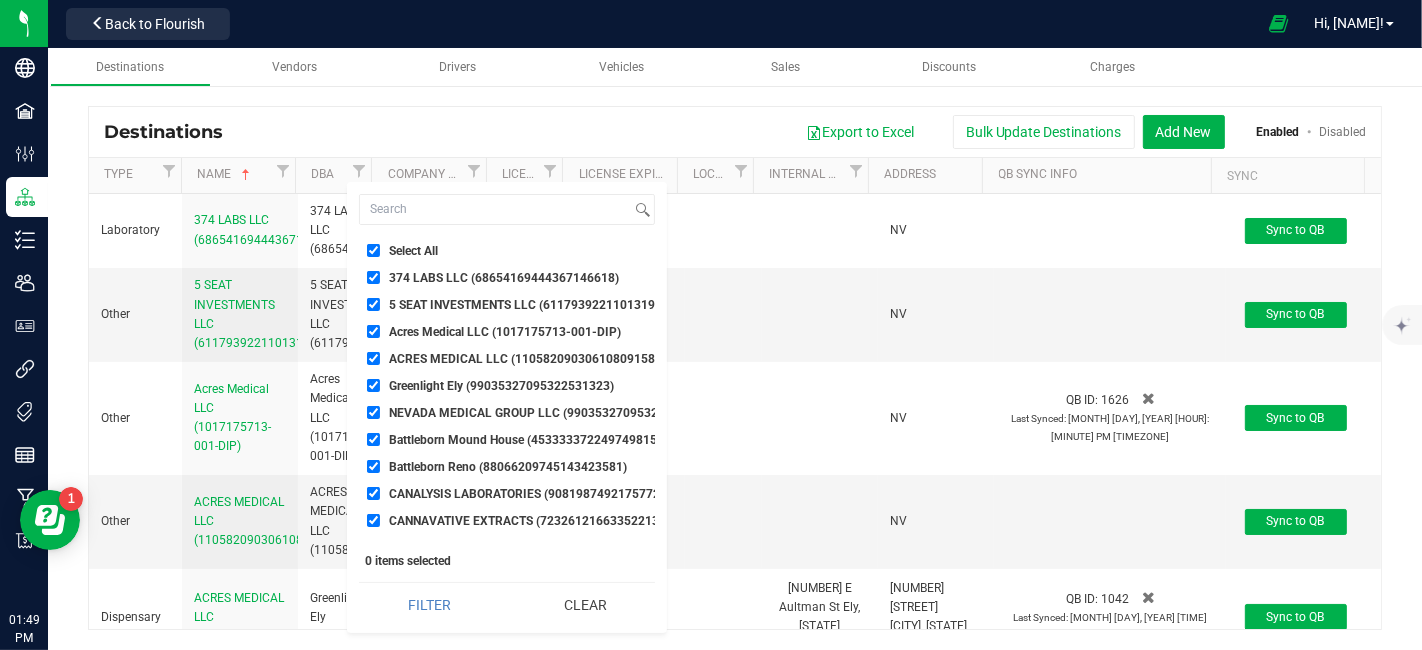 checkbox on "true" 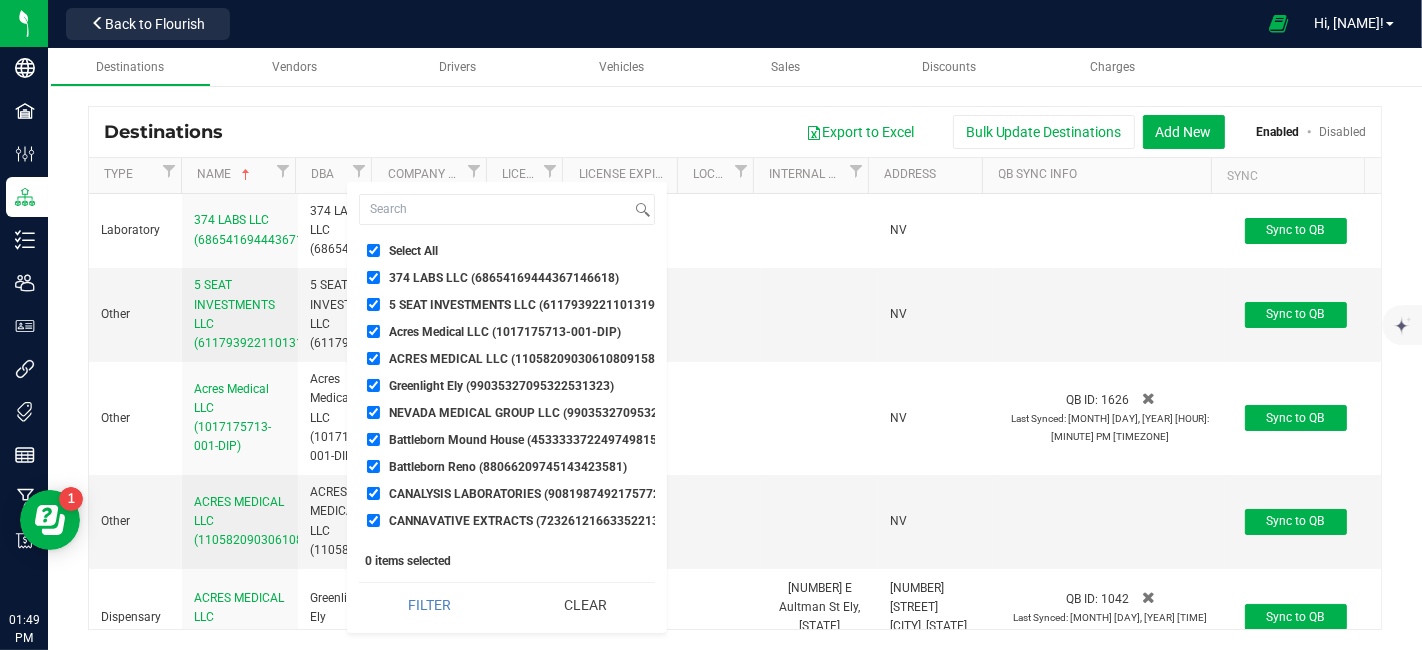 checkbox on "true" 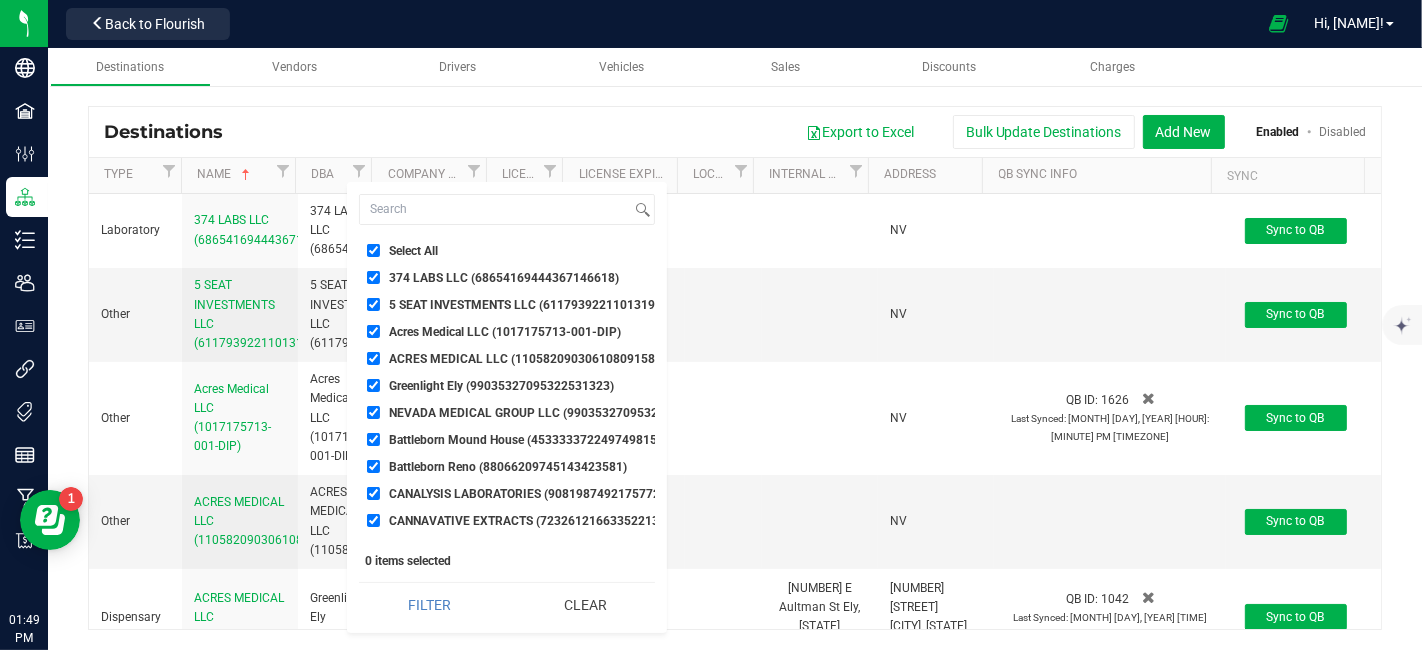 checkbox on "true" 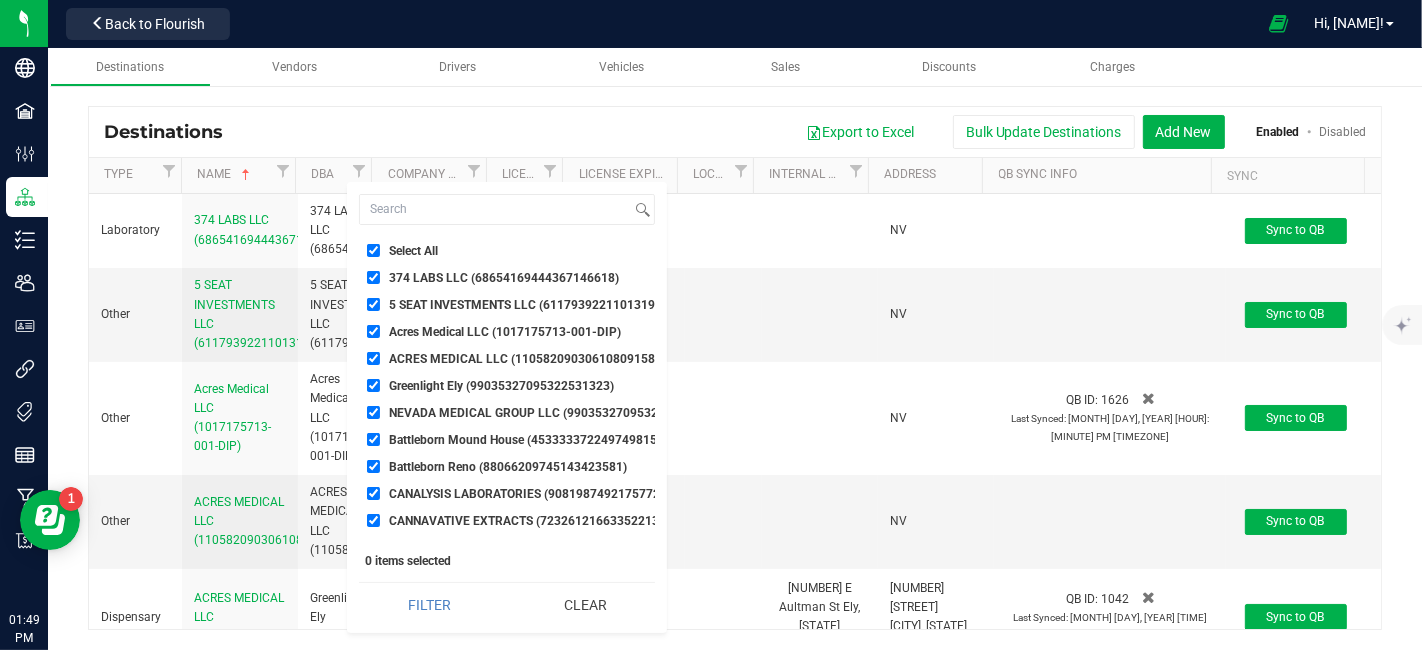 checkbox on "true" 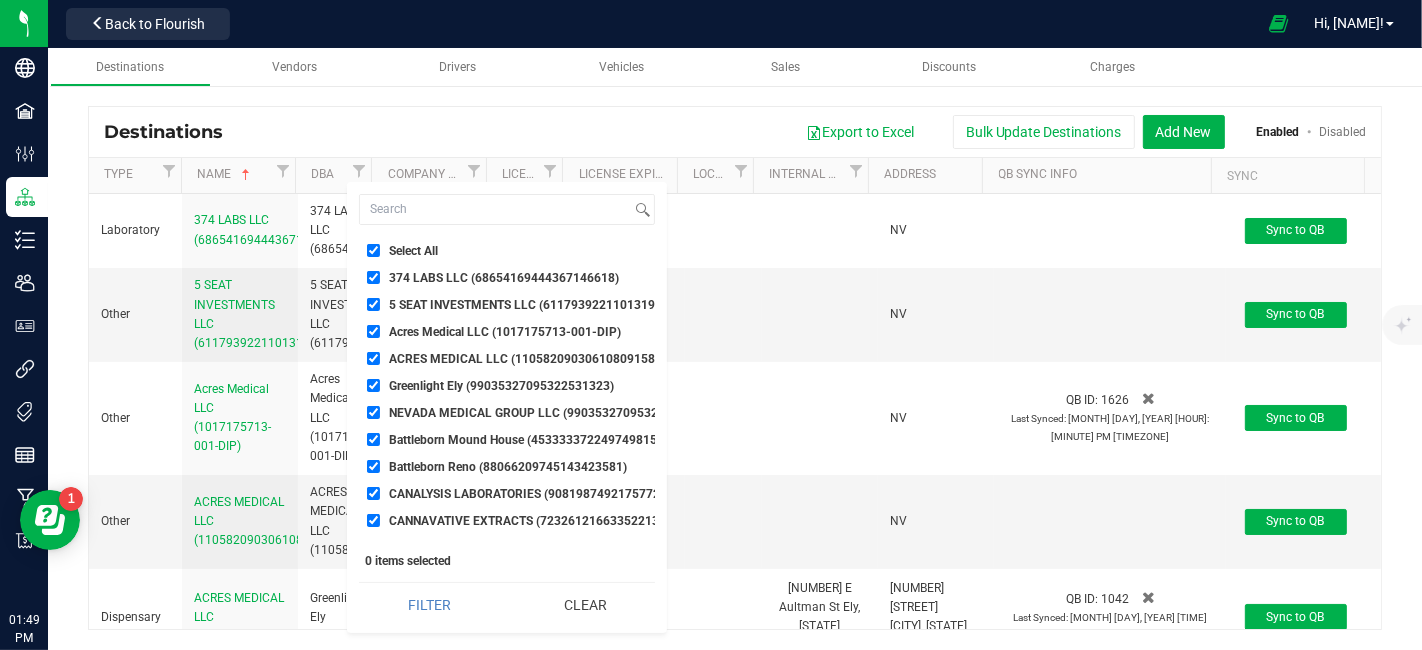 checkbox on "true" 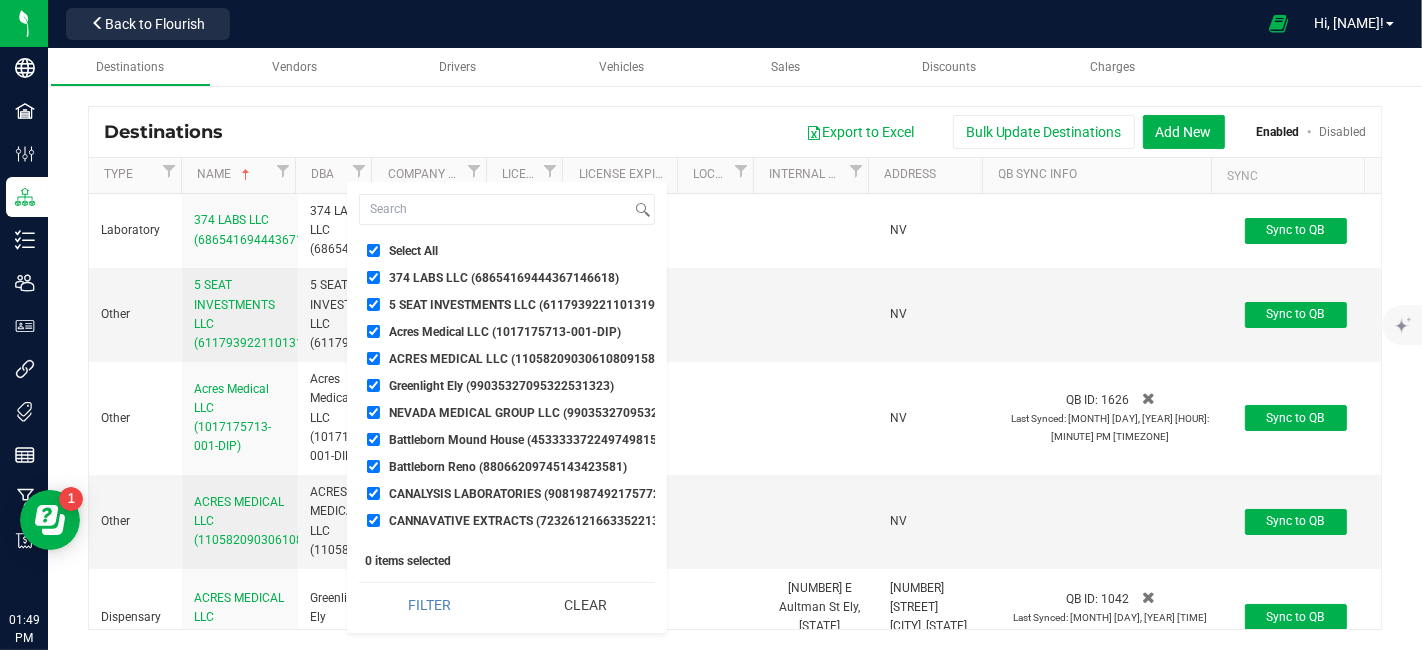 checkbox on "true" 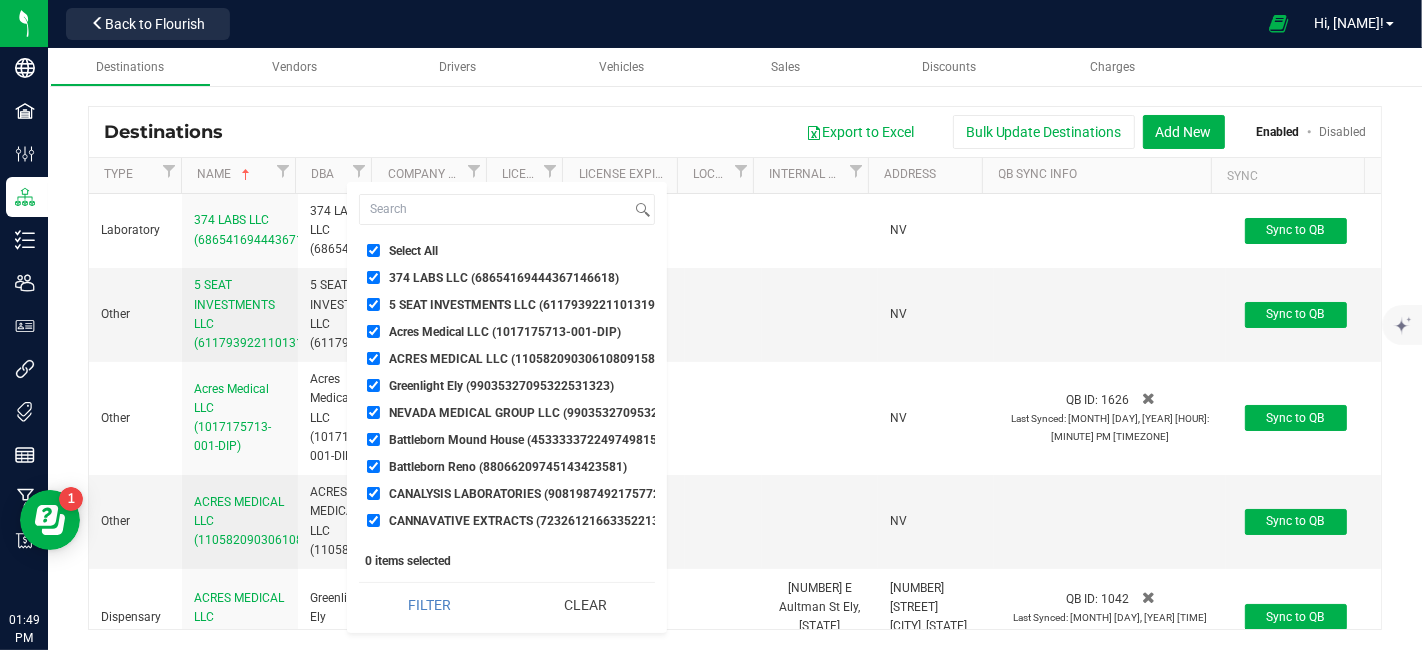 checkbox on "true" 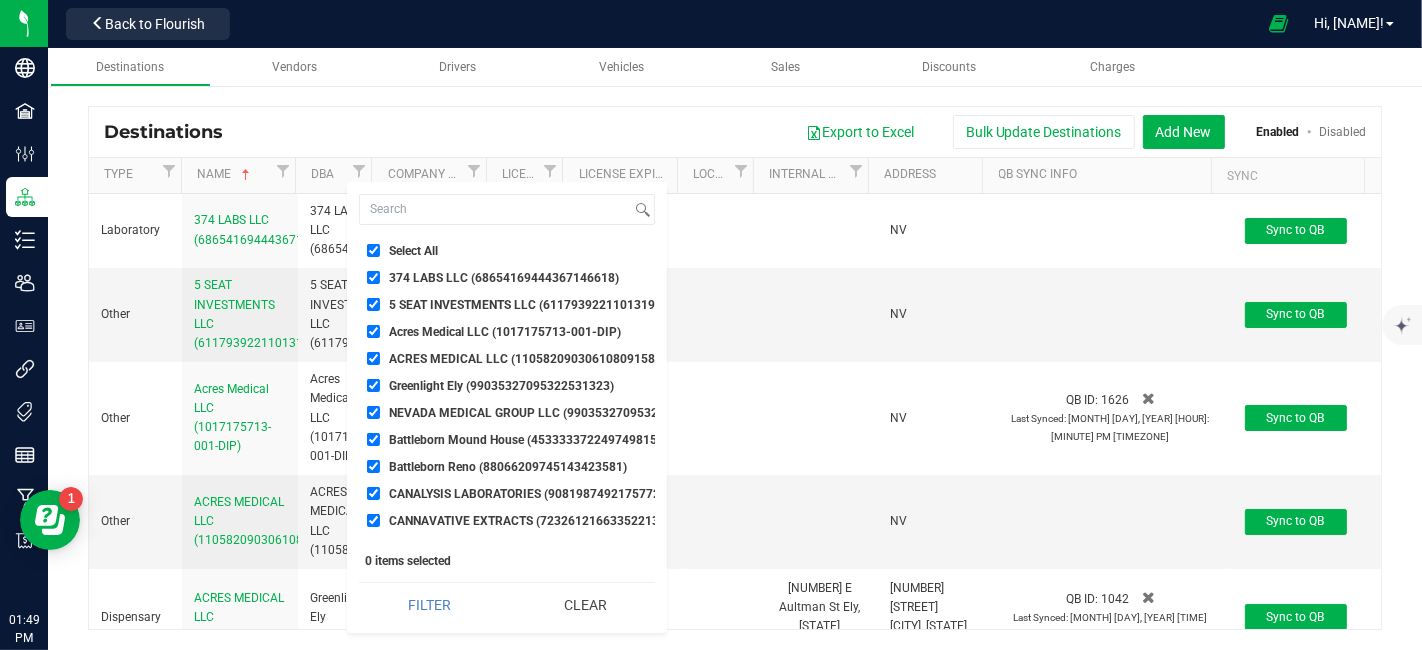 checkbox on "true" 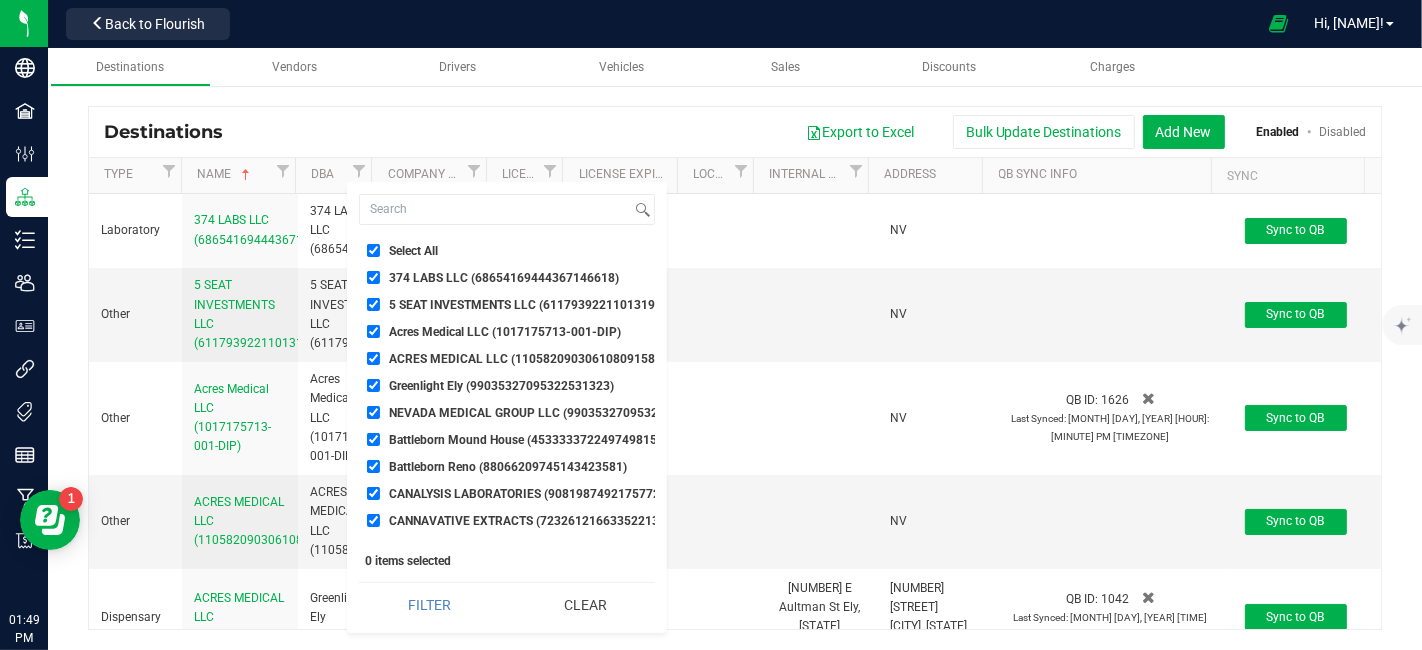 checkbox on "true" 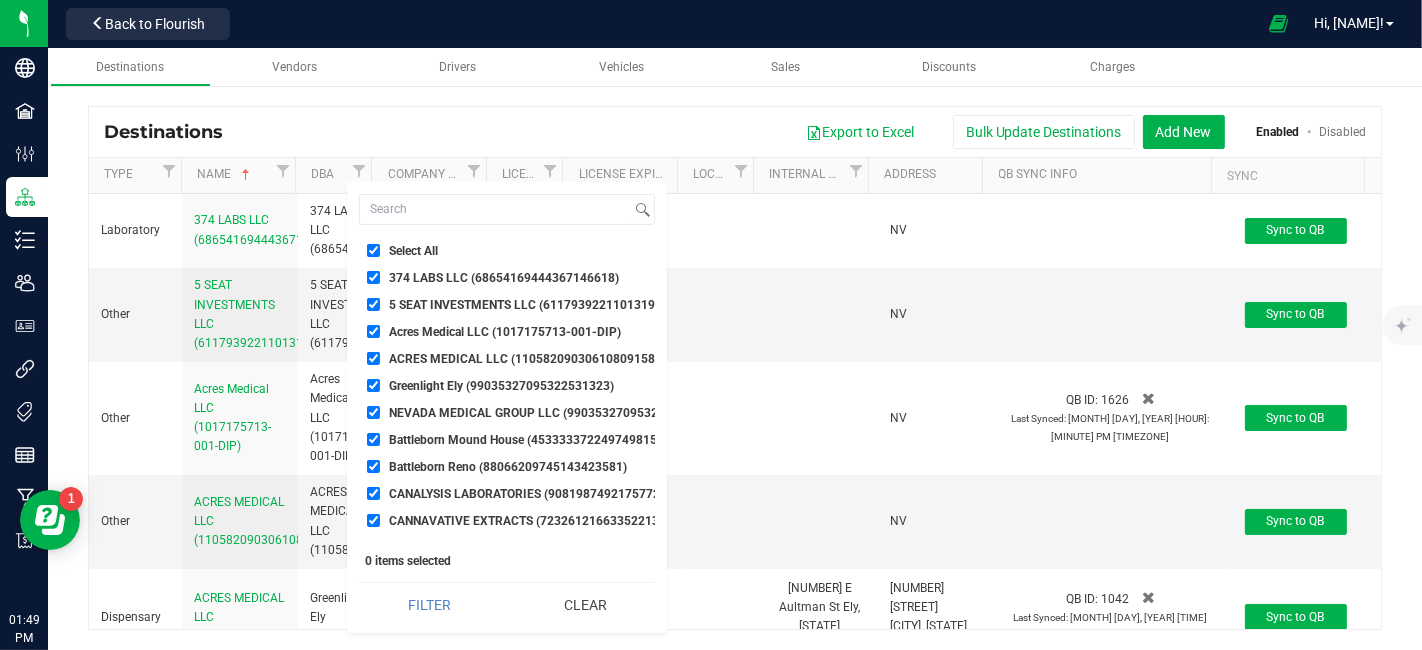 checkbox on "true" 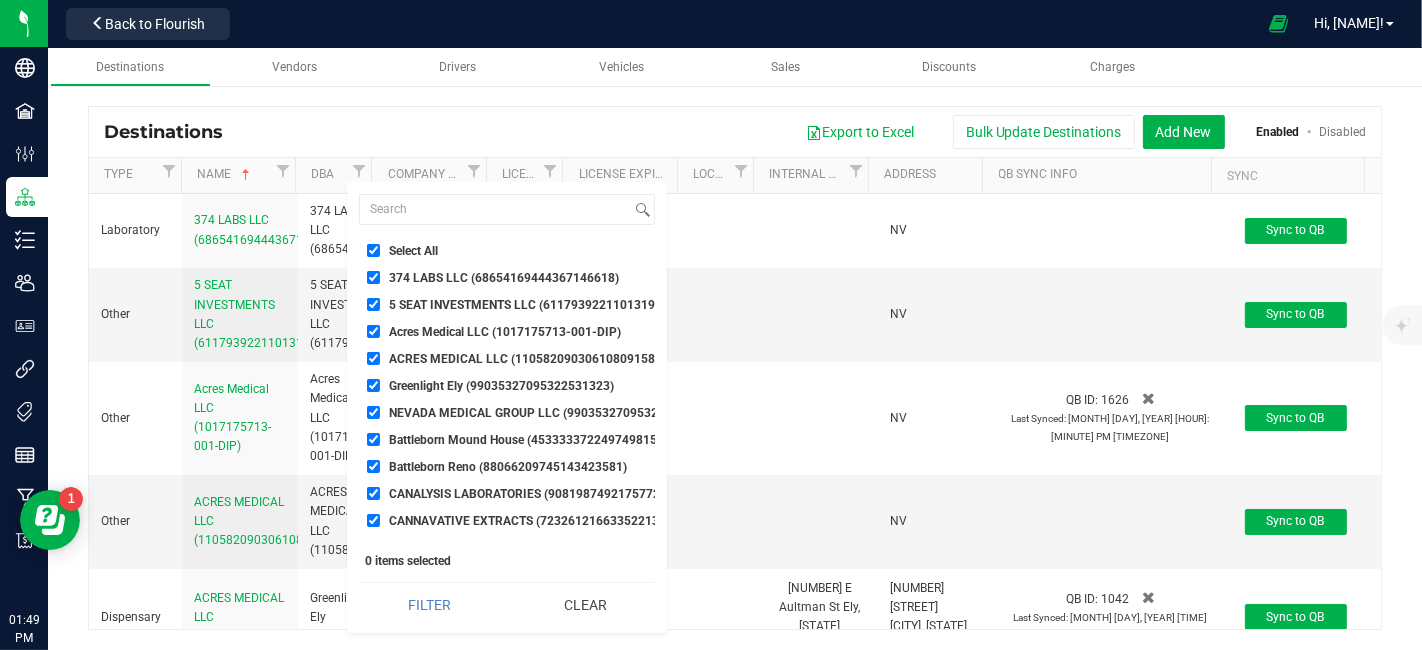 checkbox on "true" 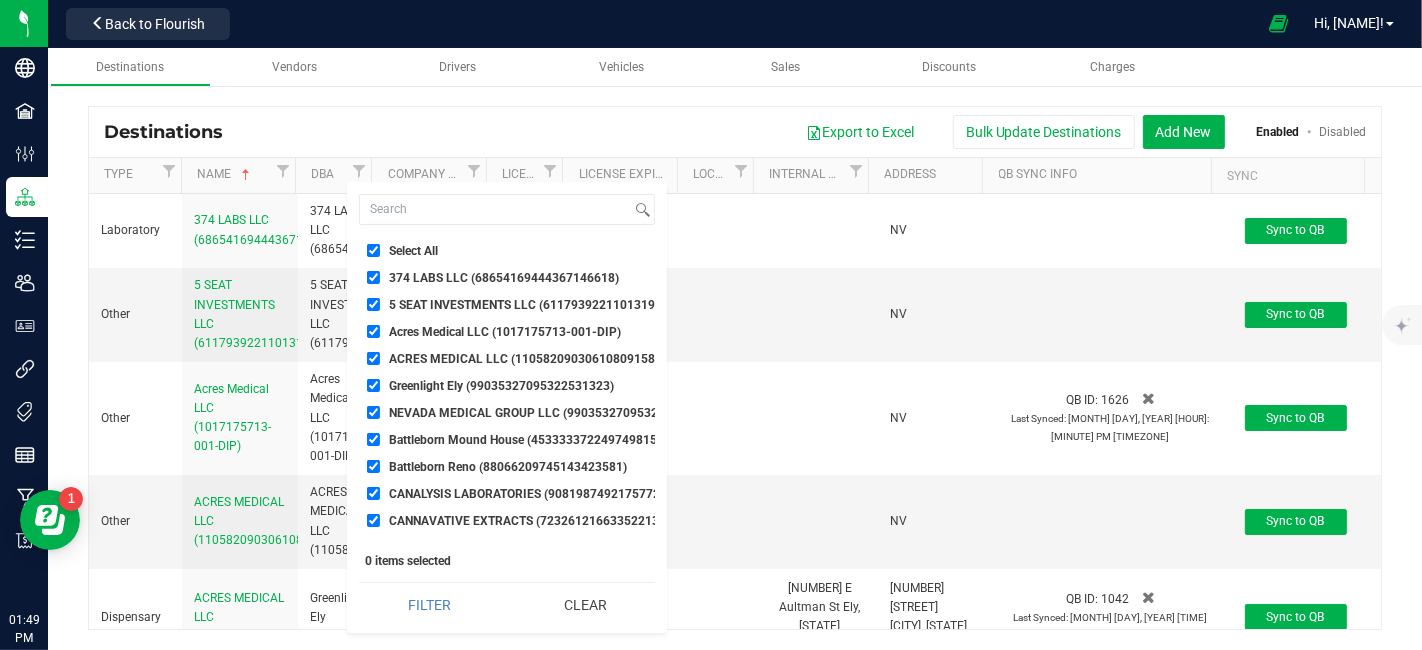 checkbox on "true" 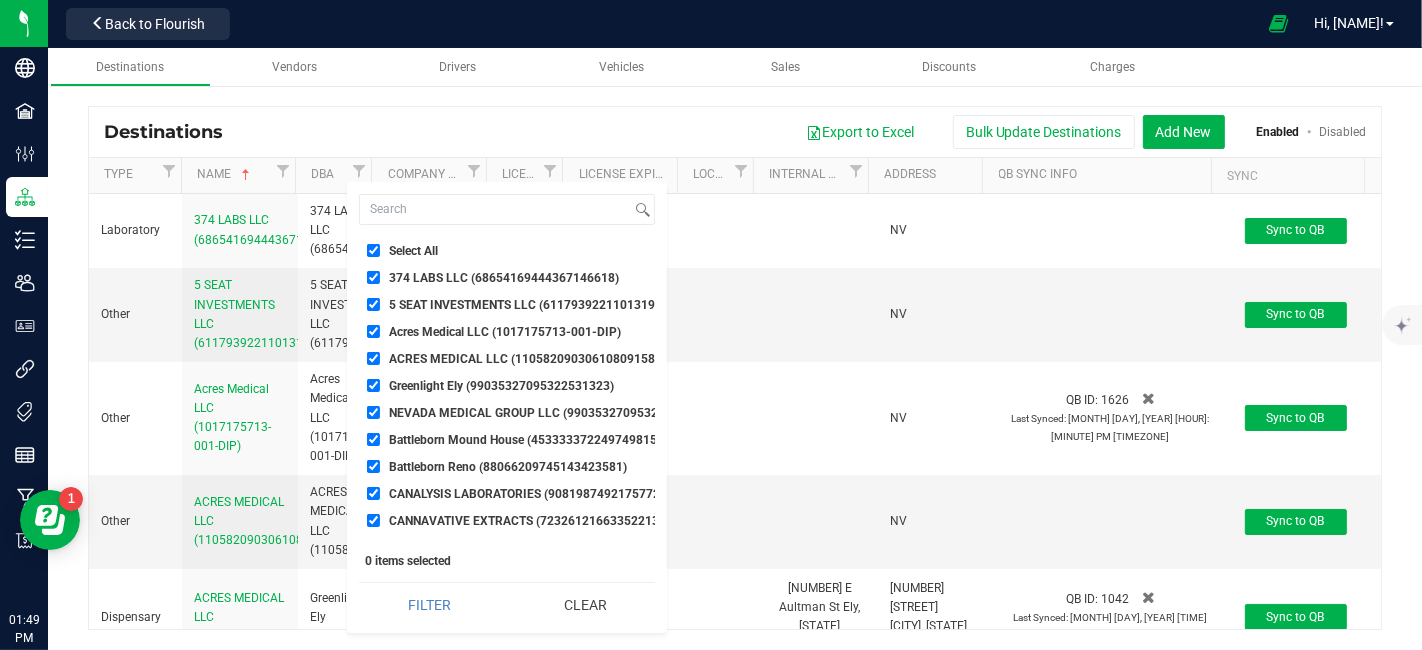 checkbox on "true" 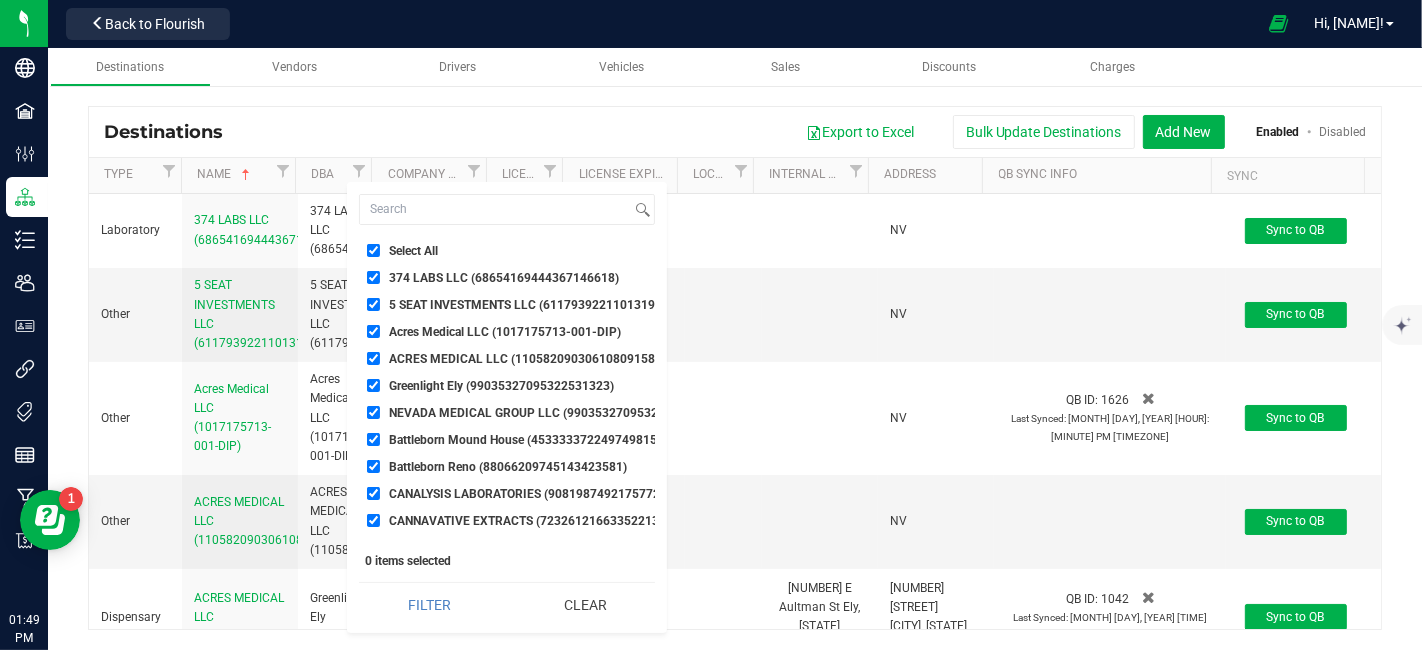 checkbox on "true" 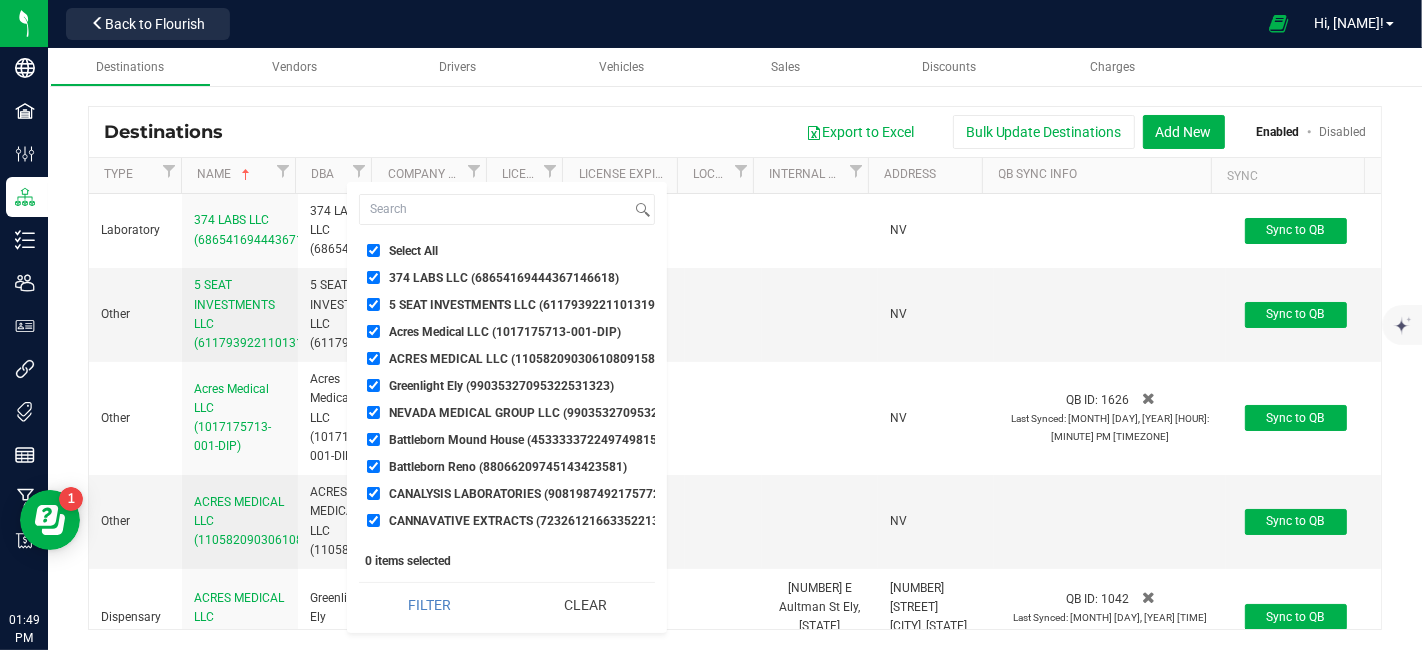checkbox on "true" 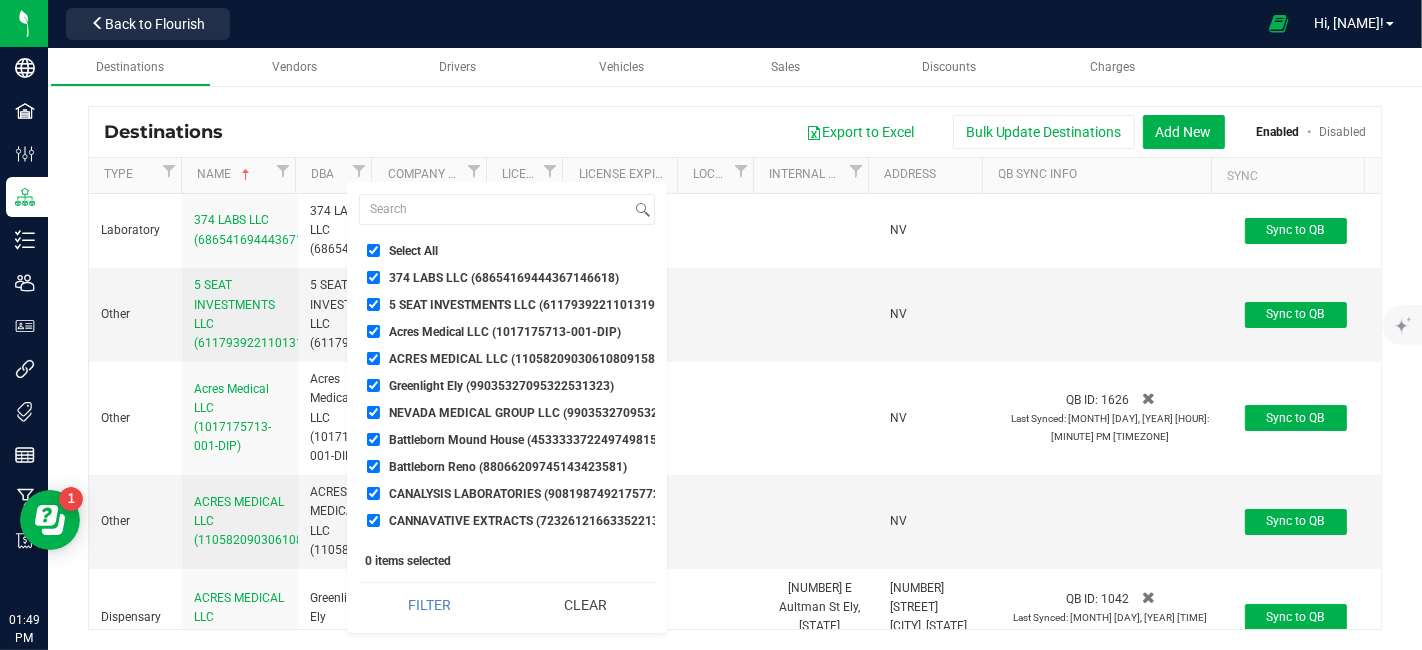 checkbox on "true" 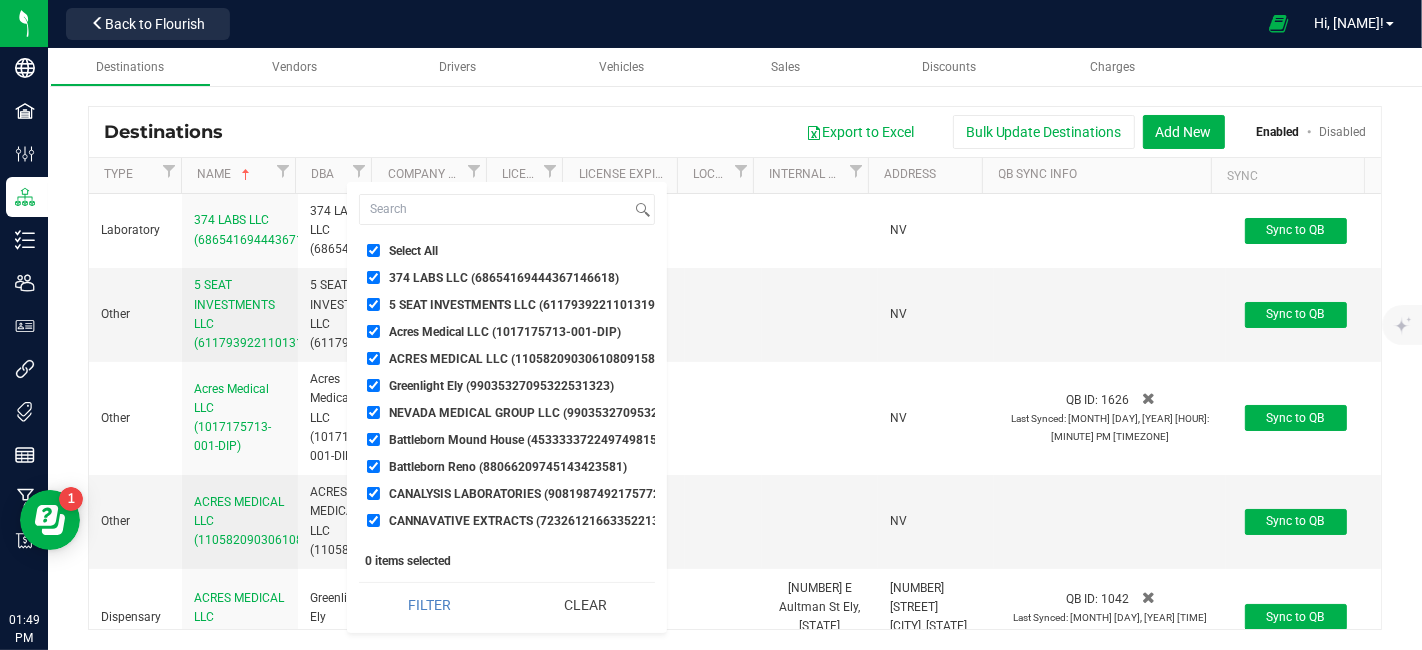 checkbox on "true" 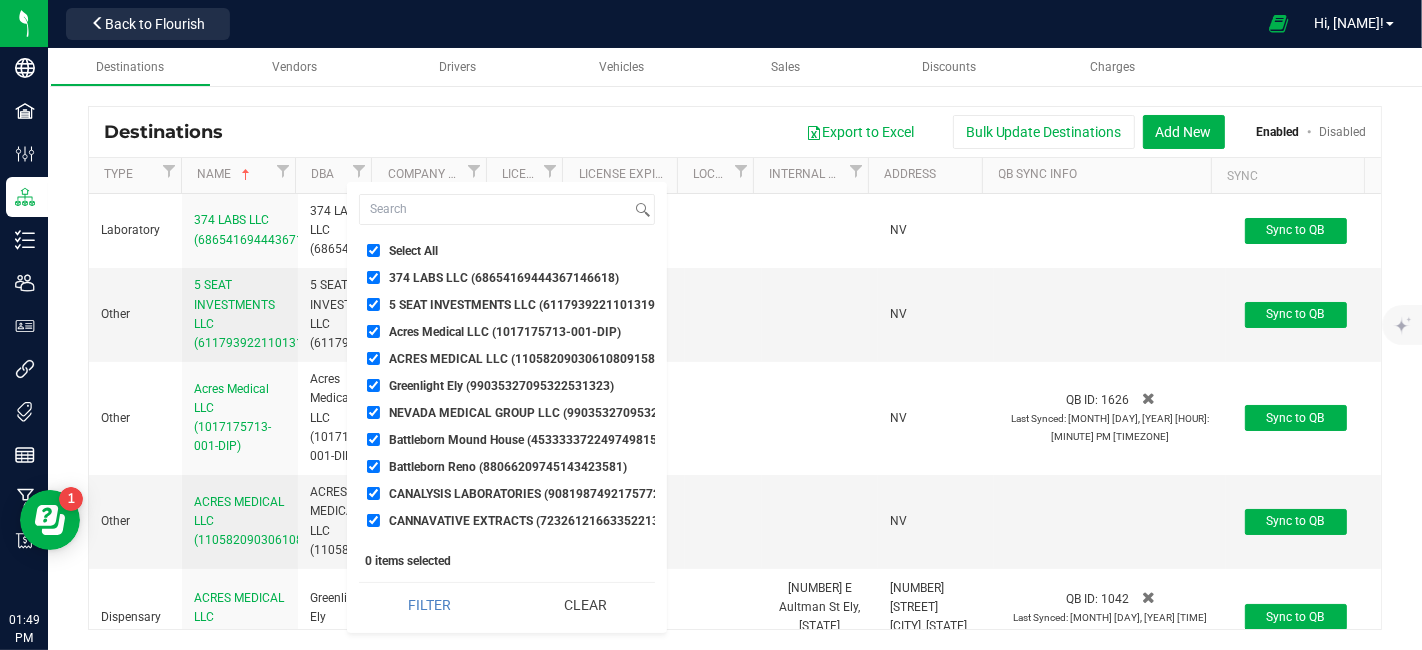 checkbox on "true" 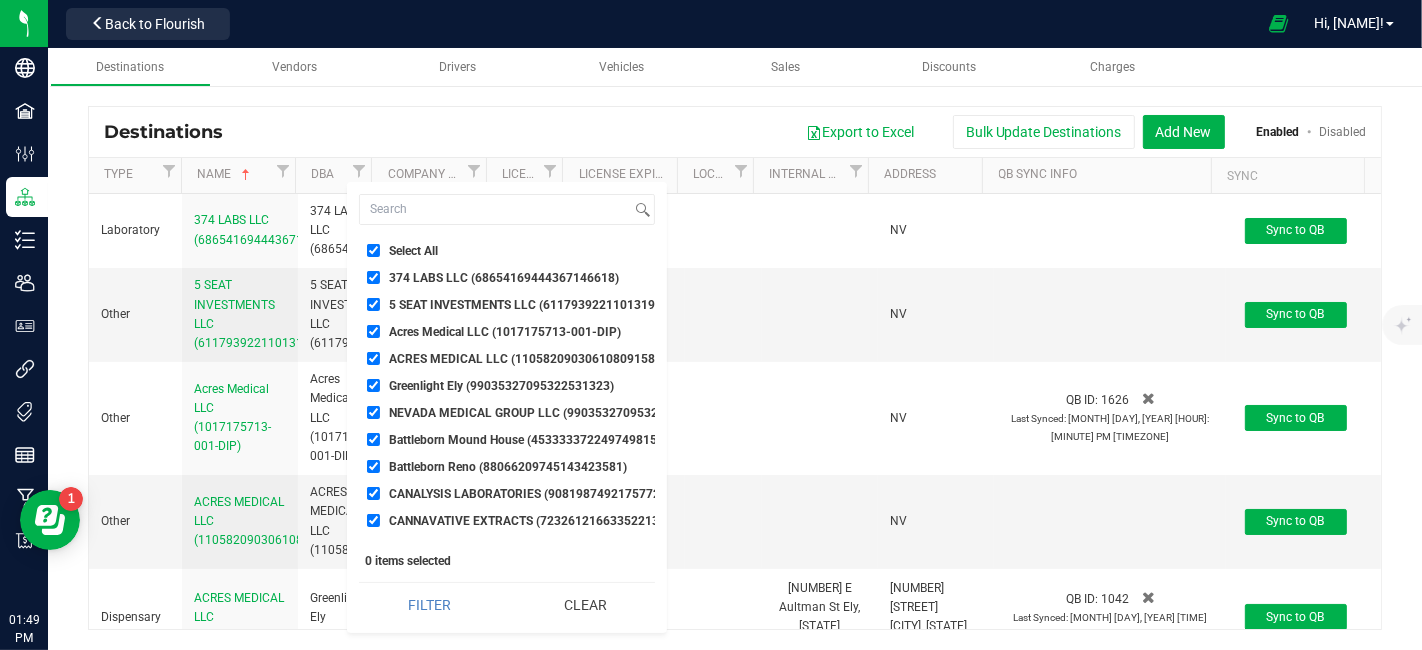 checkbox on "true" 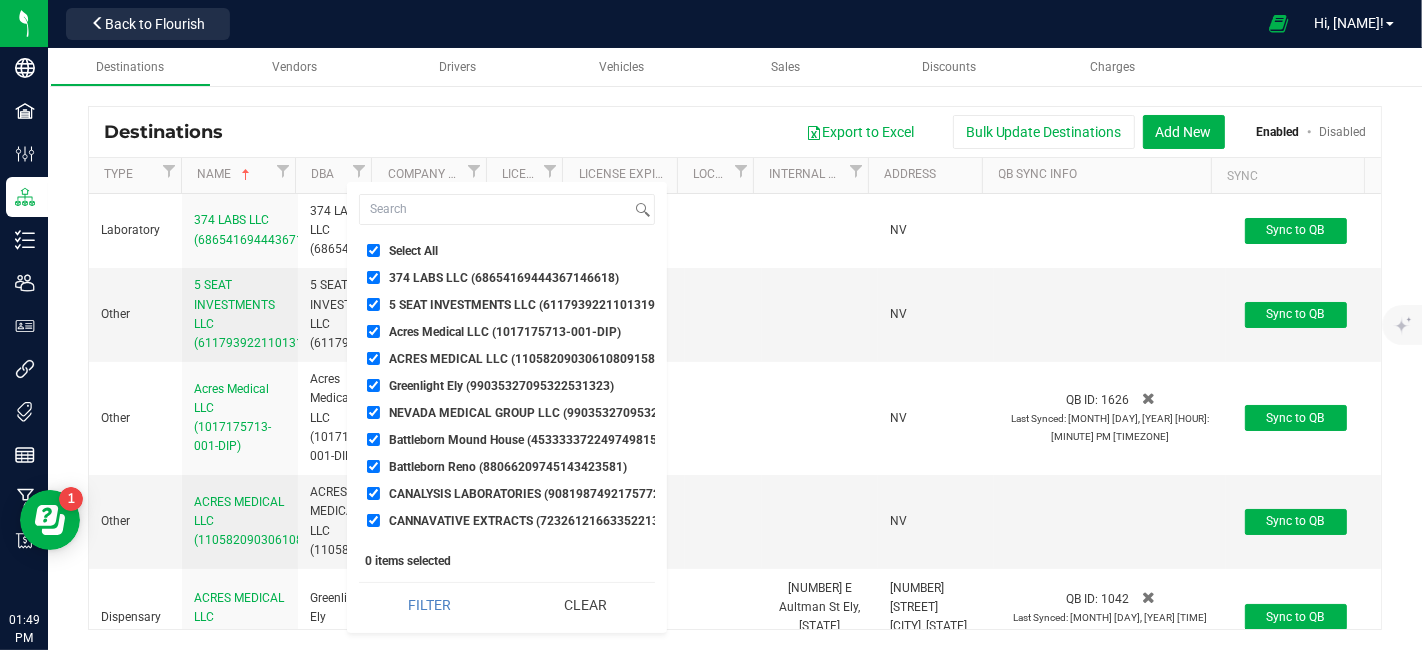 checkbox on "true" 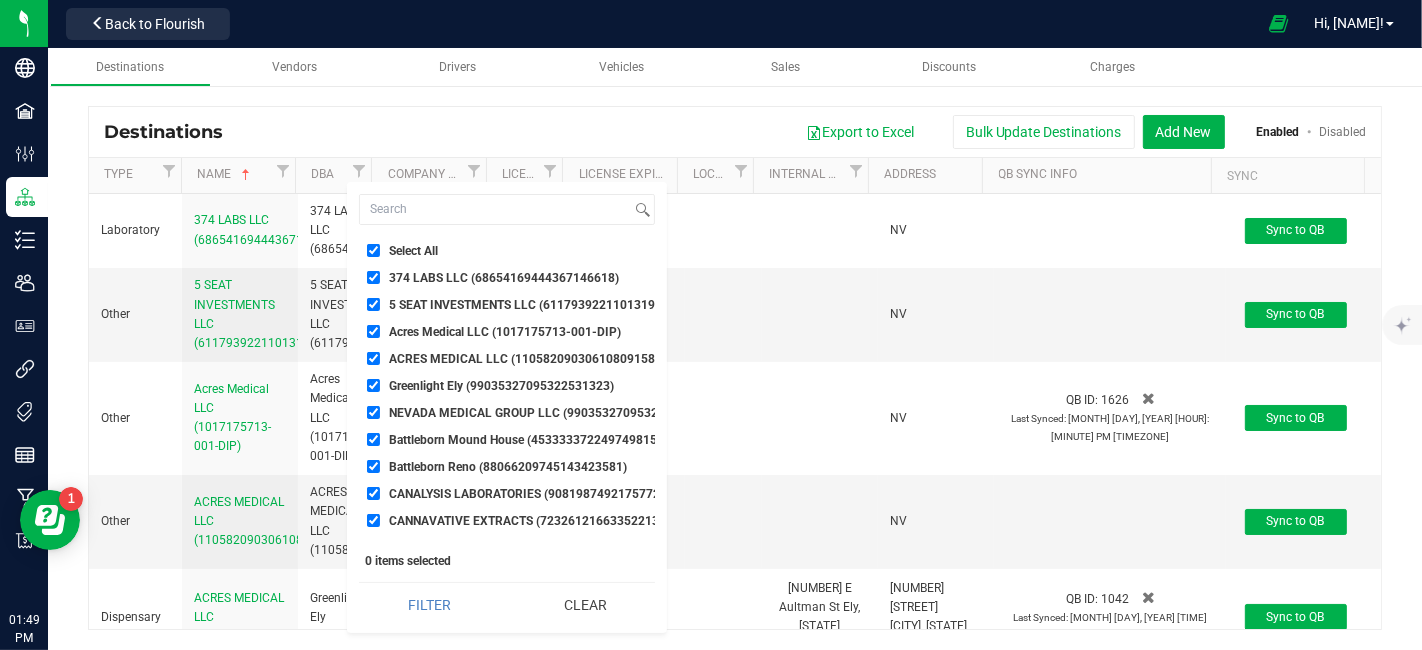 checkbox on "true" 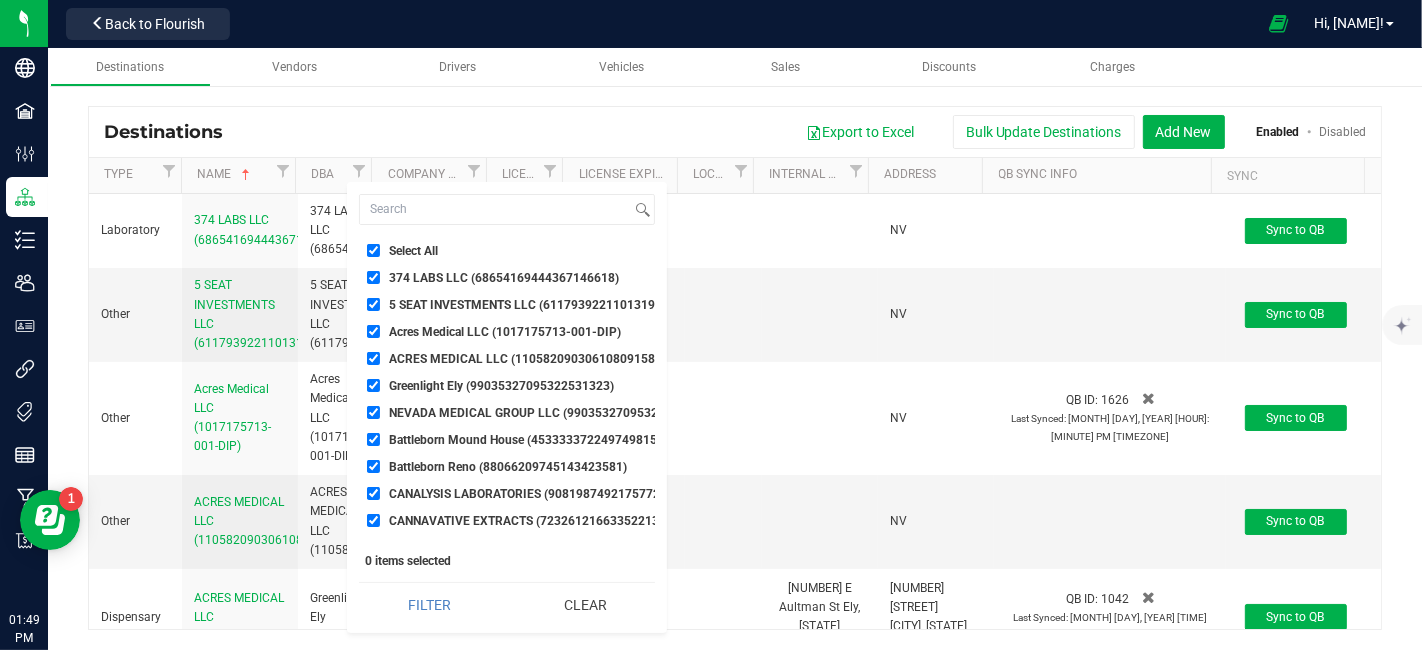 checkbox on "true" 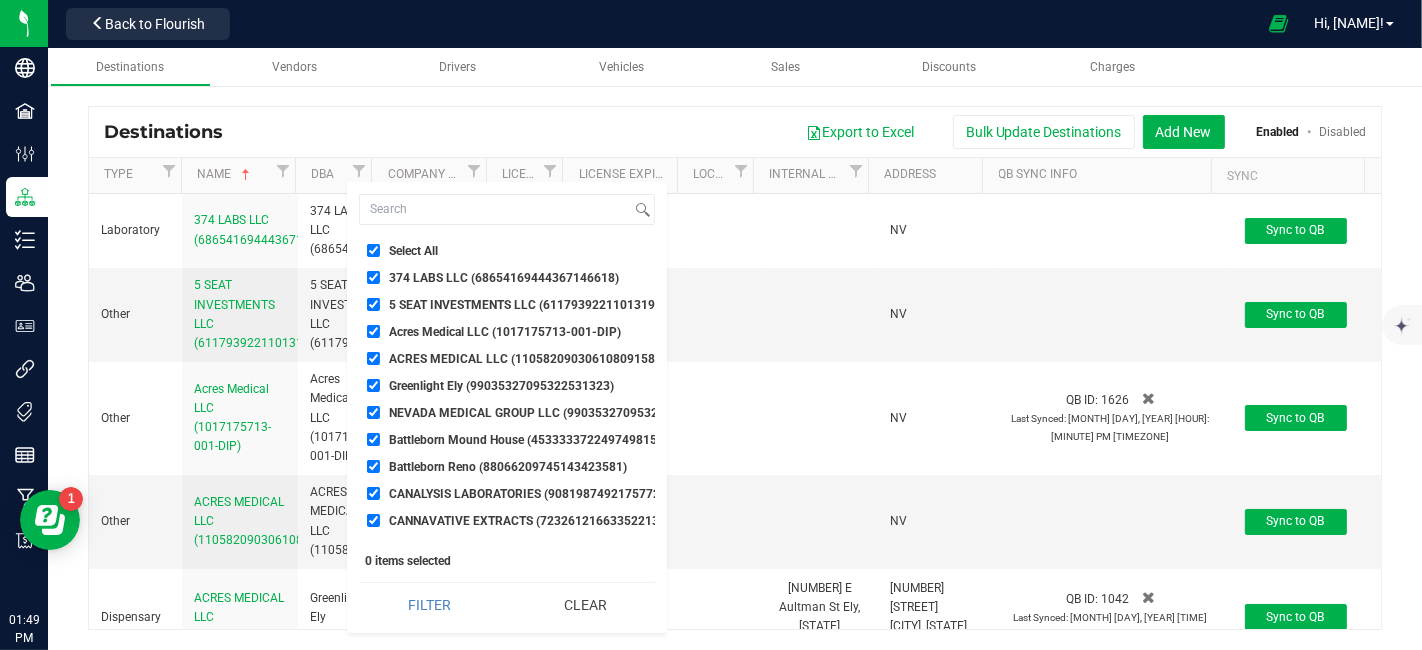 checkbox on "true" 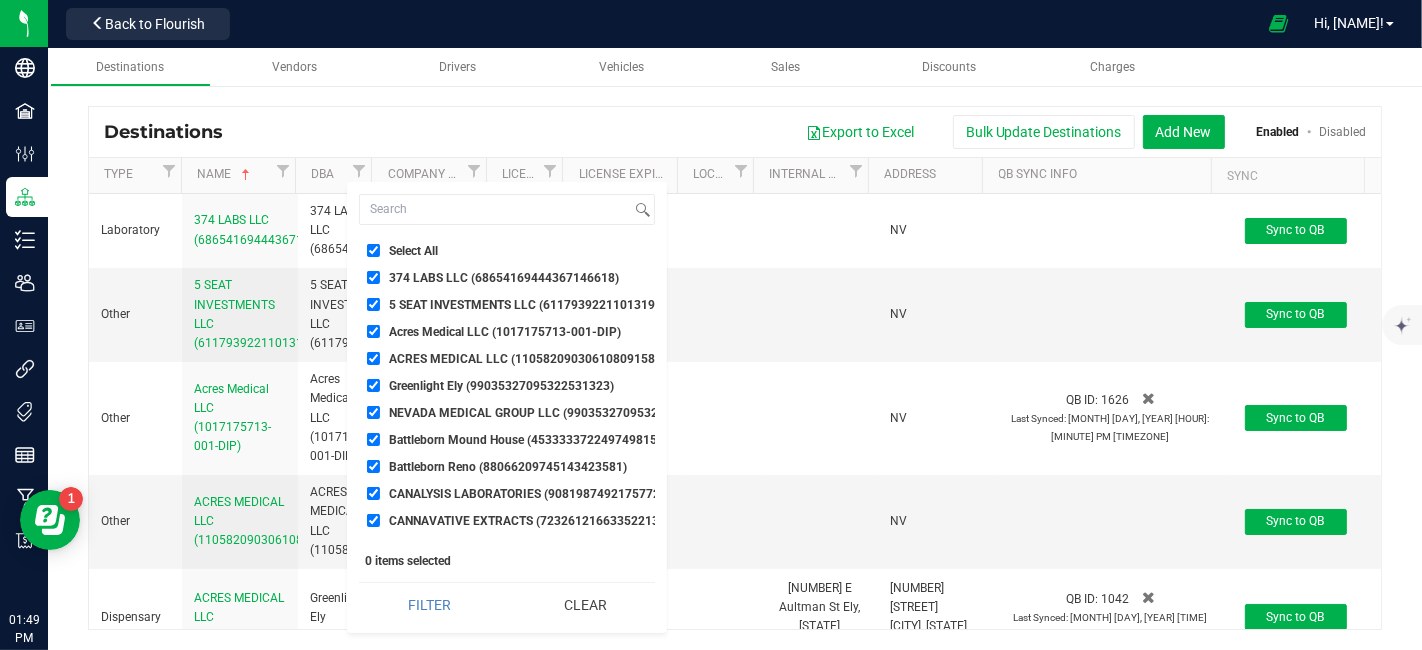 checkbox on "true" 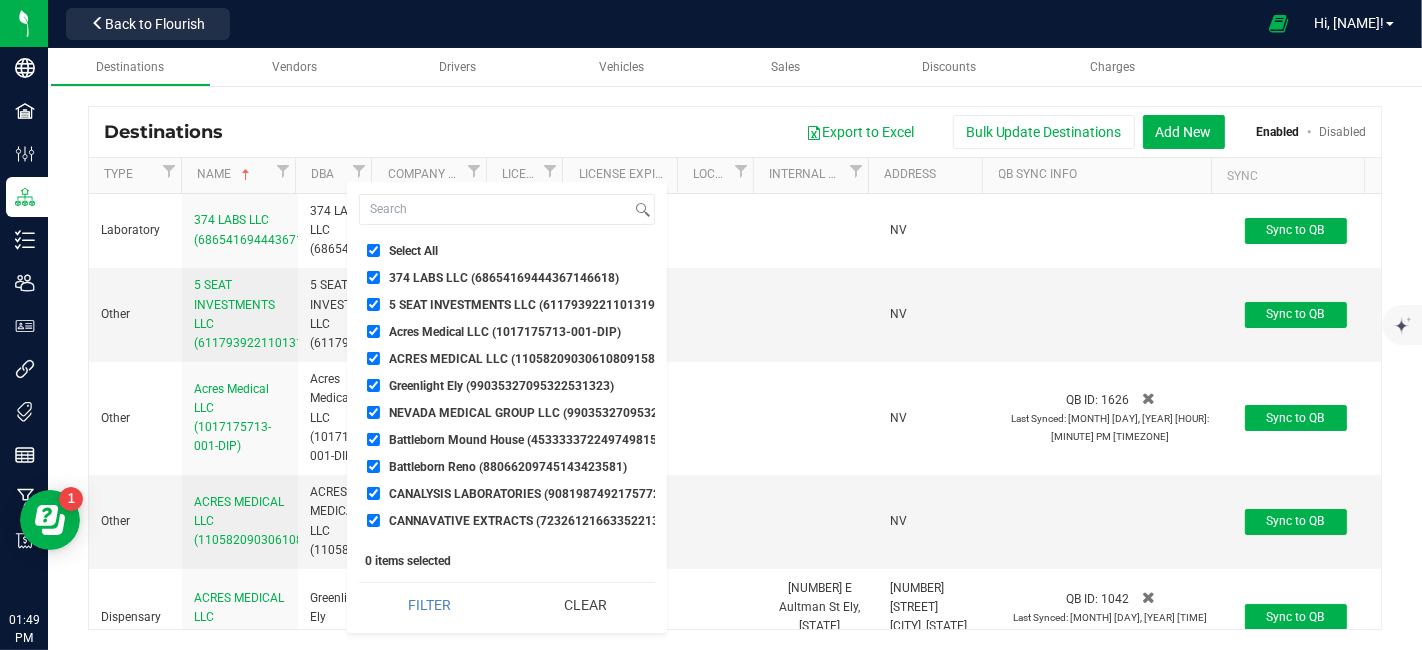checkbox on "true" 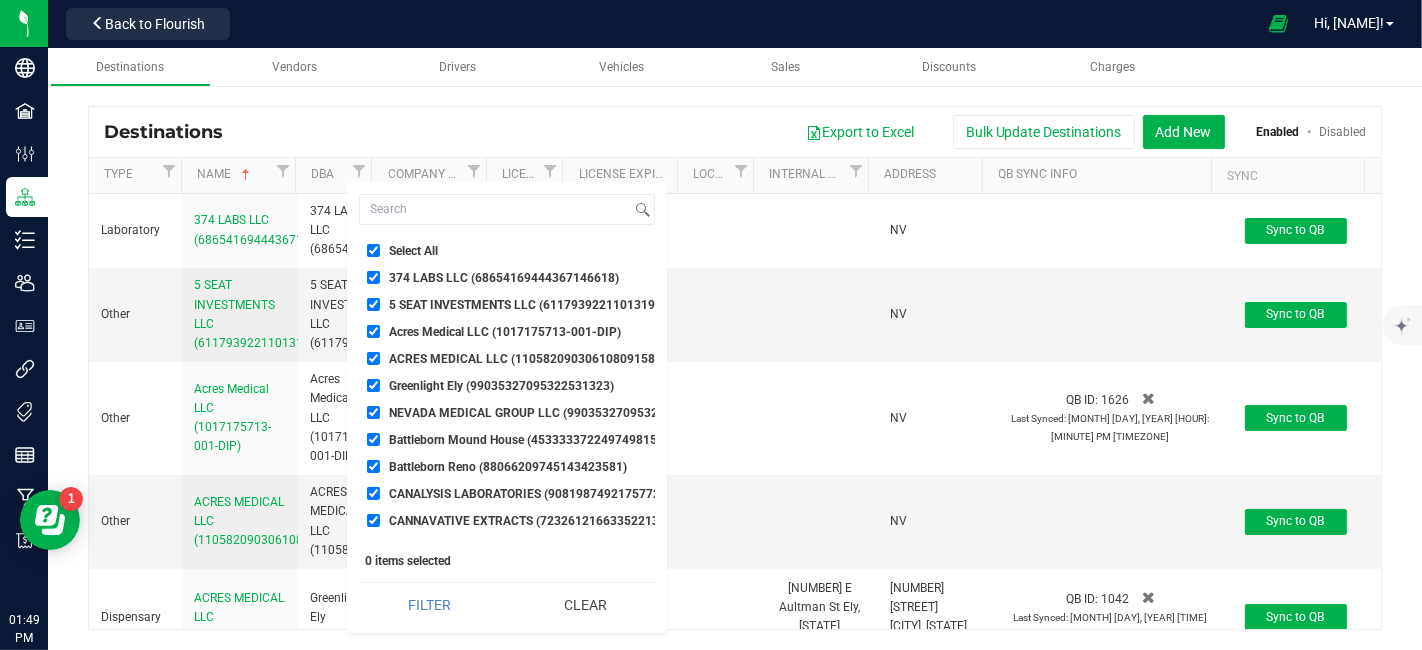 checkbox on "true" 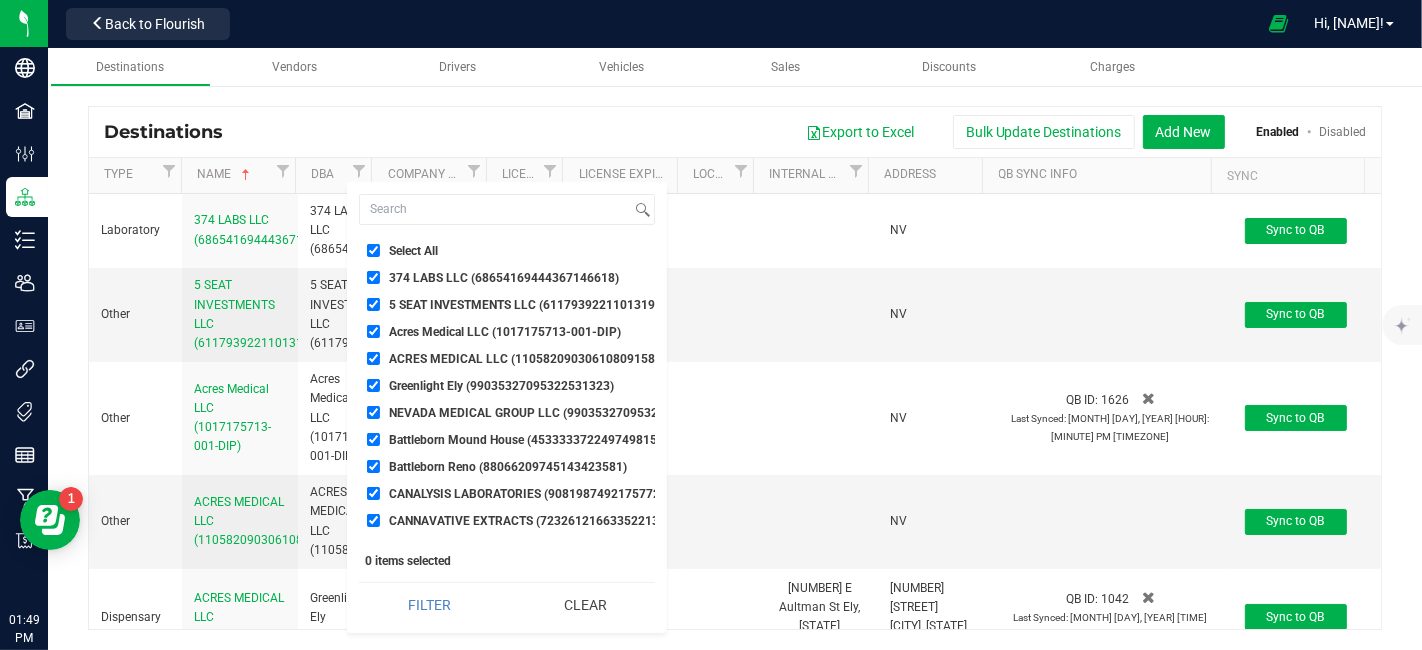 checkbox on "true" 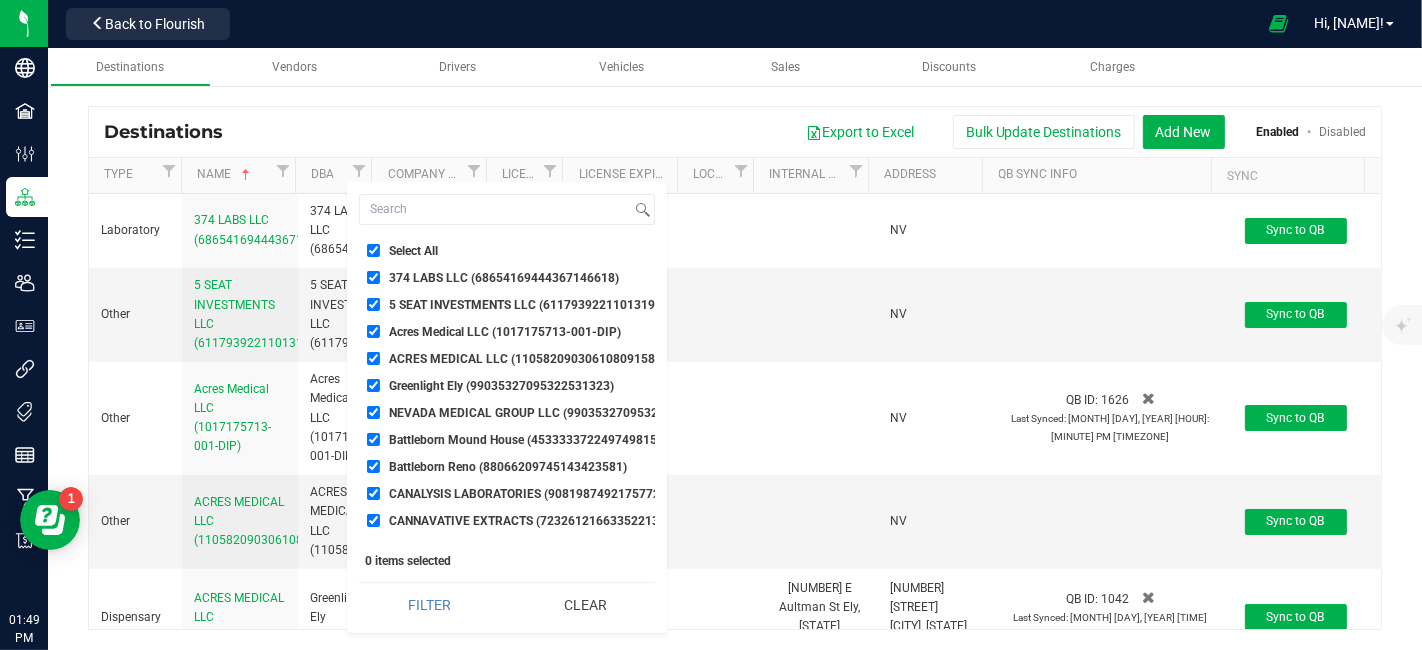 checkbox on "true" 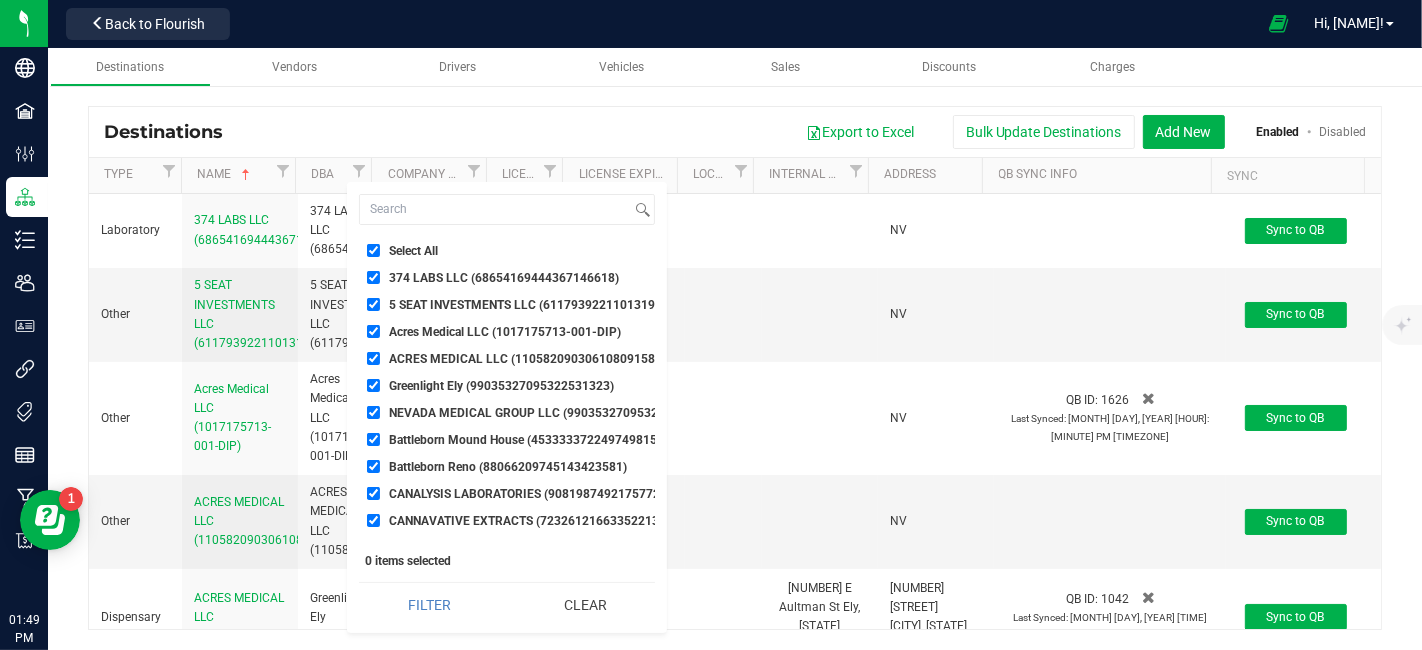 checkbox on "true" 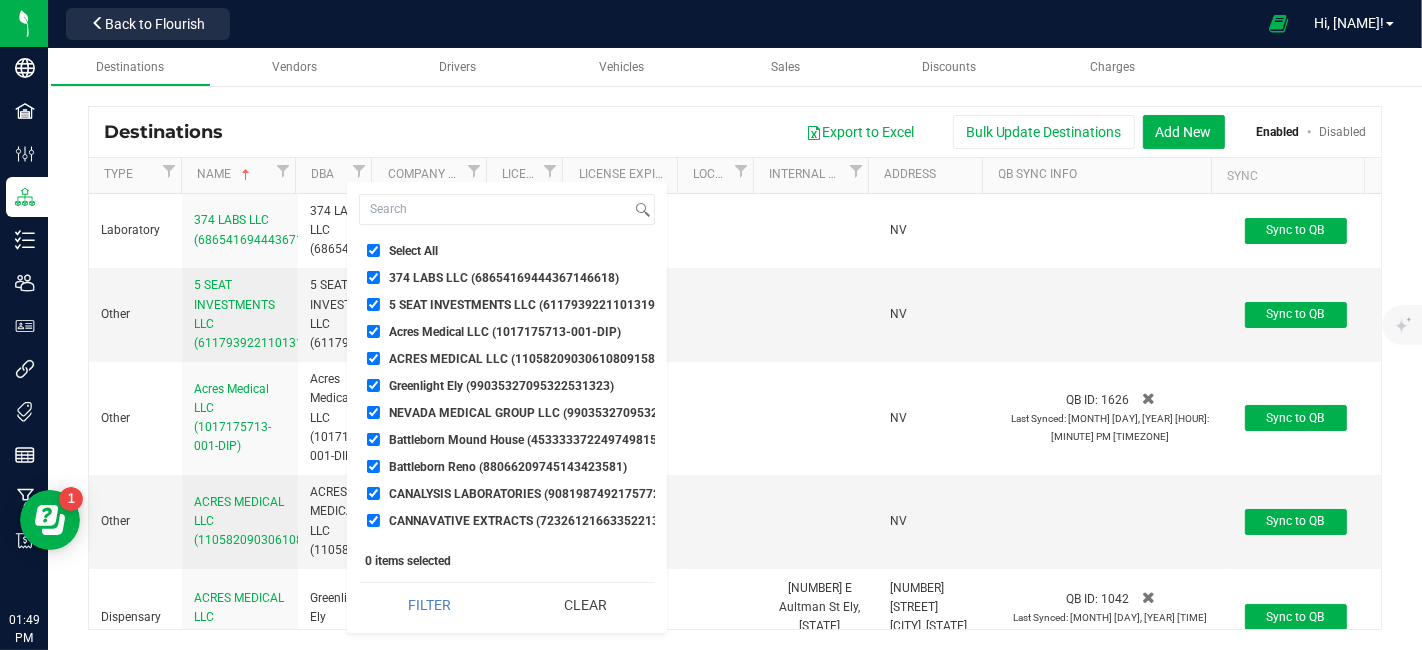 checkbox on "true" 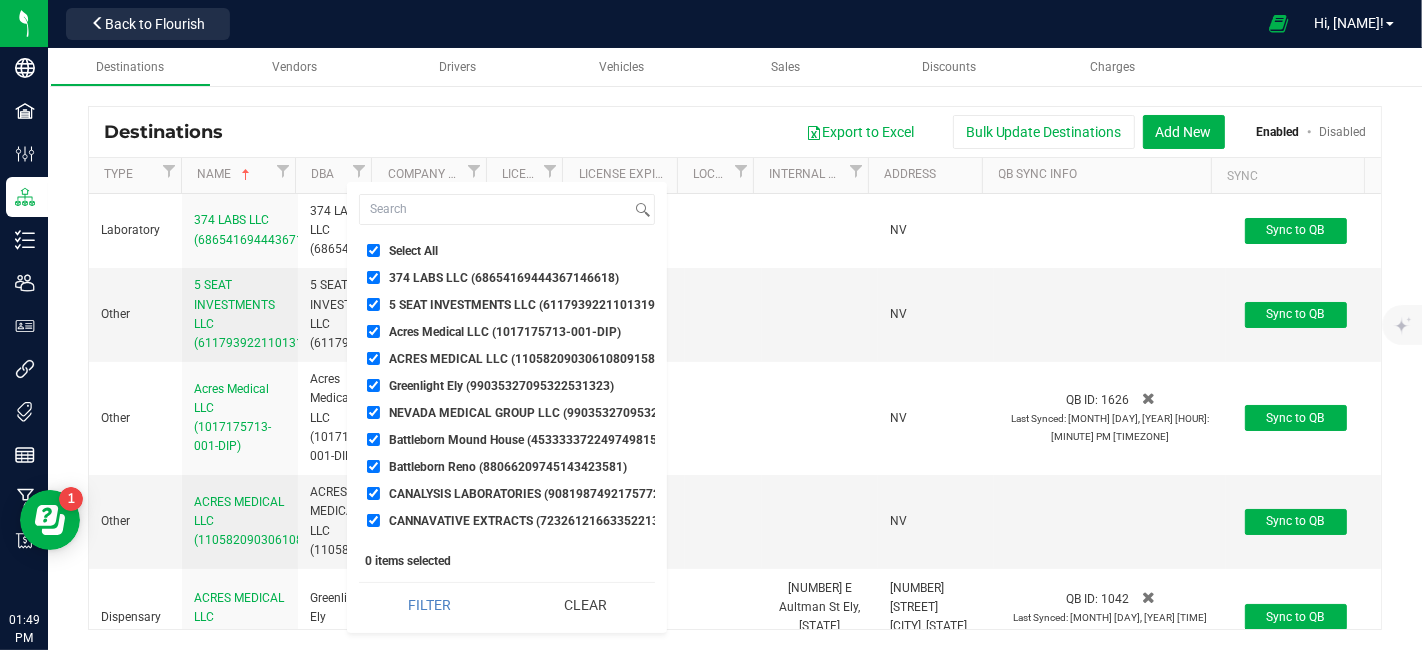 checkbox on "true" 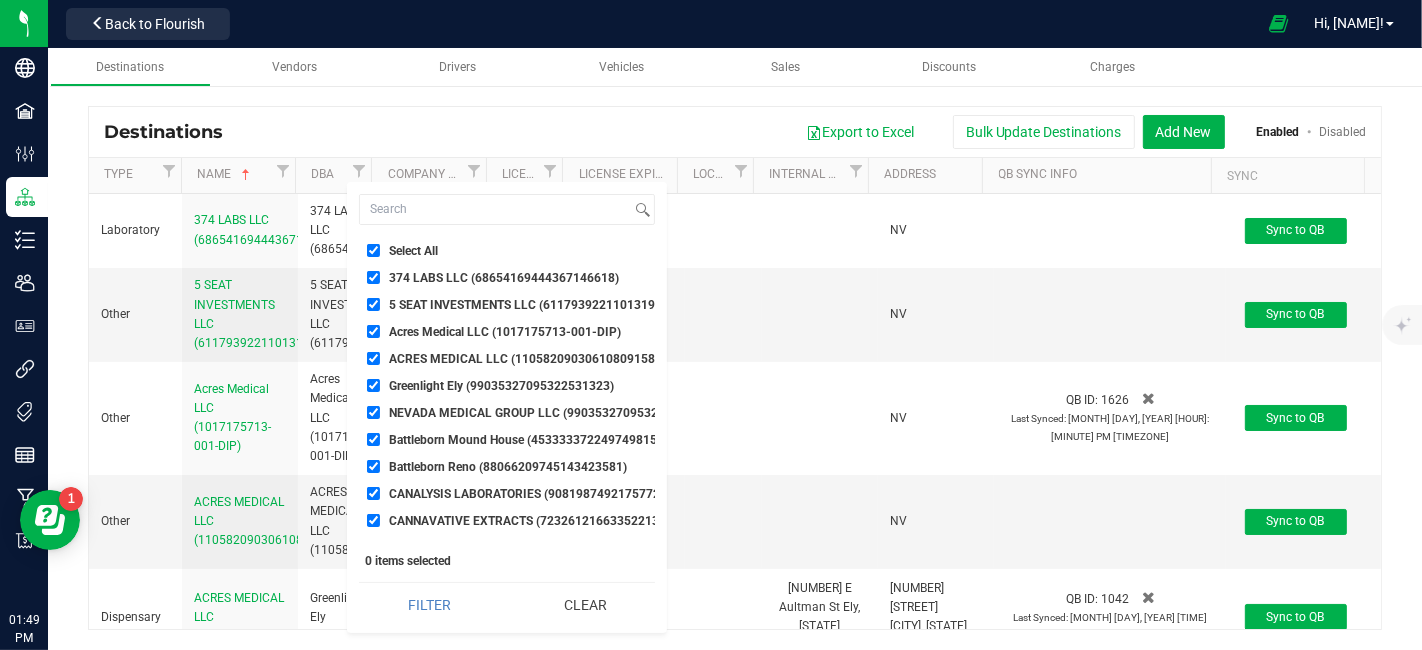 checkbox on "true" 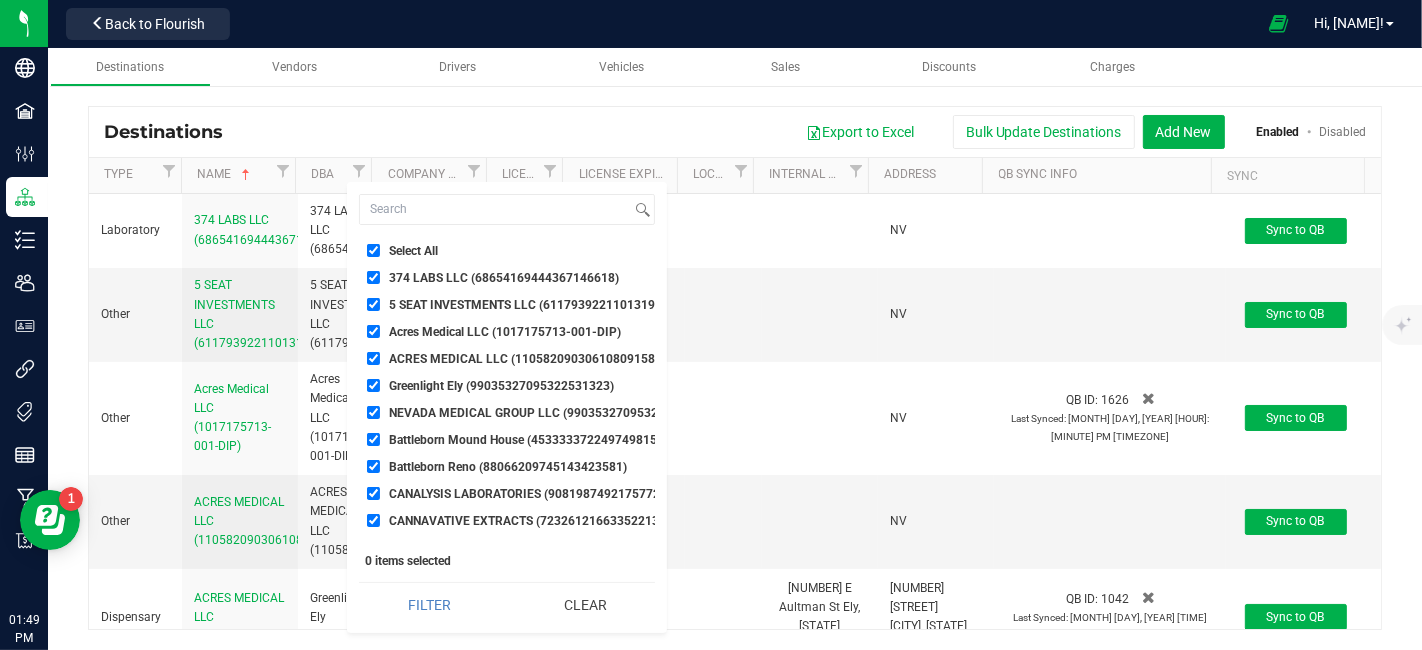checkbox on "true" 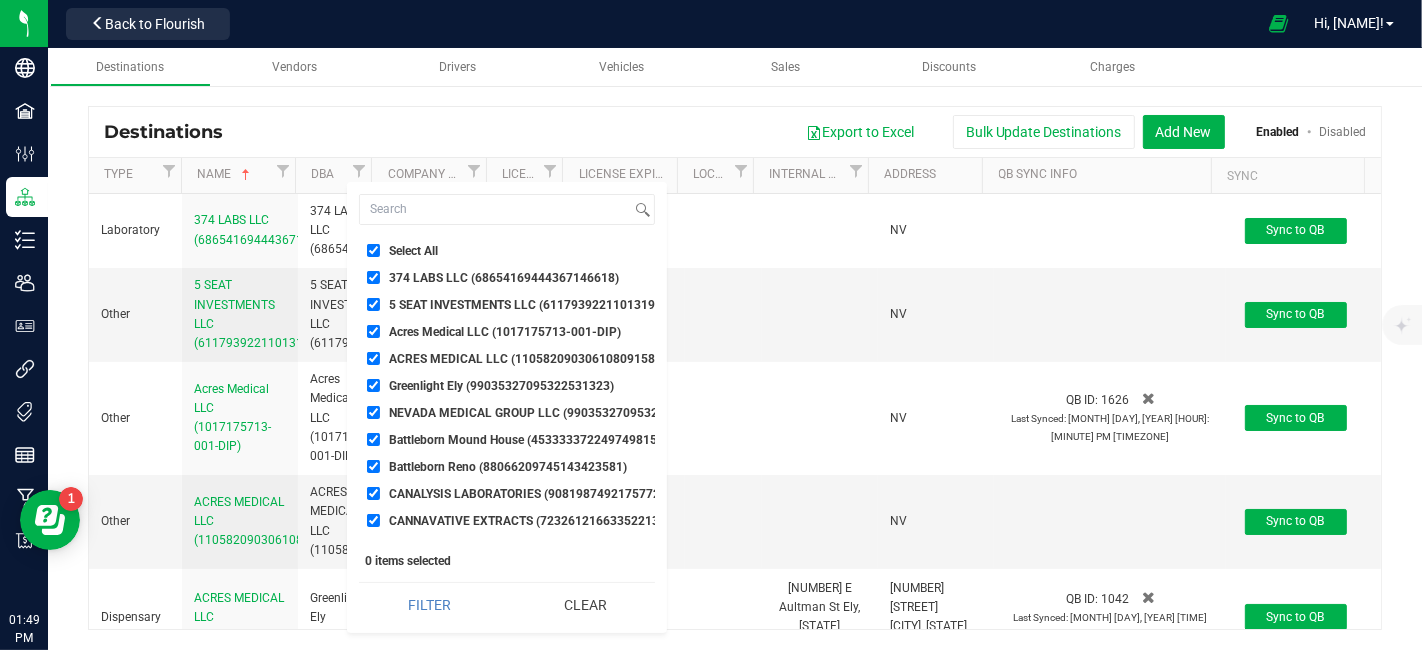 checkbox on "true" 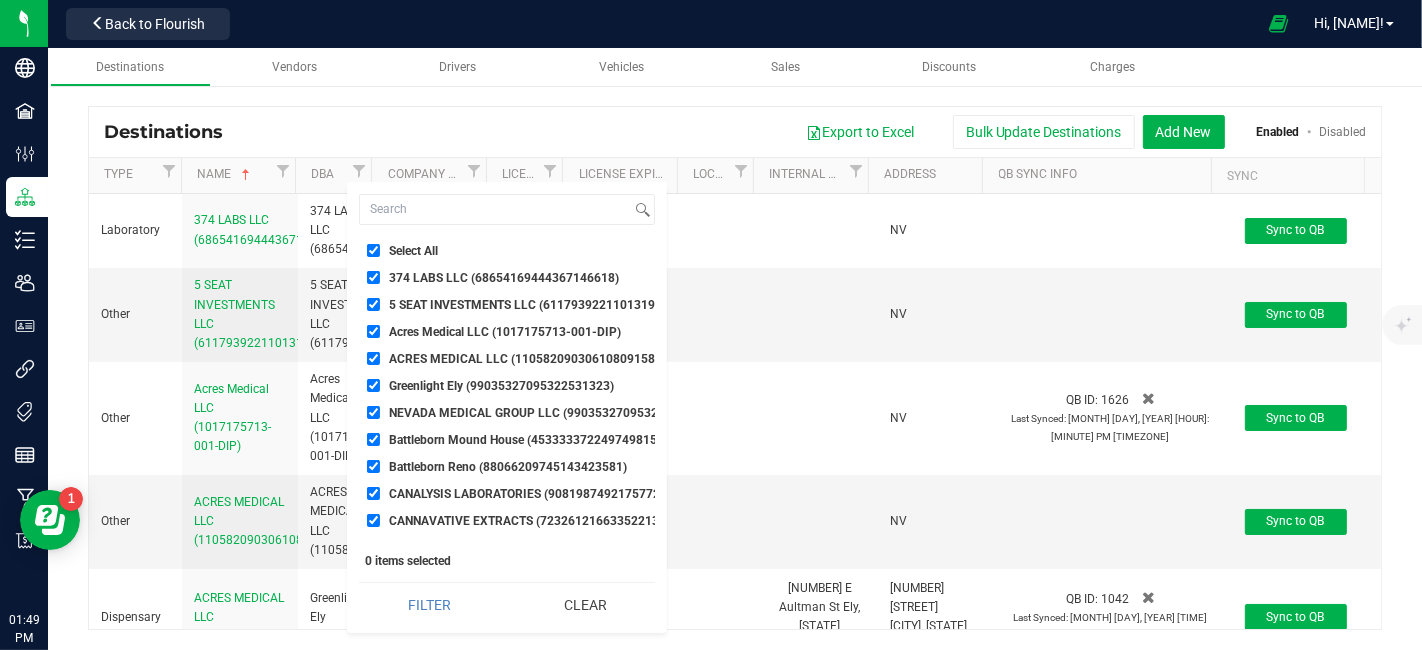 checkbox on "true" 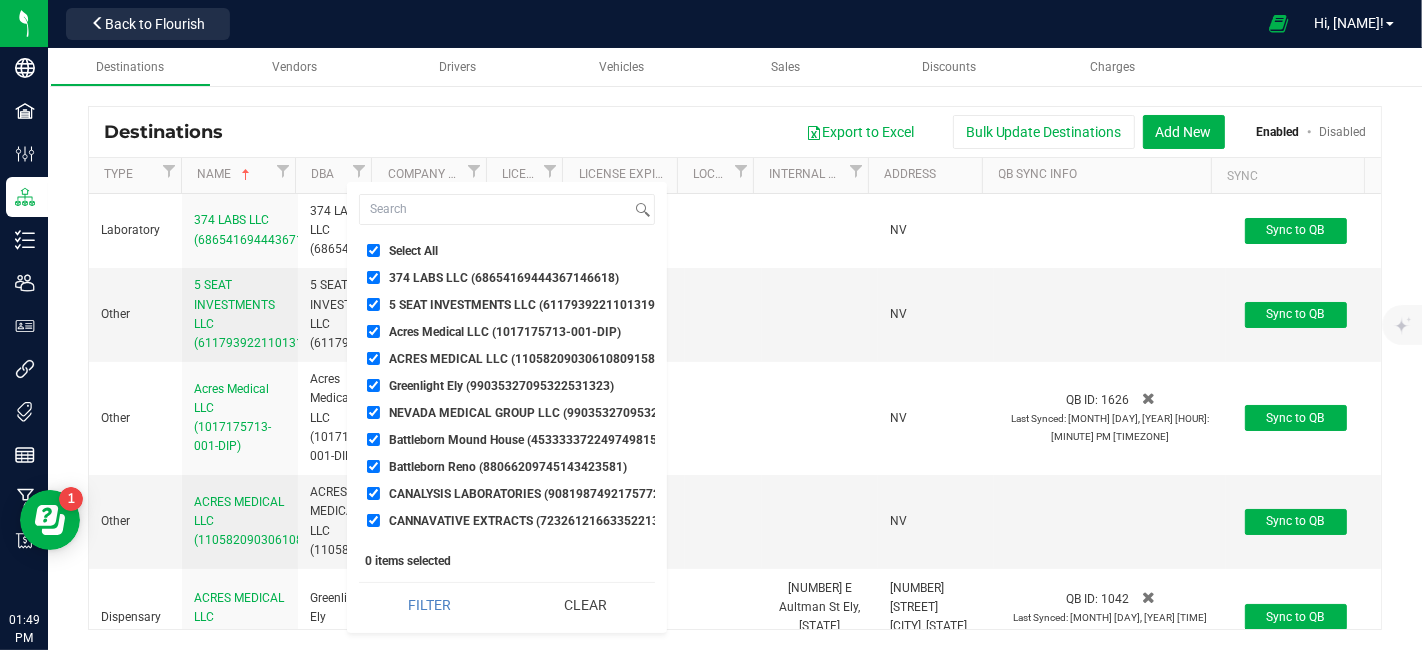checkbox on "true" 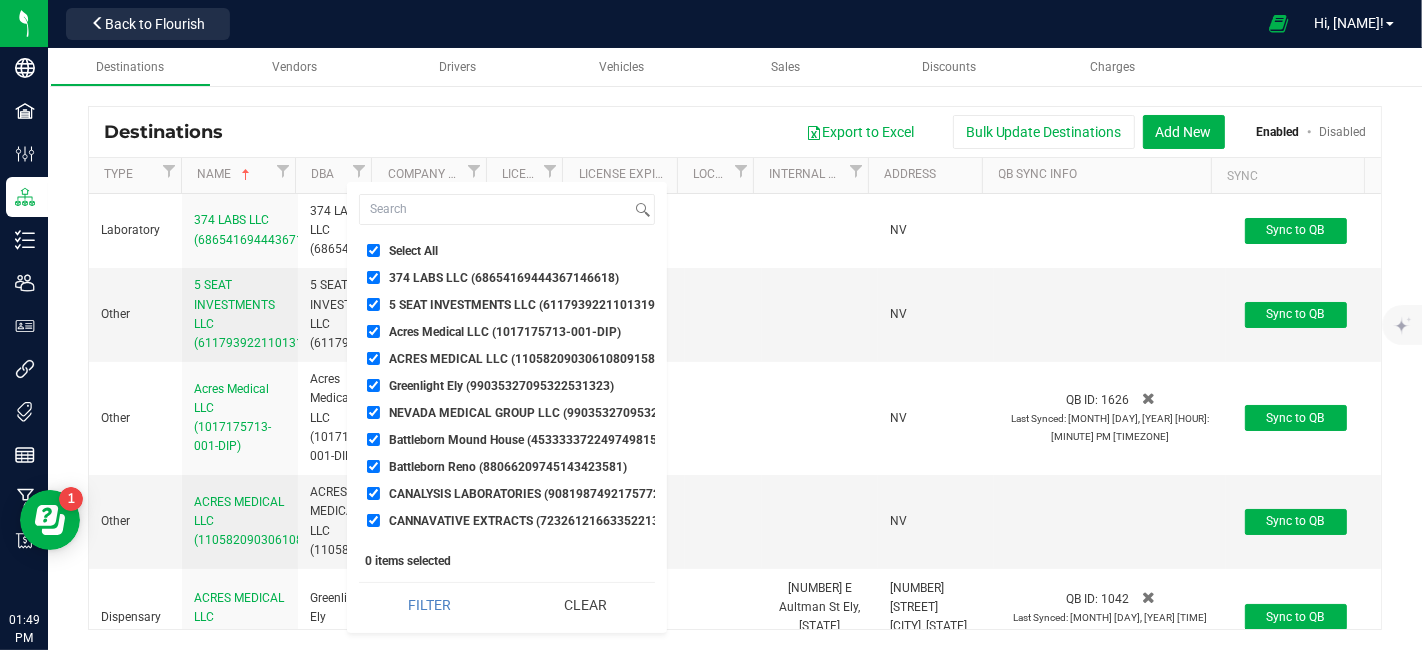 checkbox on "true" 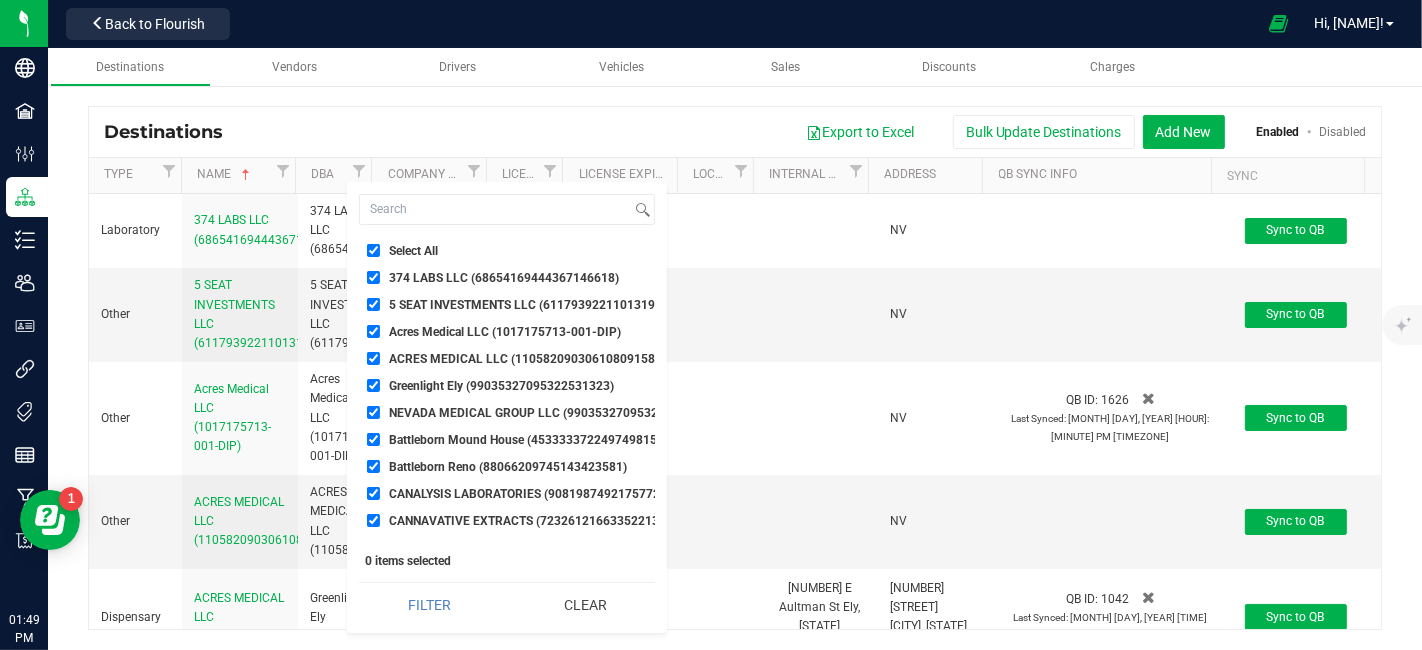 checkbox on "true" 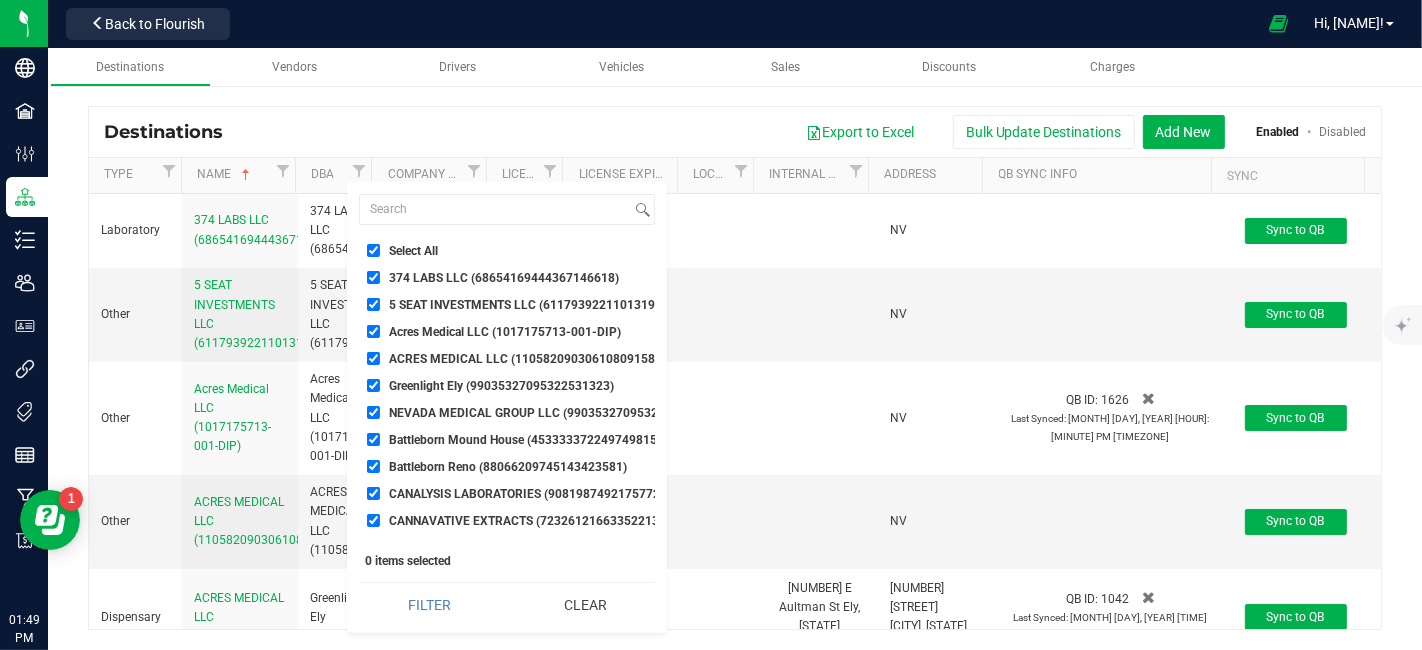 checkbox on "true" 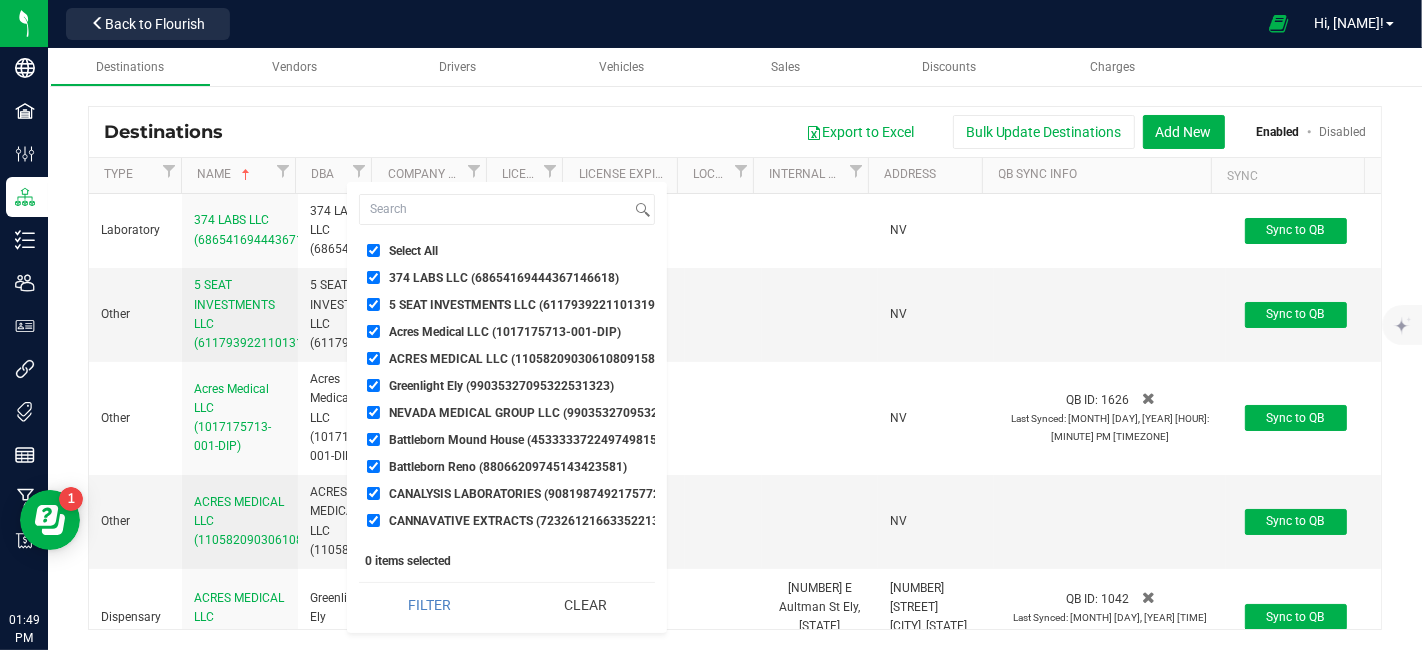 checkbox on "true" 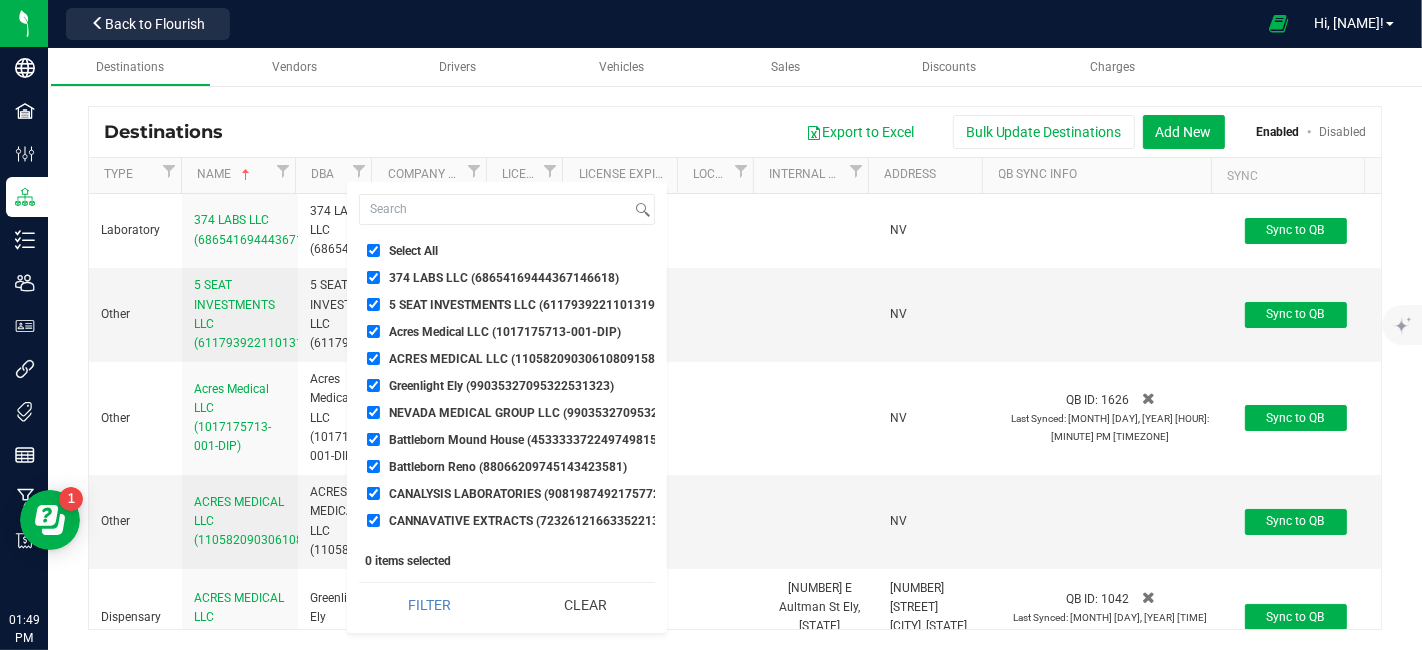 checkbox on "true" 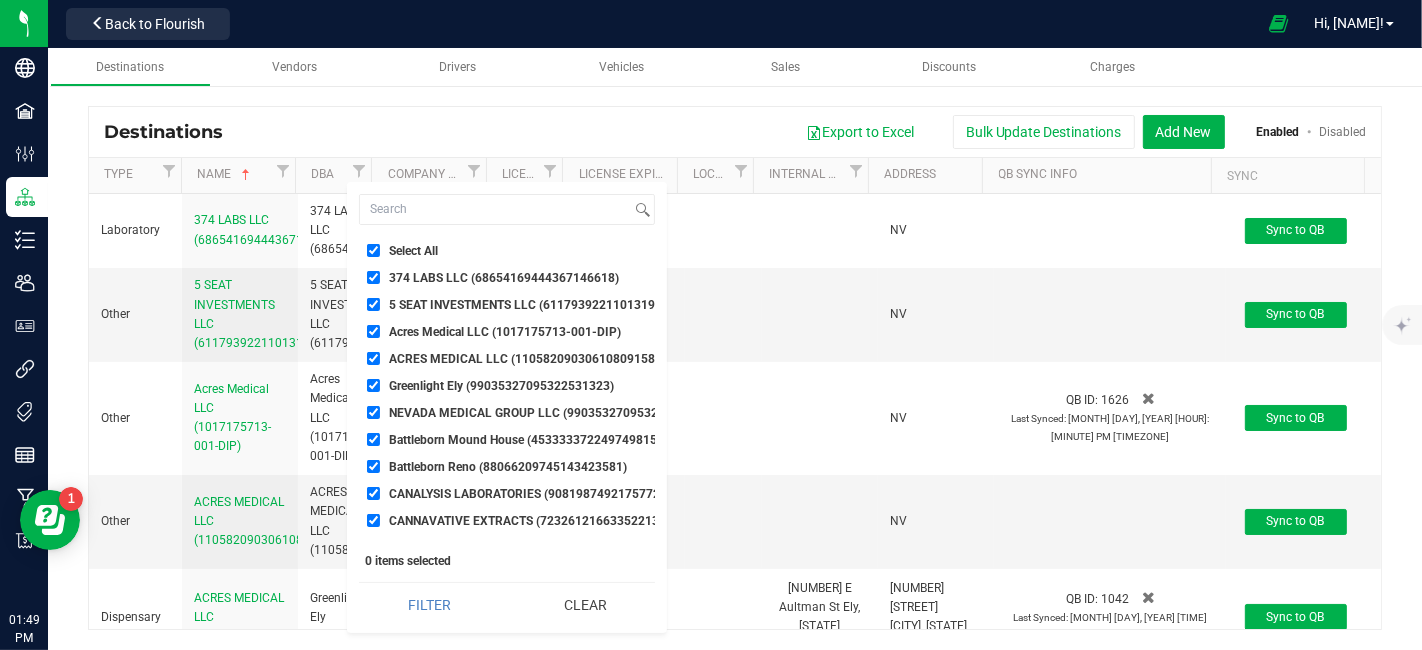 checkbox on "true" 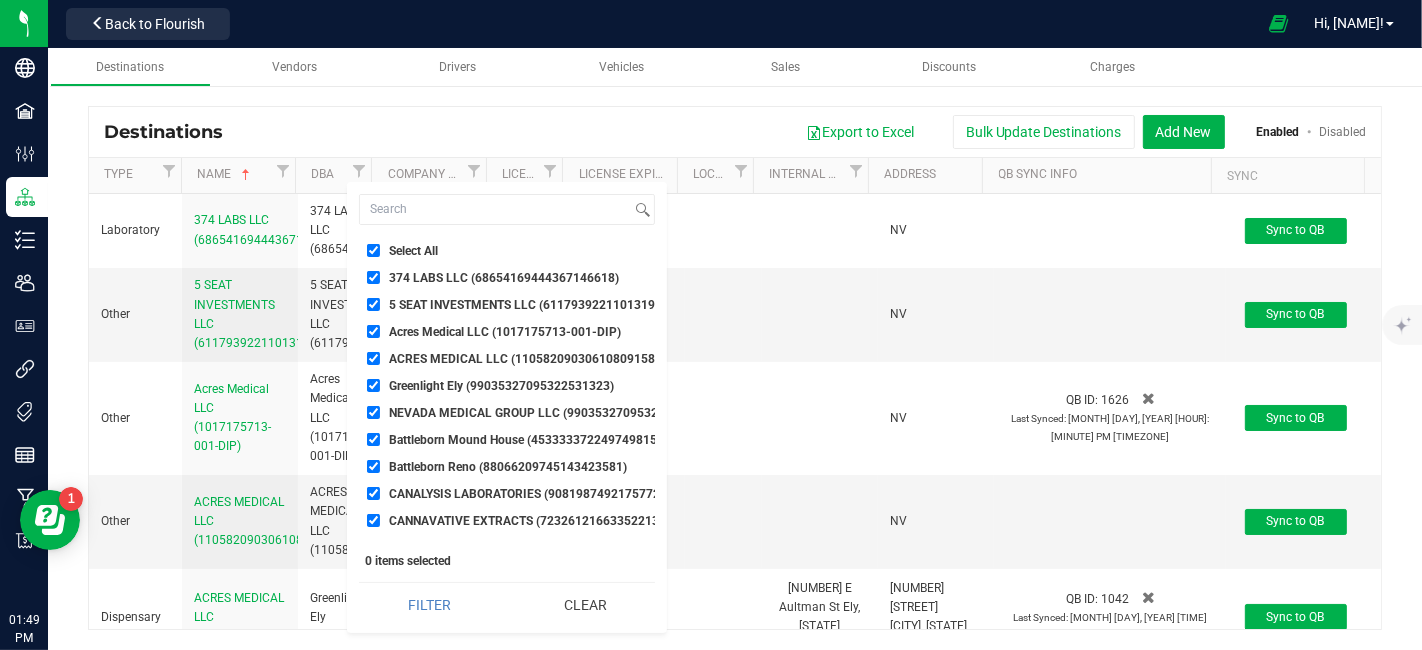 checkbox on "true" 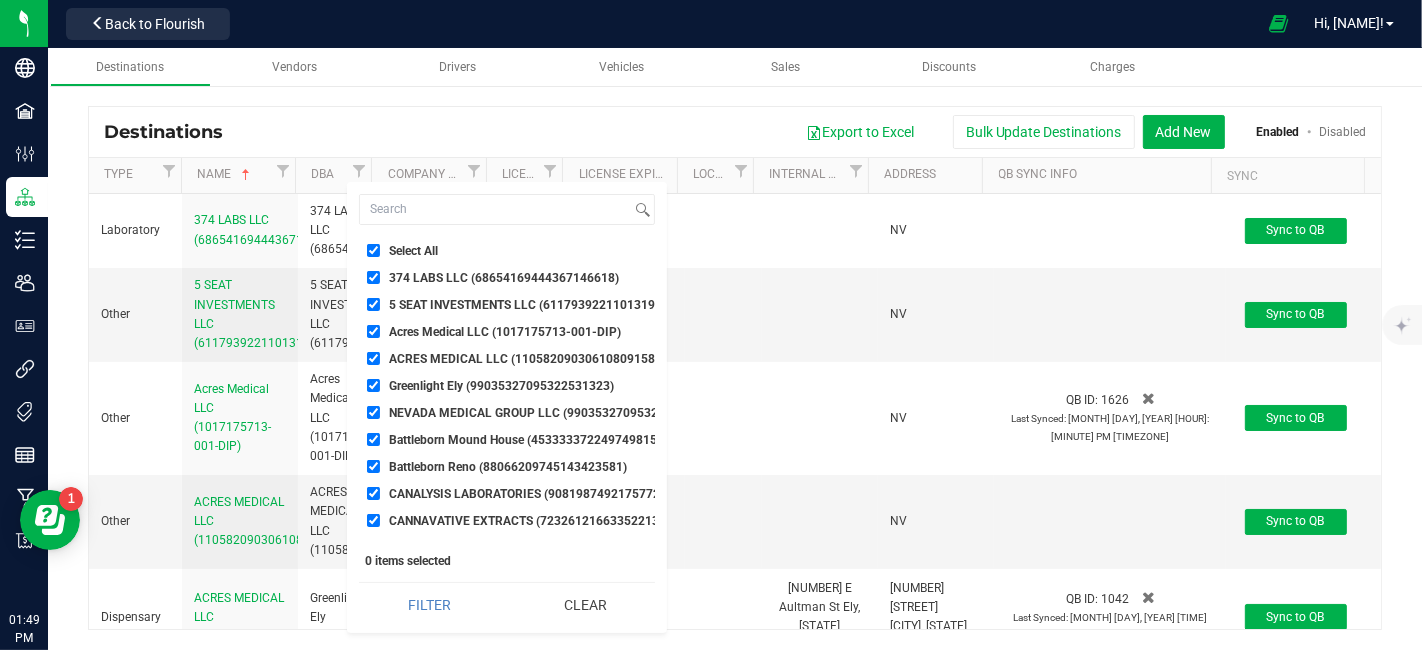 checkbox on "true" 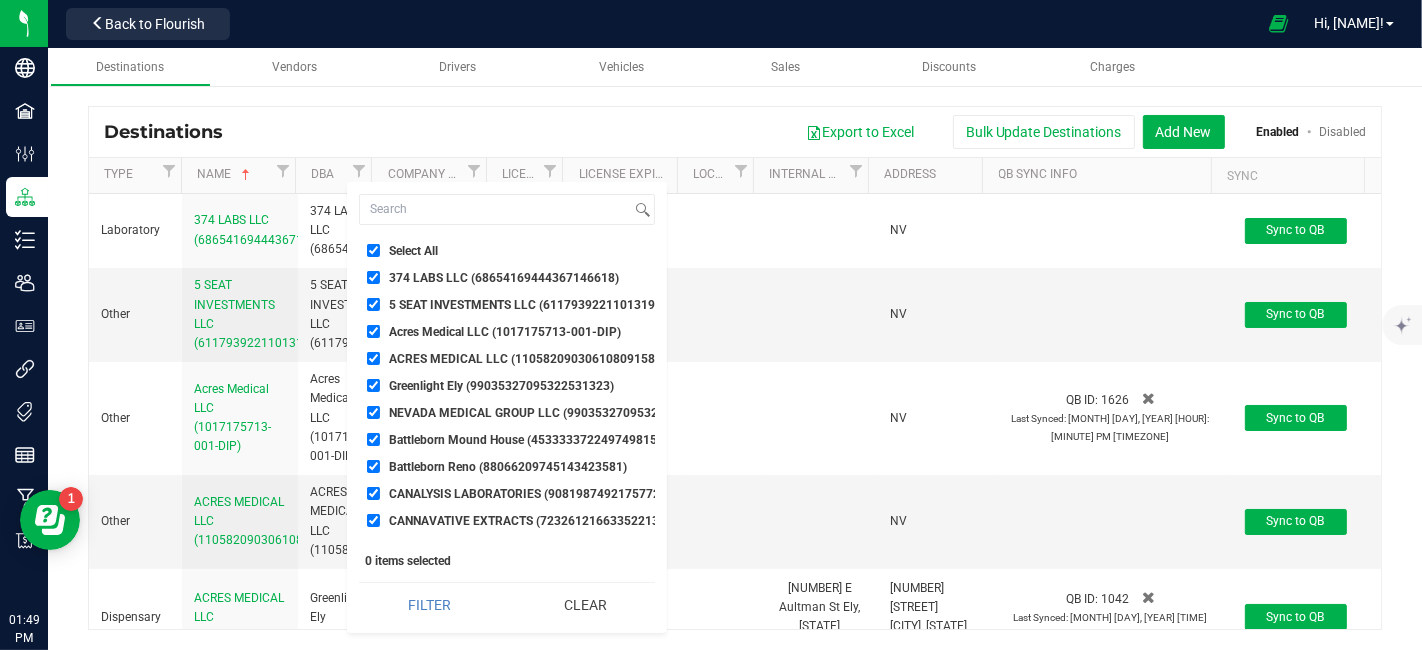 checkbox on "true" 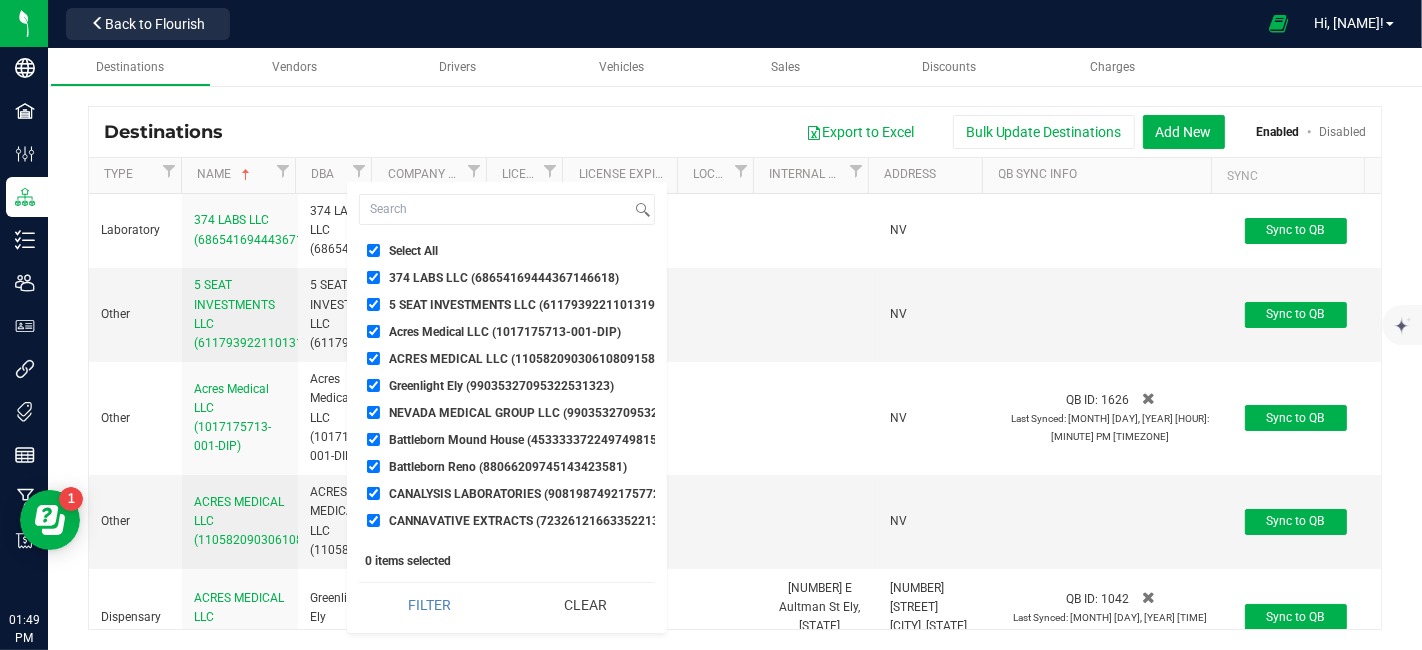 checkbox on "true" 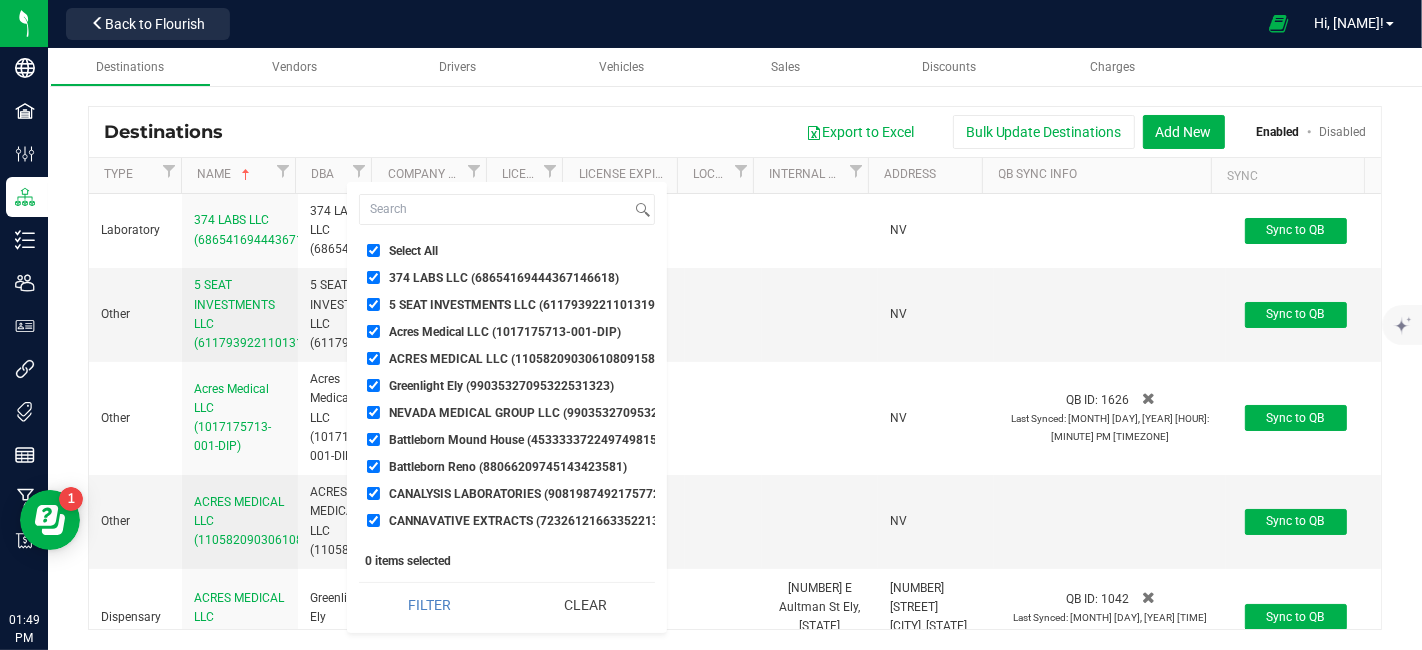 checkbox on "true" 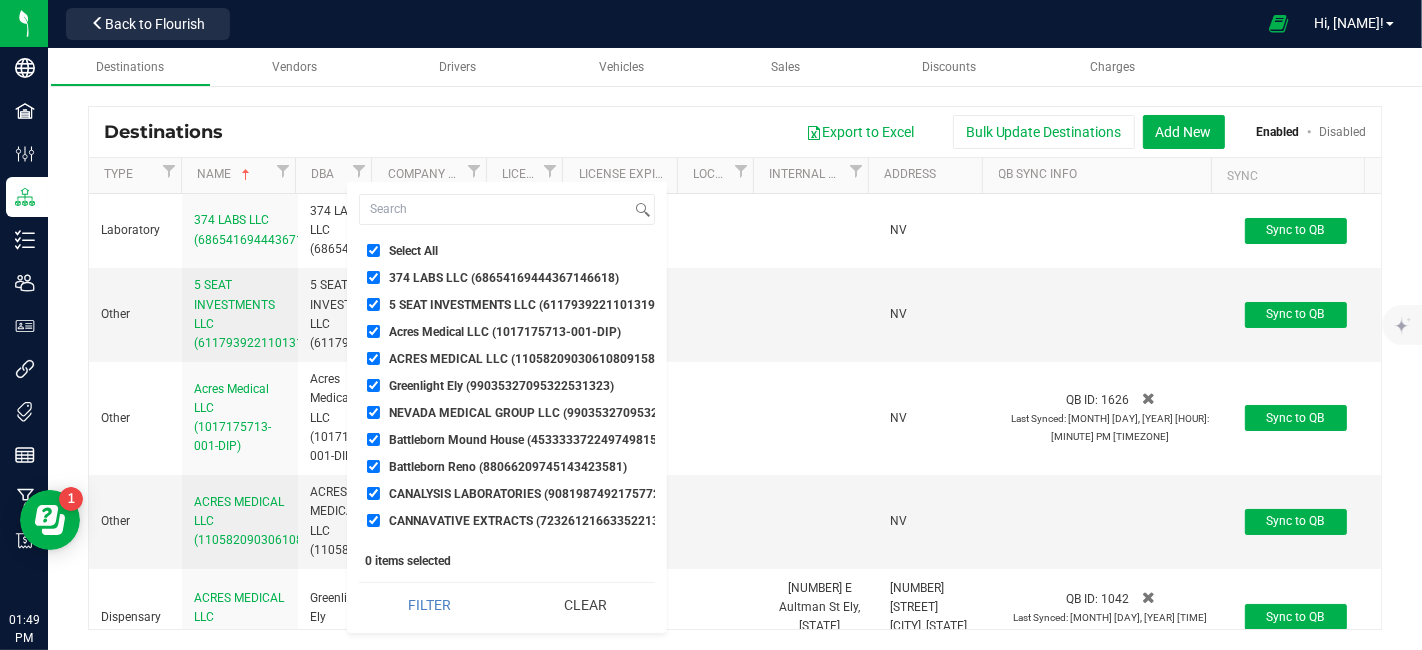 checkbox on "true" 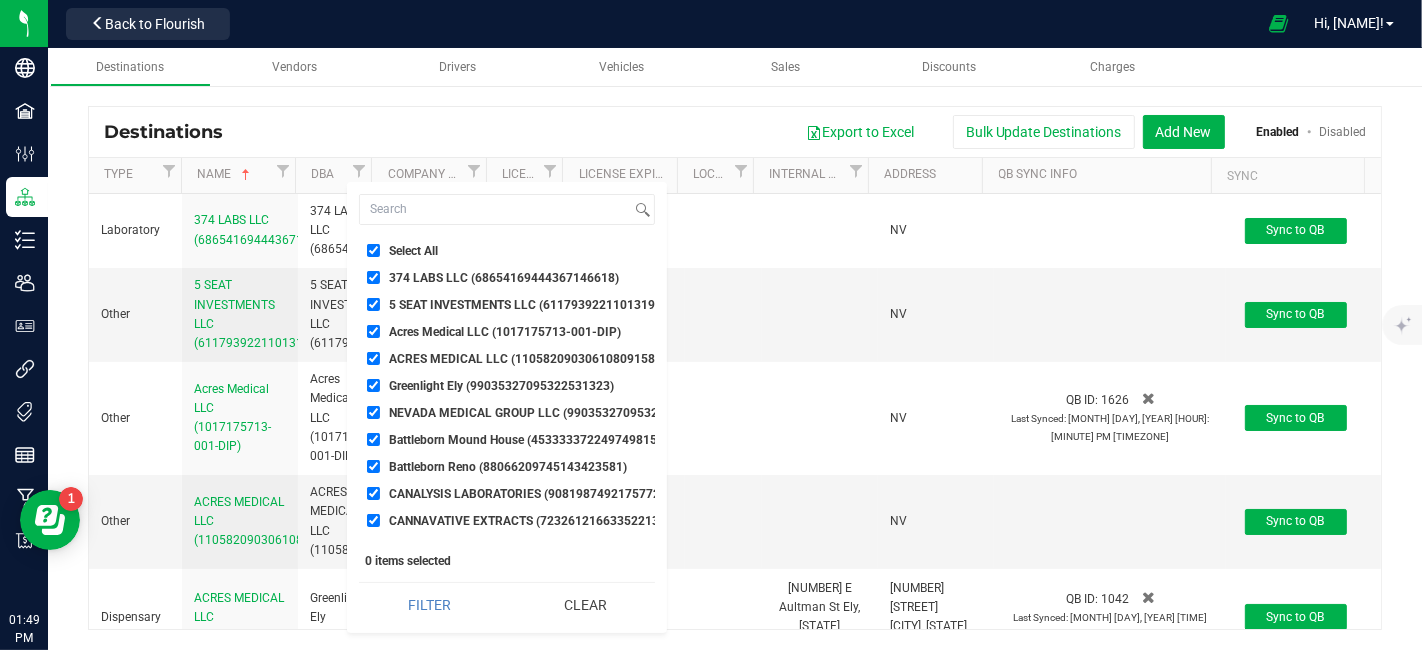 checkbox on "true" 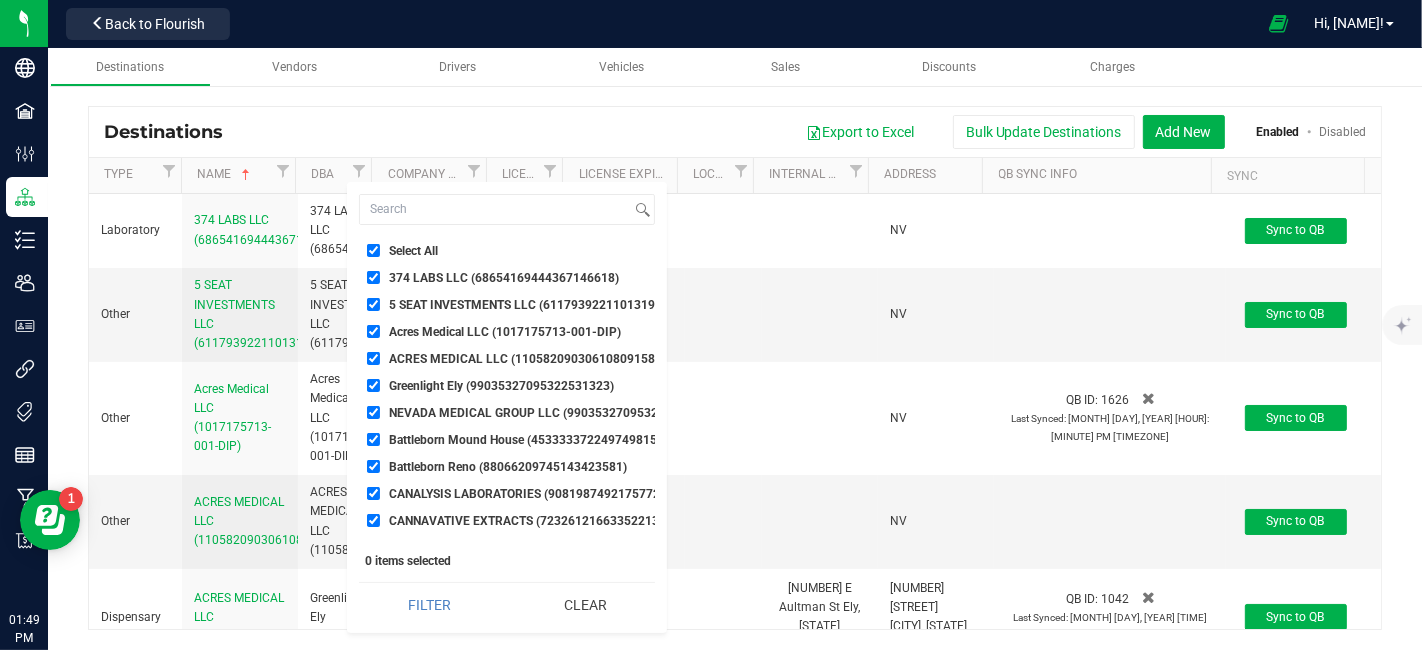 checkbox on "true" 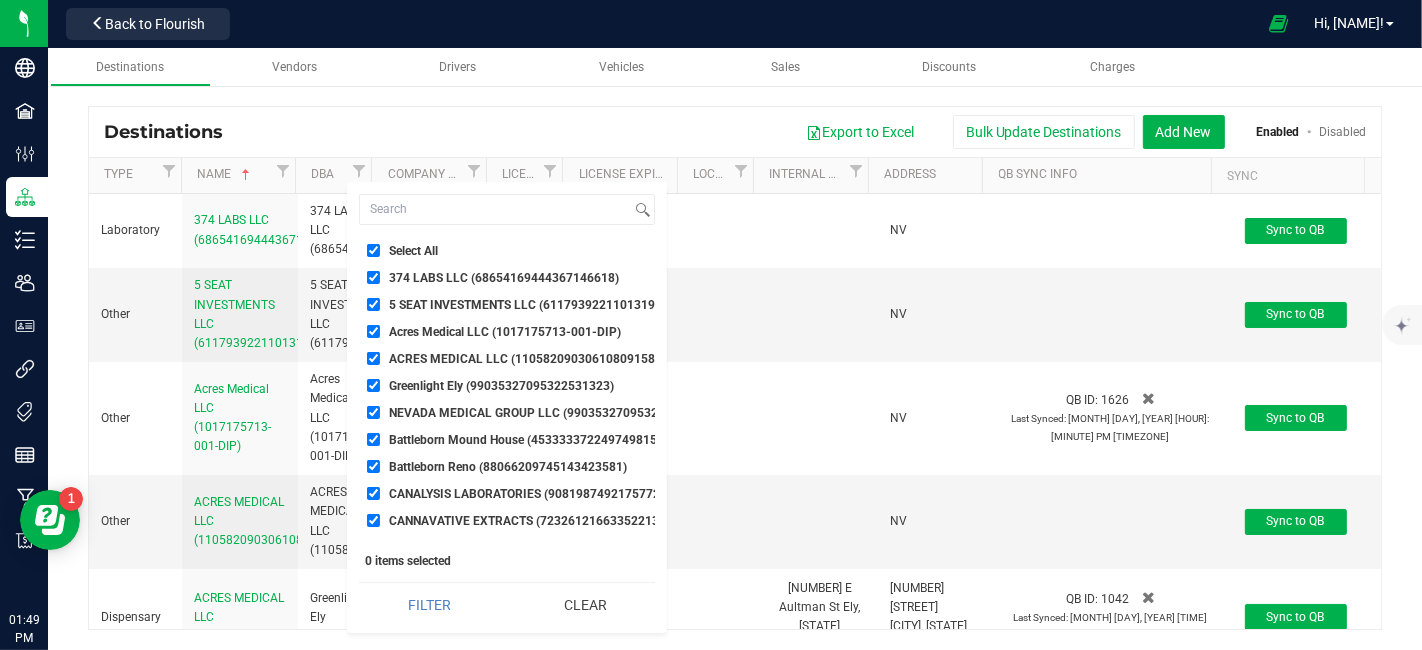 checkbox on "true" 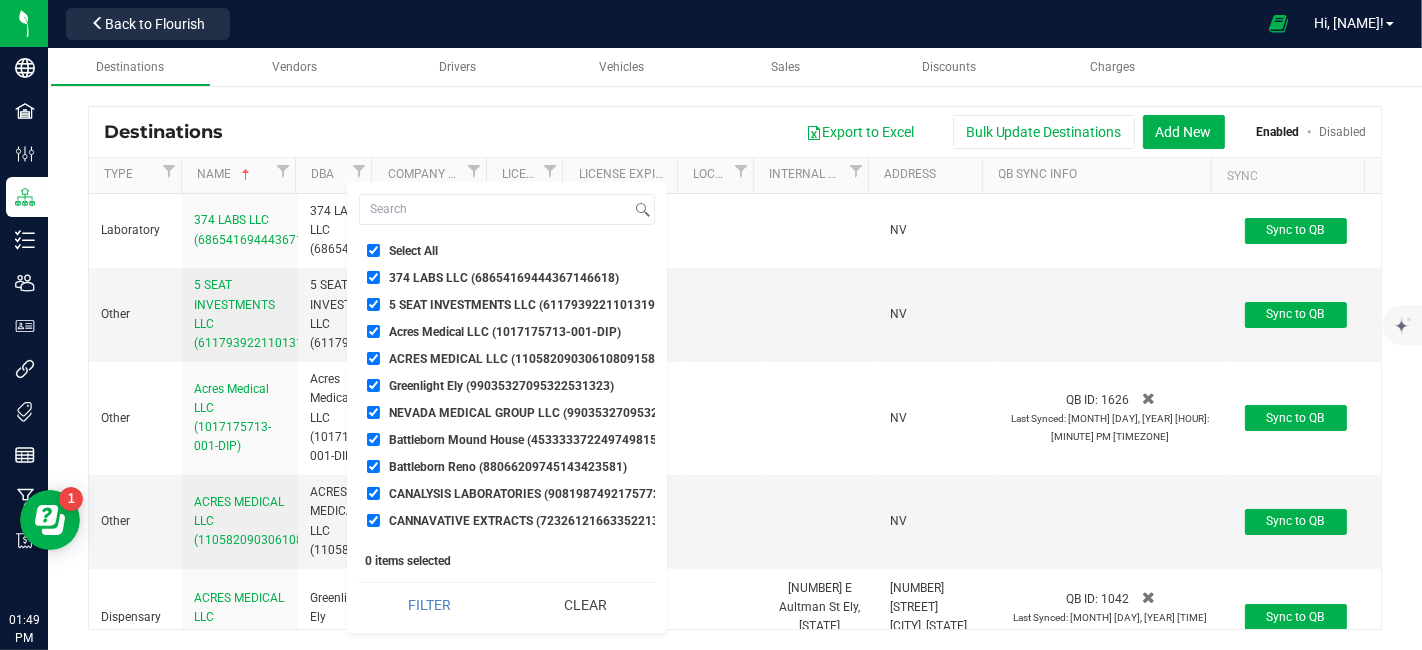 checkbox on "true" 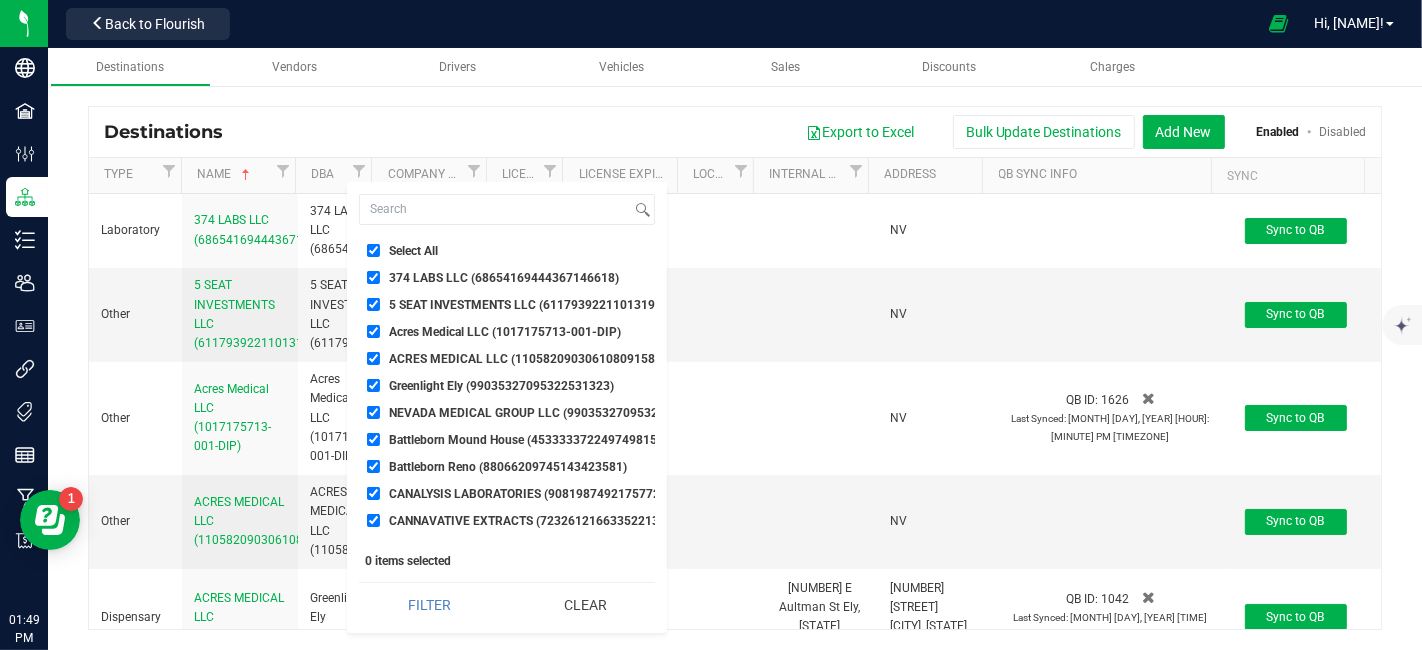 checkbox on "true" 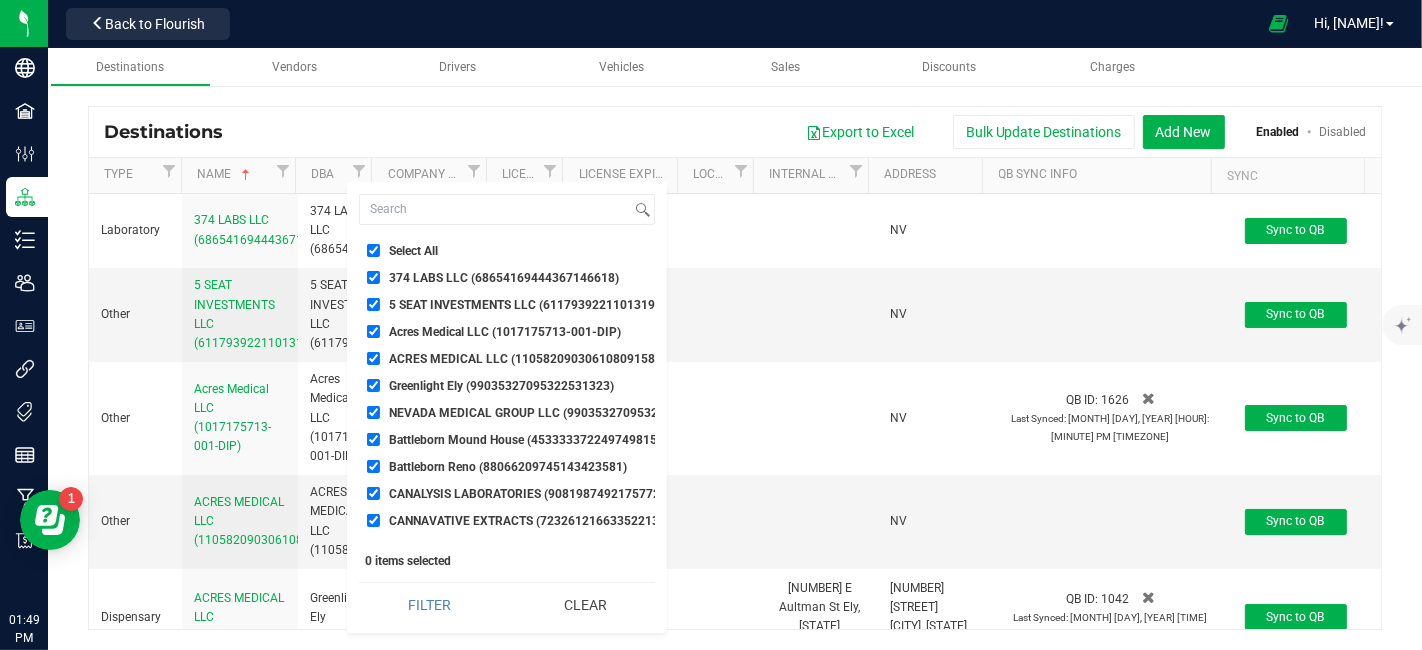 checkbox on "true" 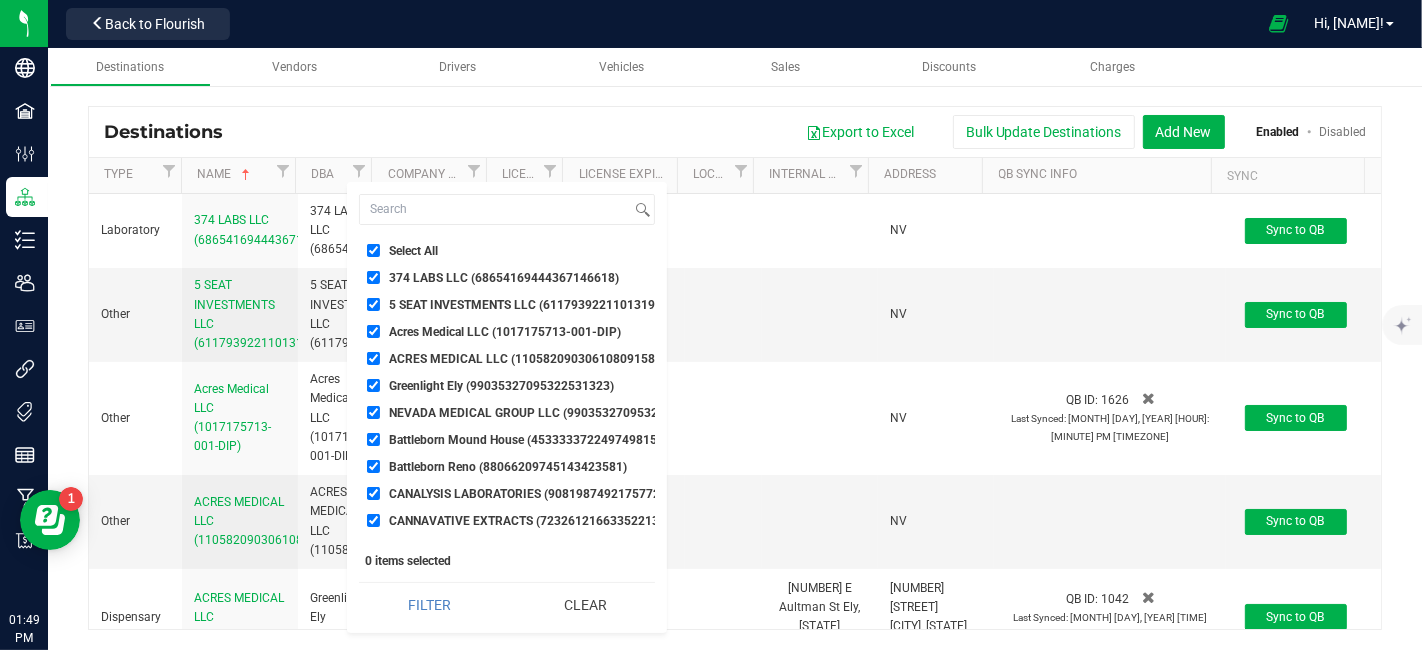 checkbox on "true" 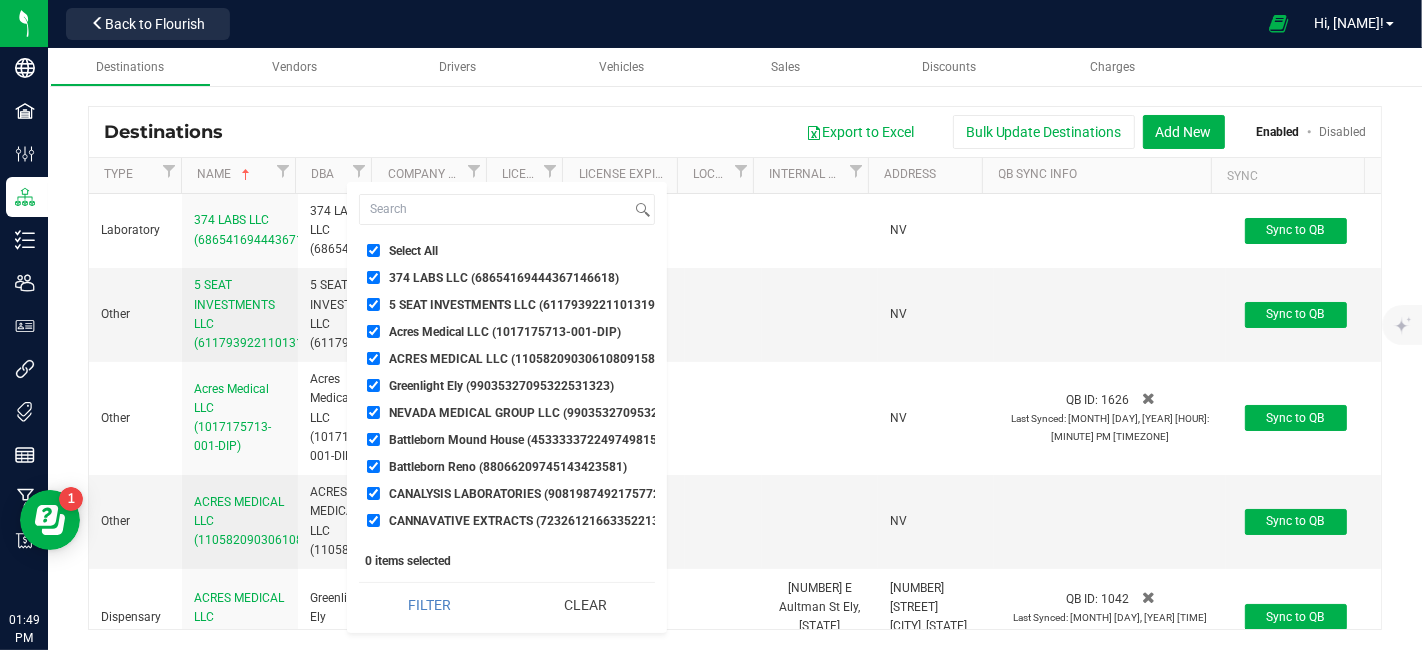 checkbox on "true" 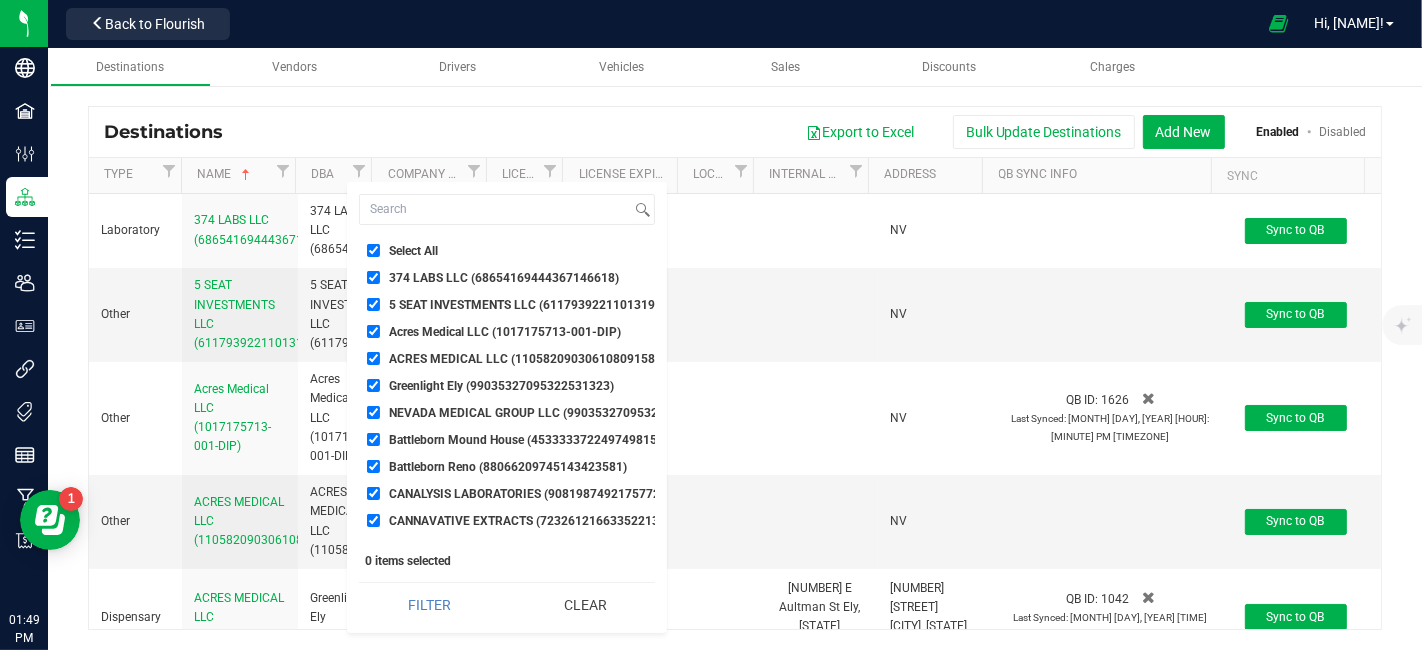 checkbox on "true" 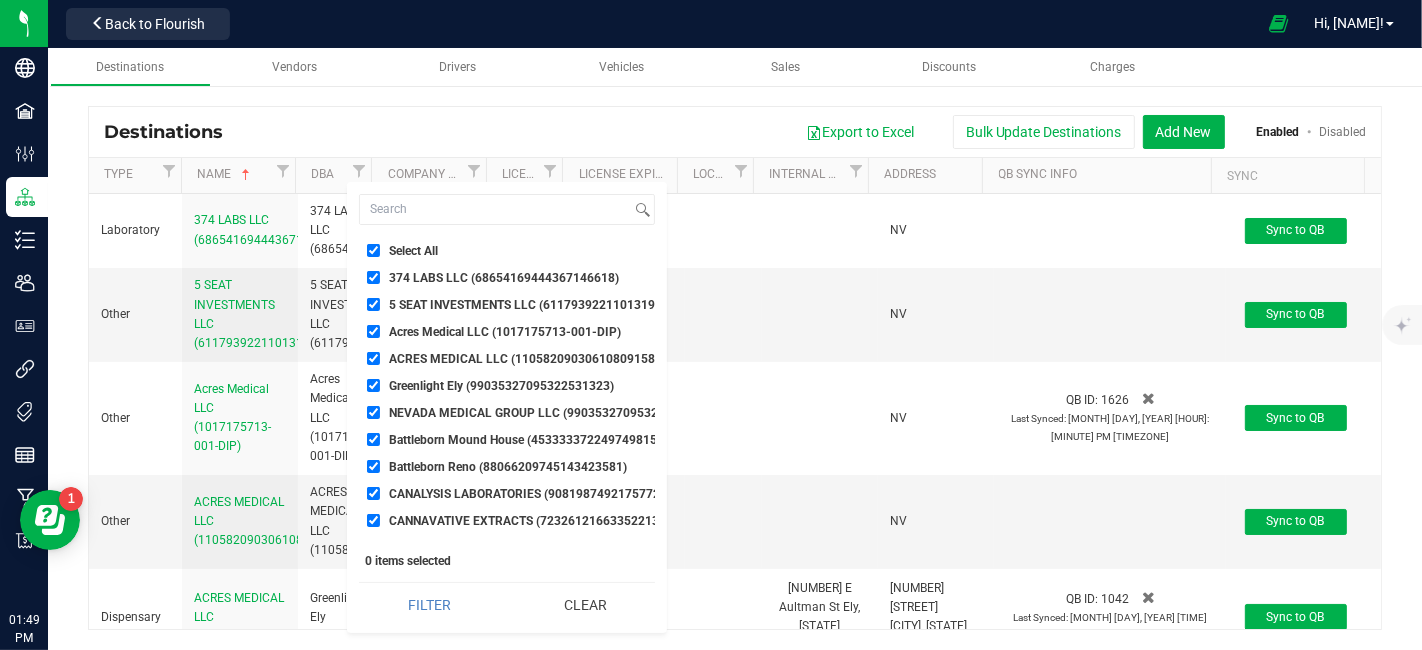 checkbox on "true" 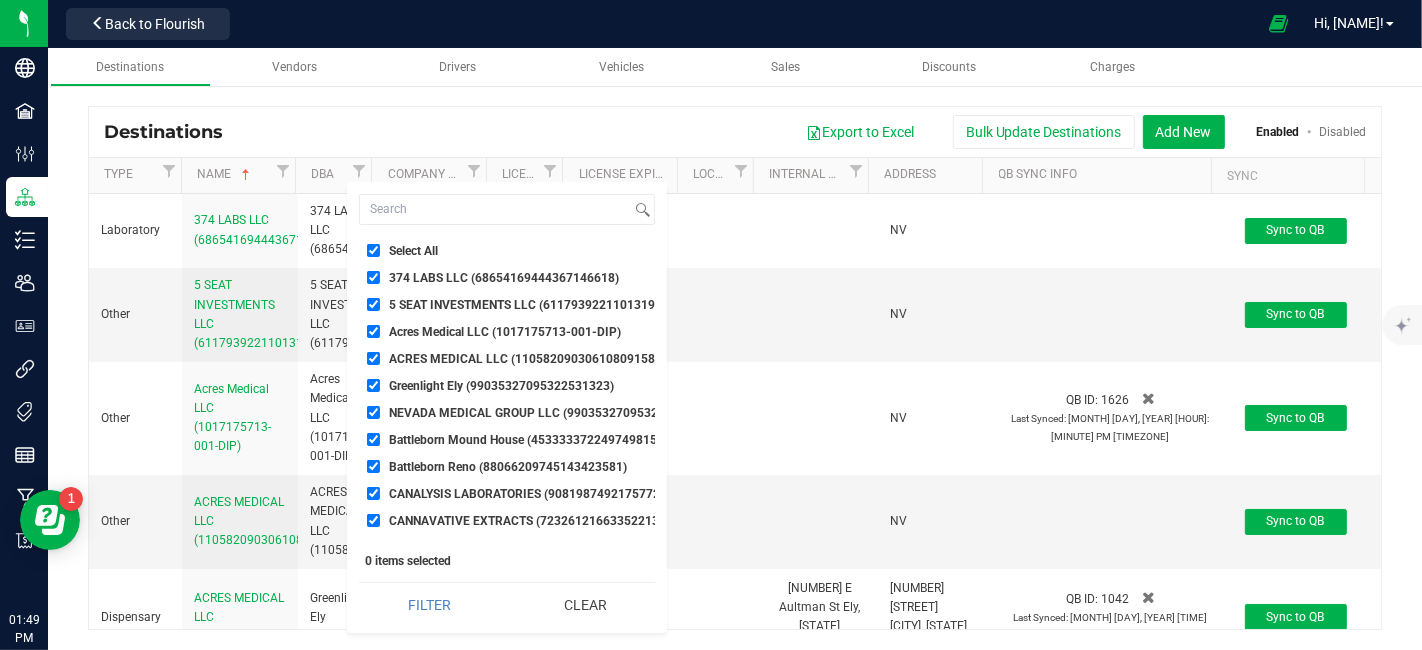 checkbox on "true" 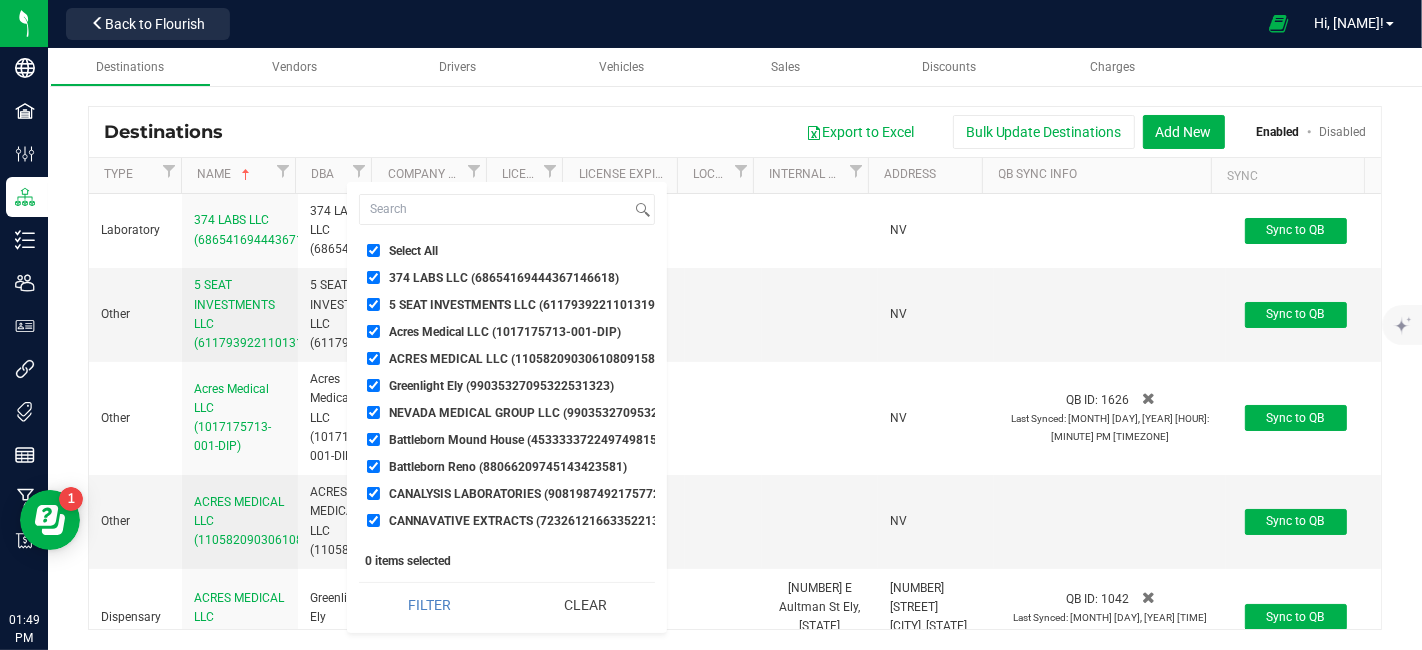 checkbox on "true" 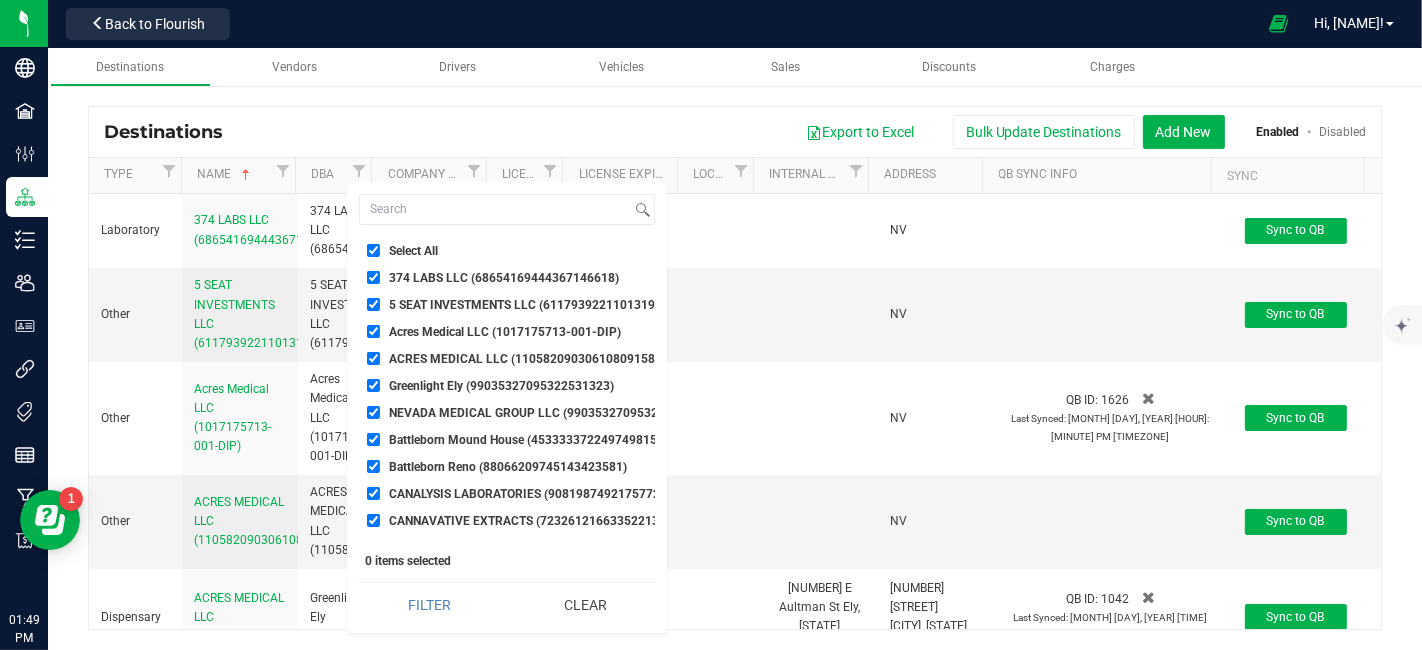 checkbox on "true" 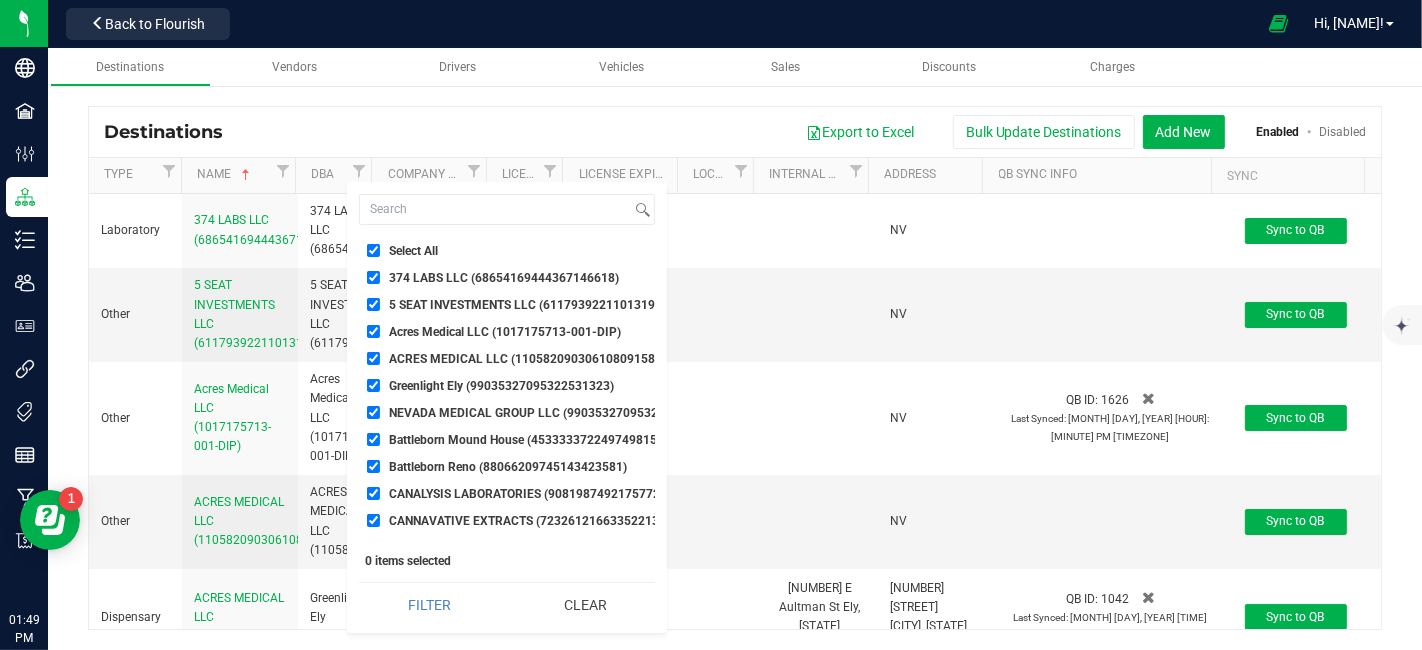 checkbox on "true" 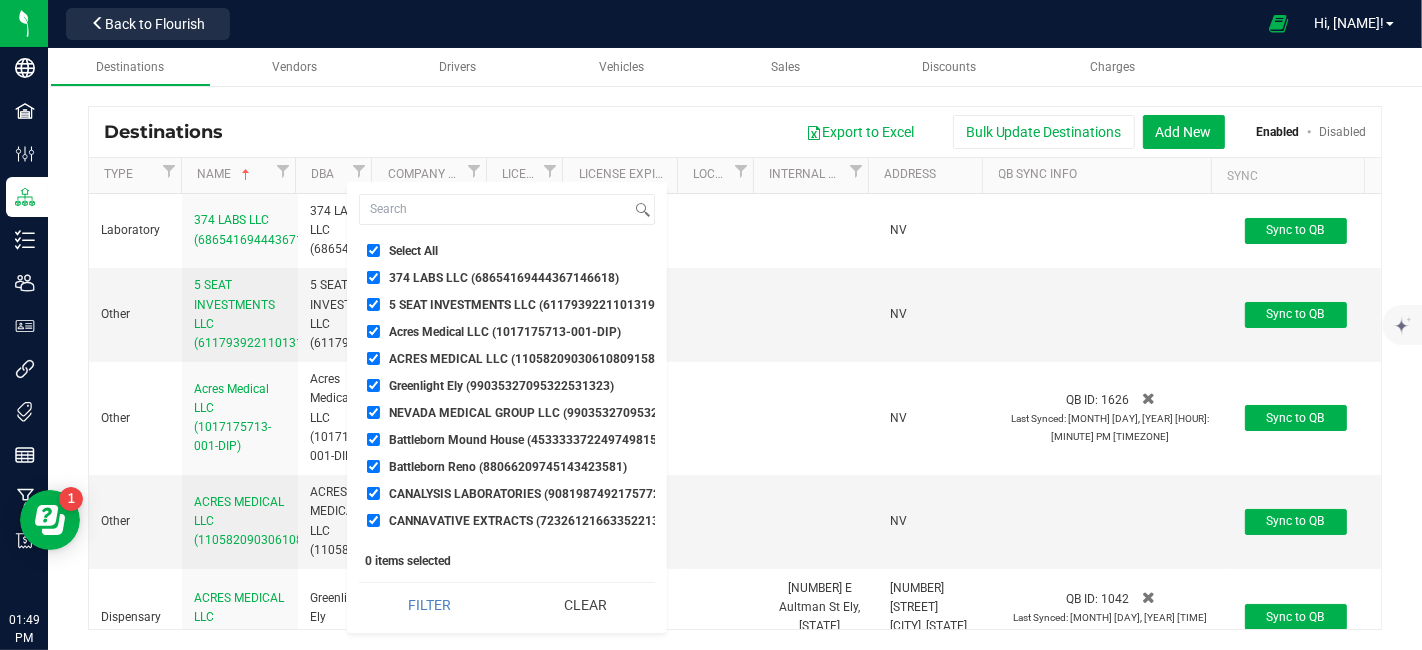checkbox on "true" 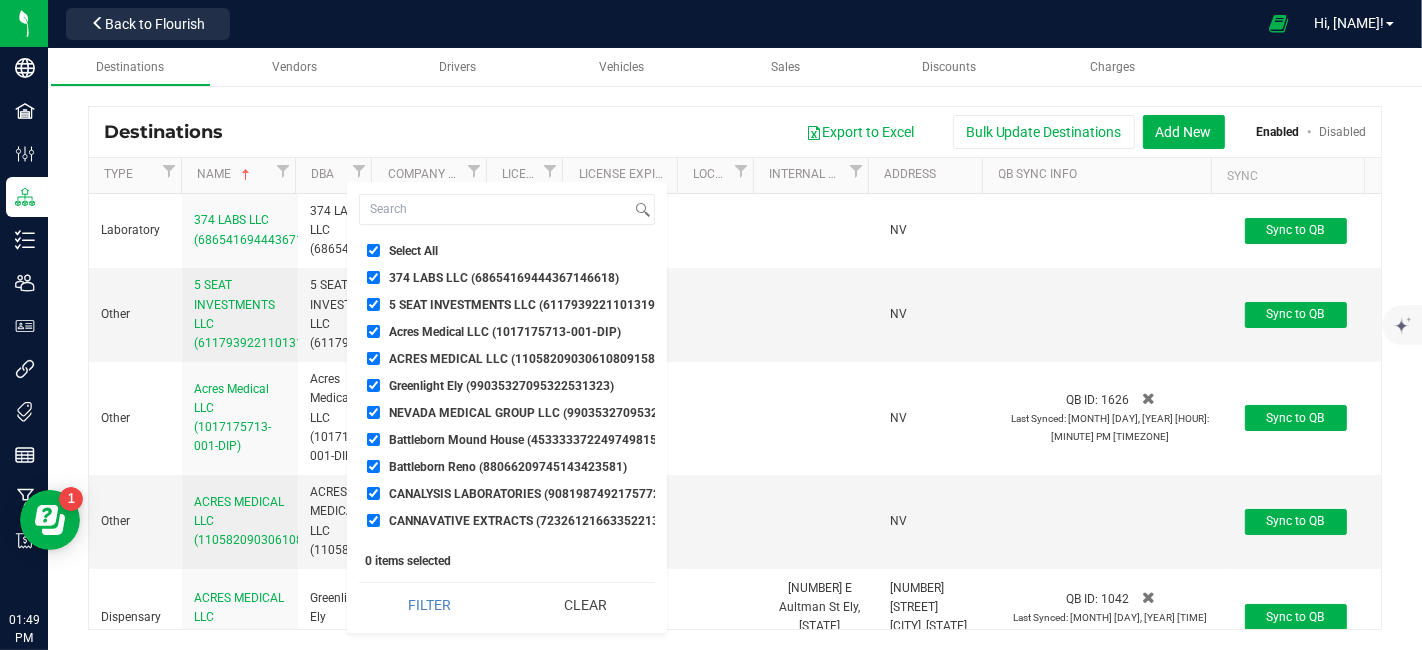 checkbox on "true" 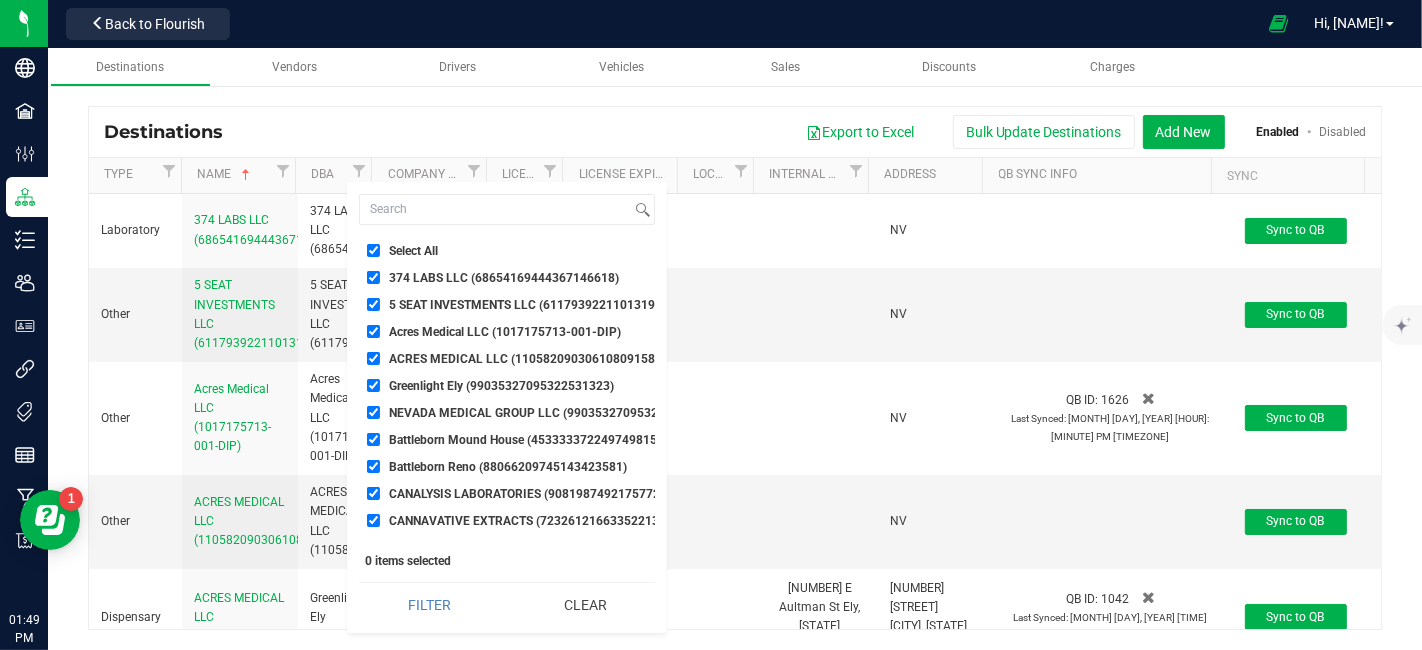 checkbox on "true" 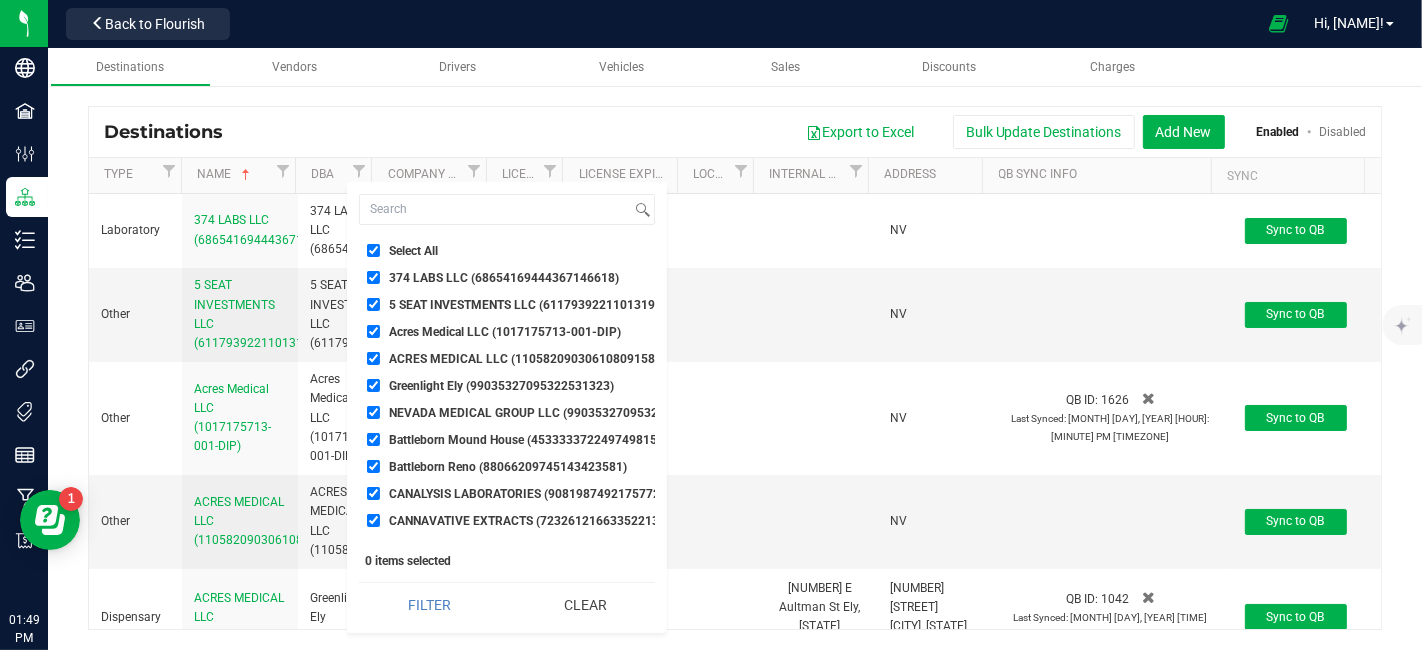 checkbox on "true" 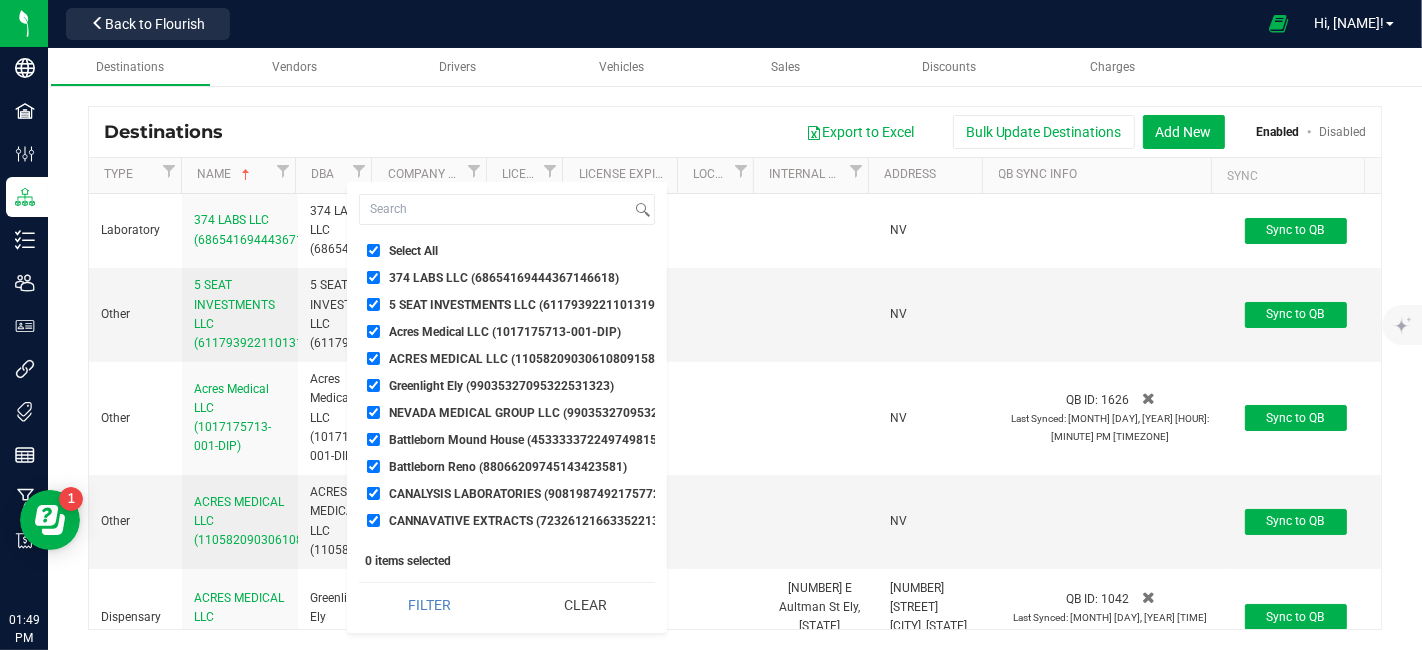 checkbox on "true" 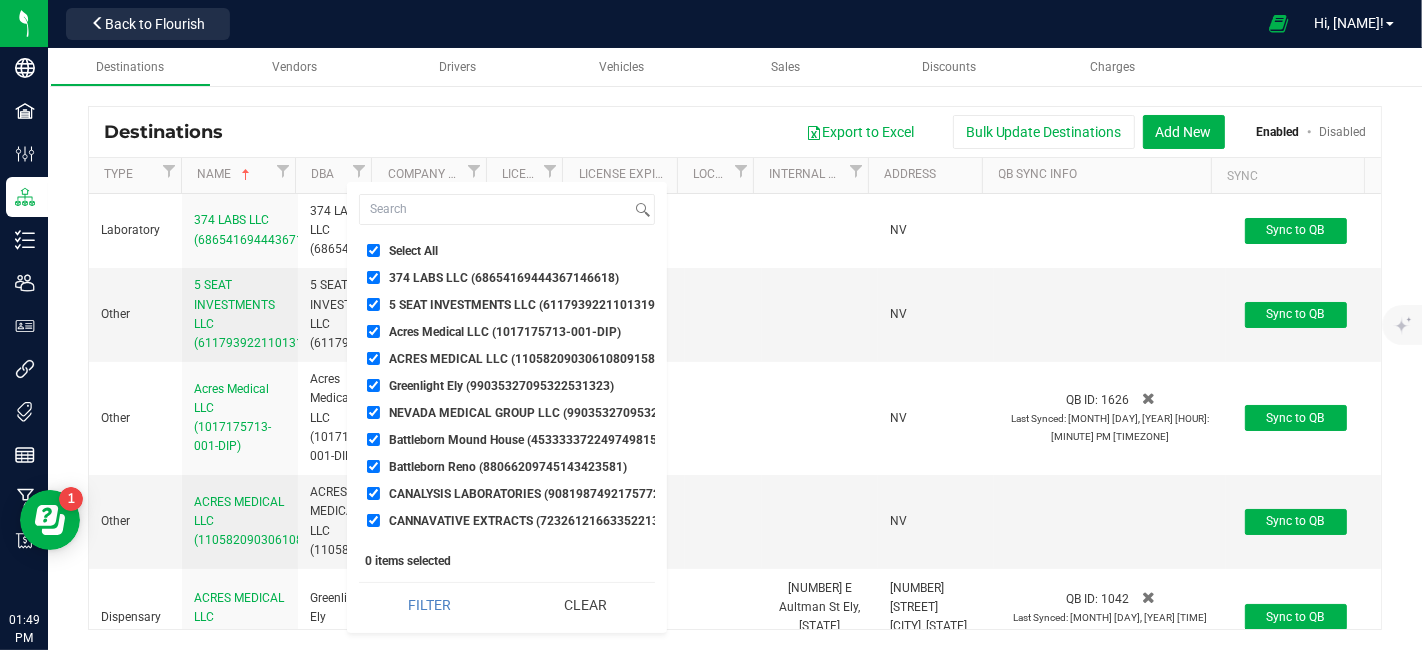 checkbox on "true" 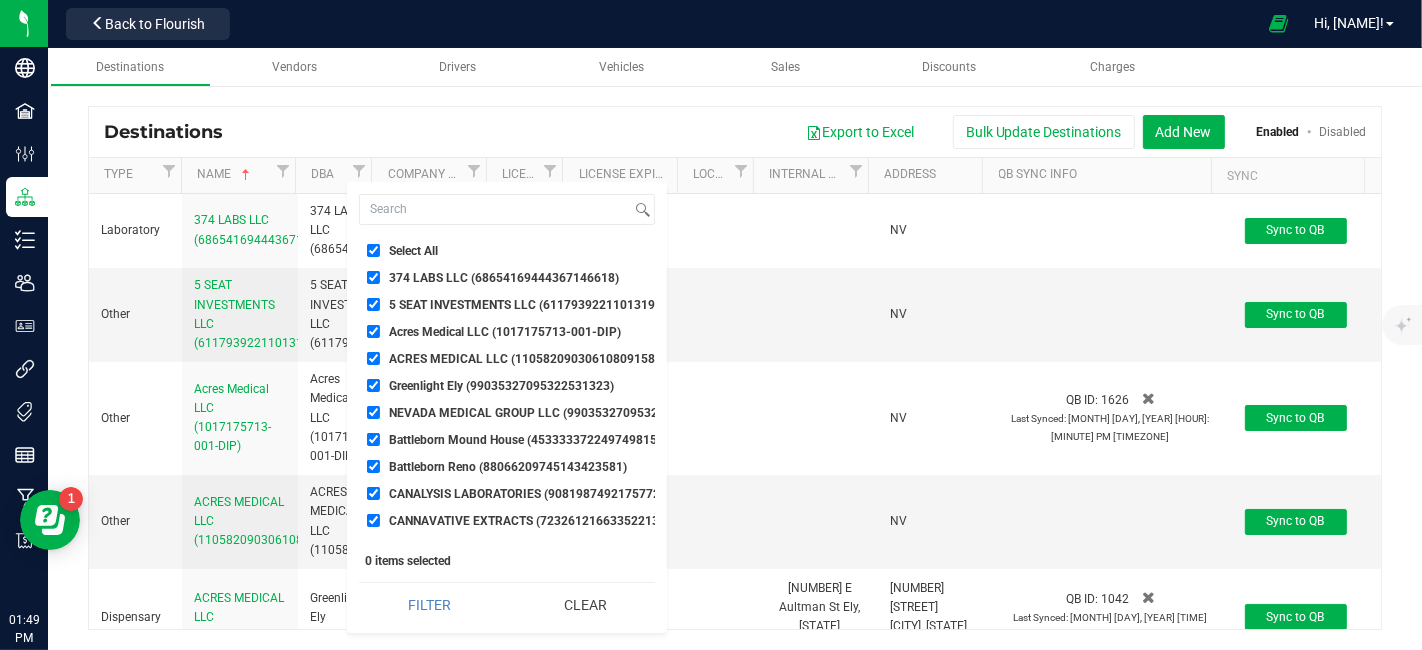 checkbox on "true" 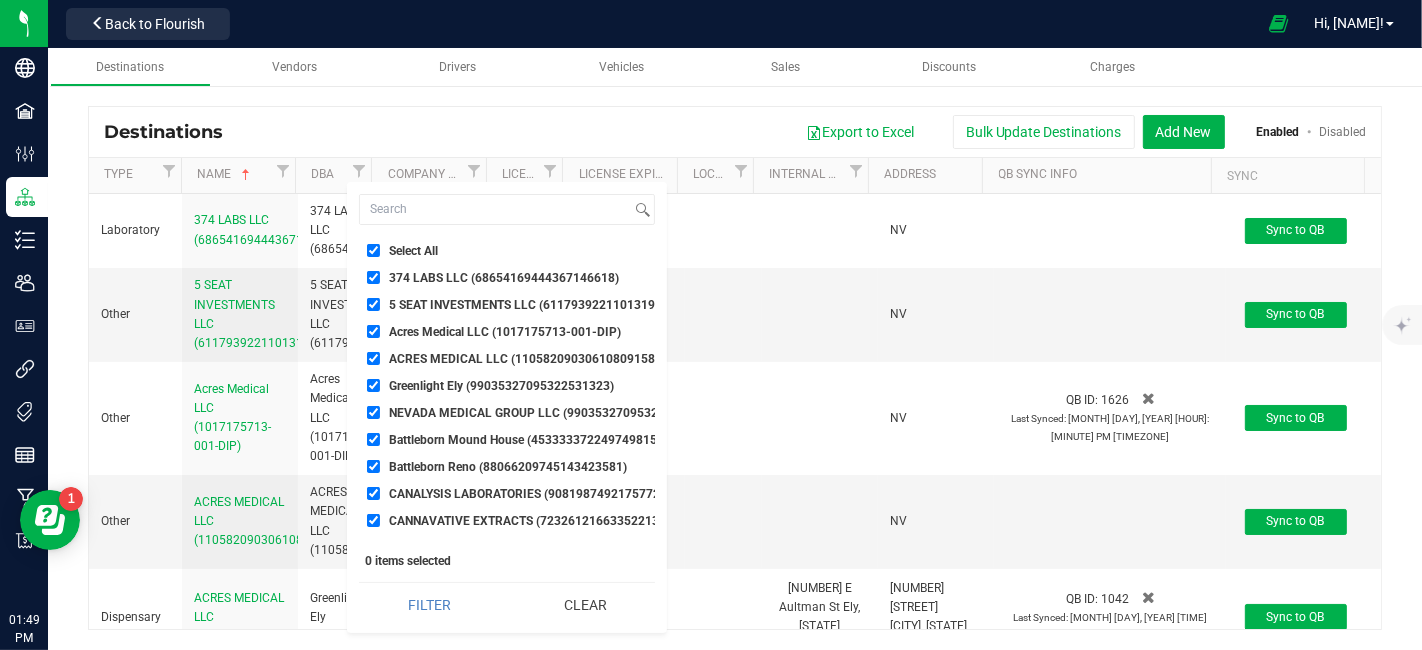 checkbox on "true" 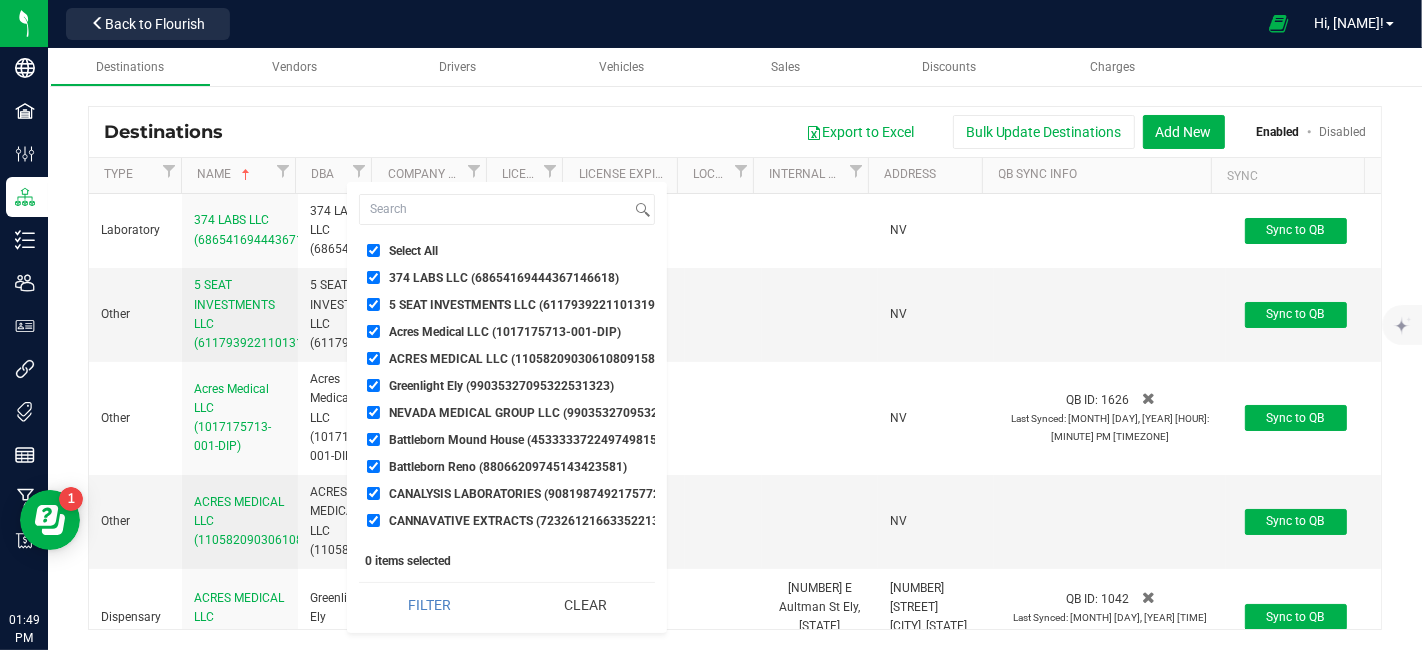 checkbox on "true" 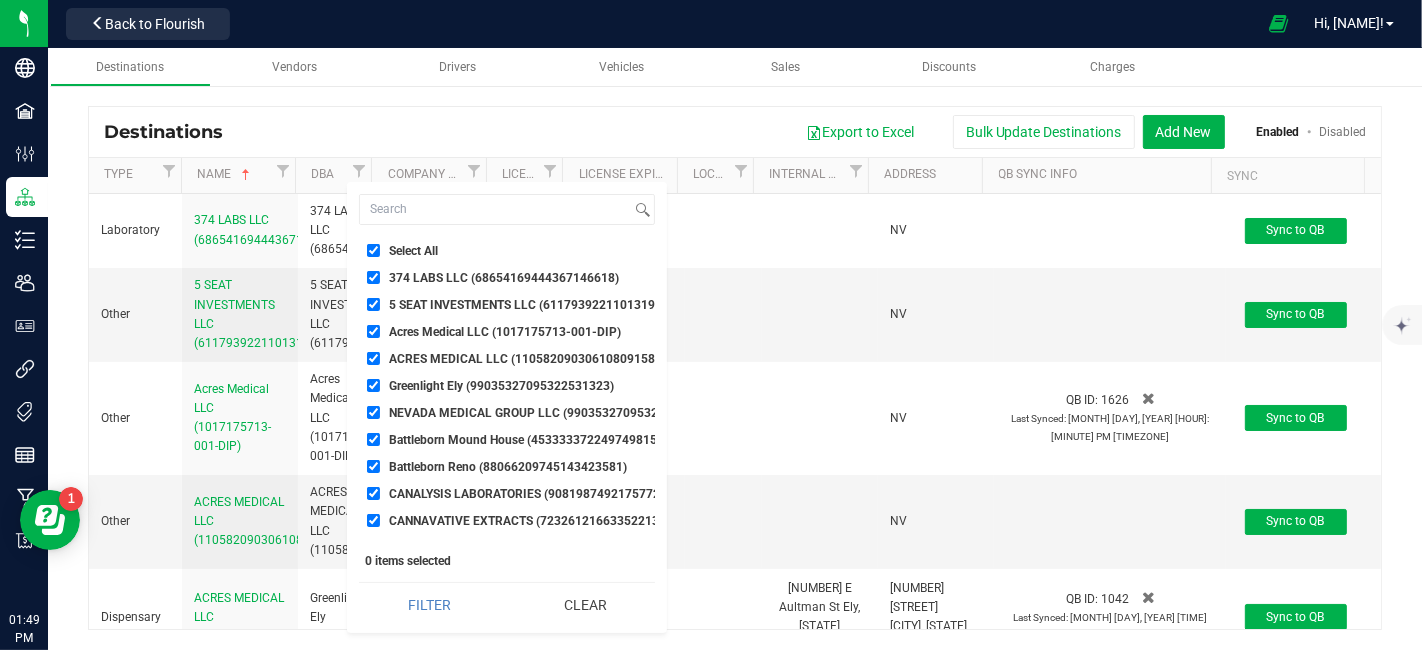 checkbox on "true" 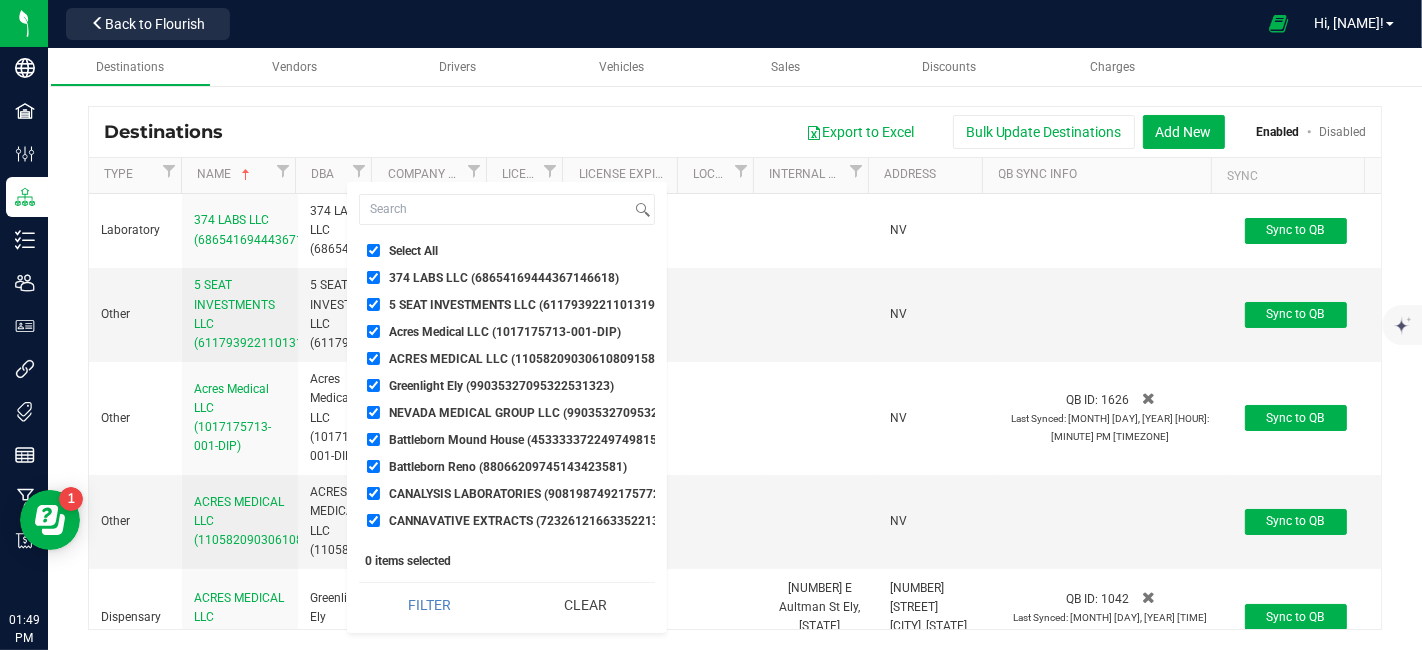checkbox on "true" 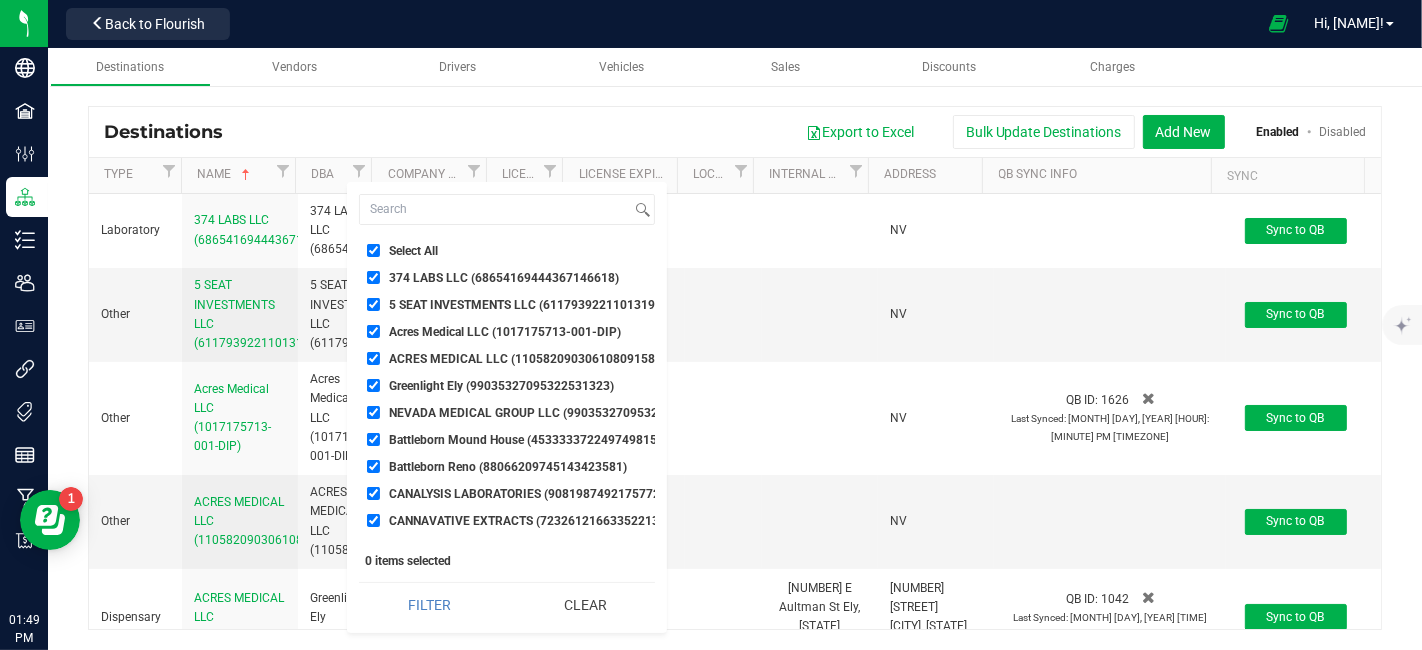 checkbox on "true" 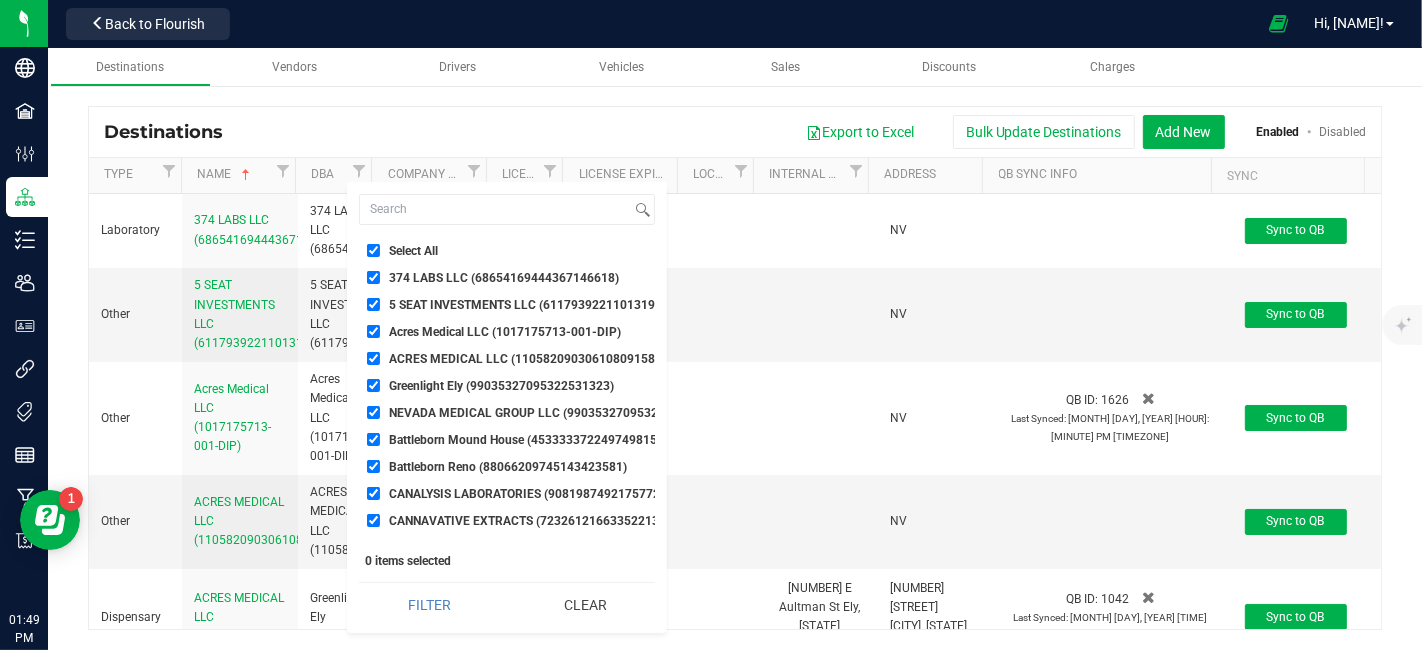 checkbox on "true" 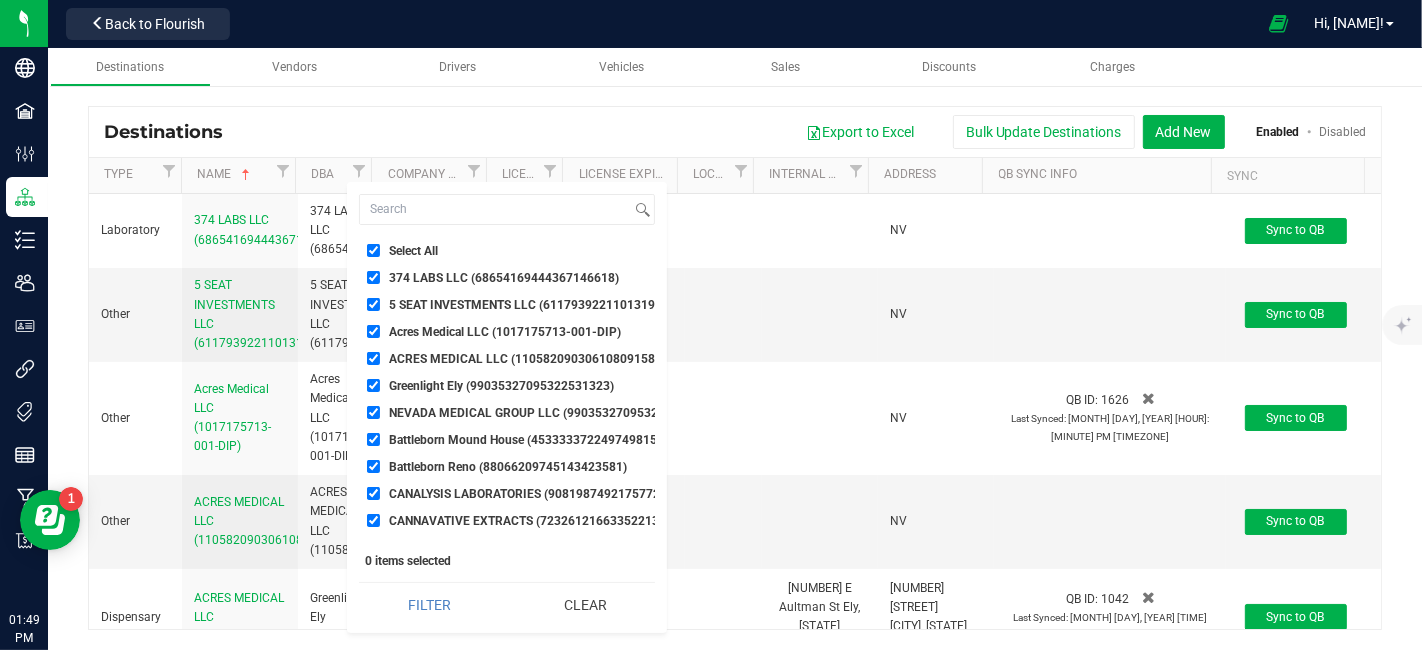 checkbox on "true" 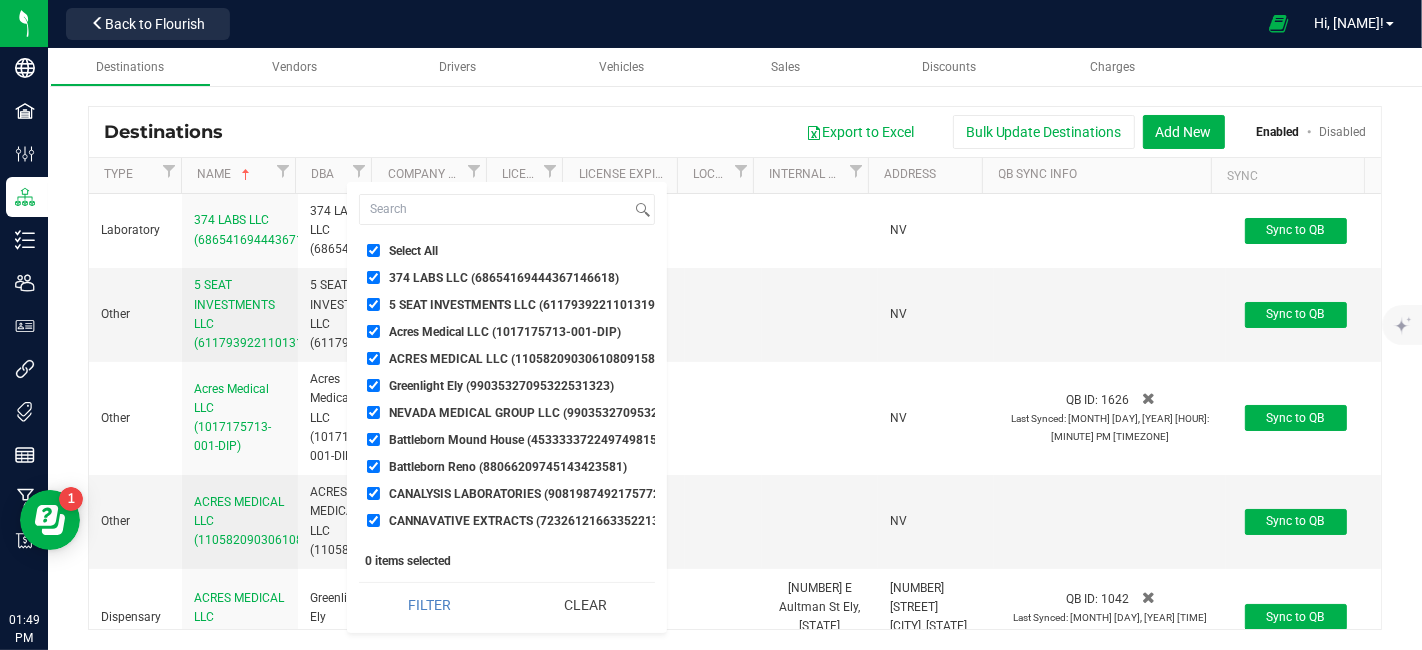 checkbox on "true" 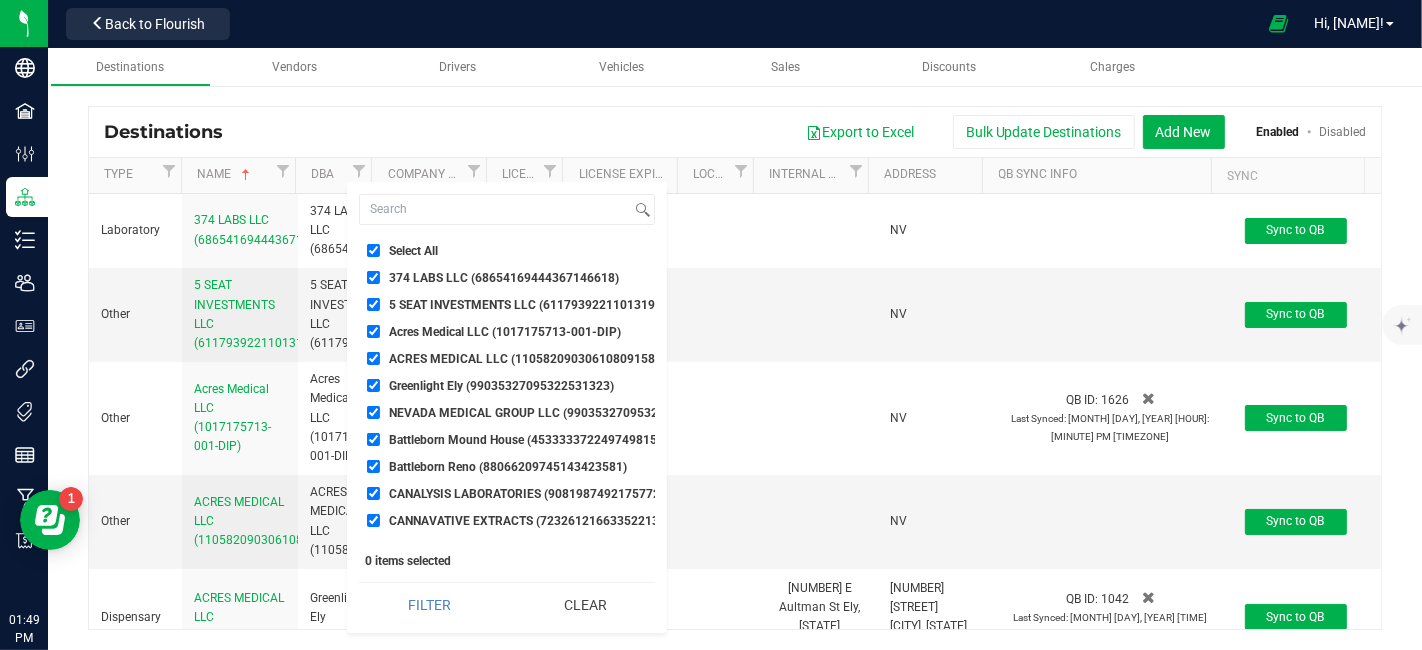 checkbox on "true" 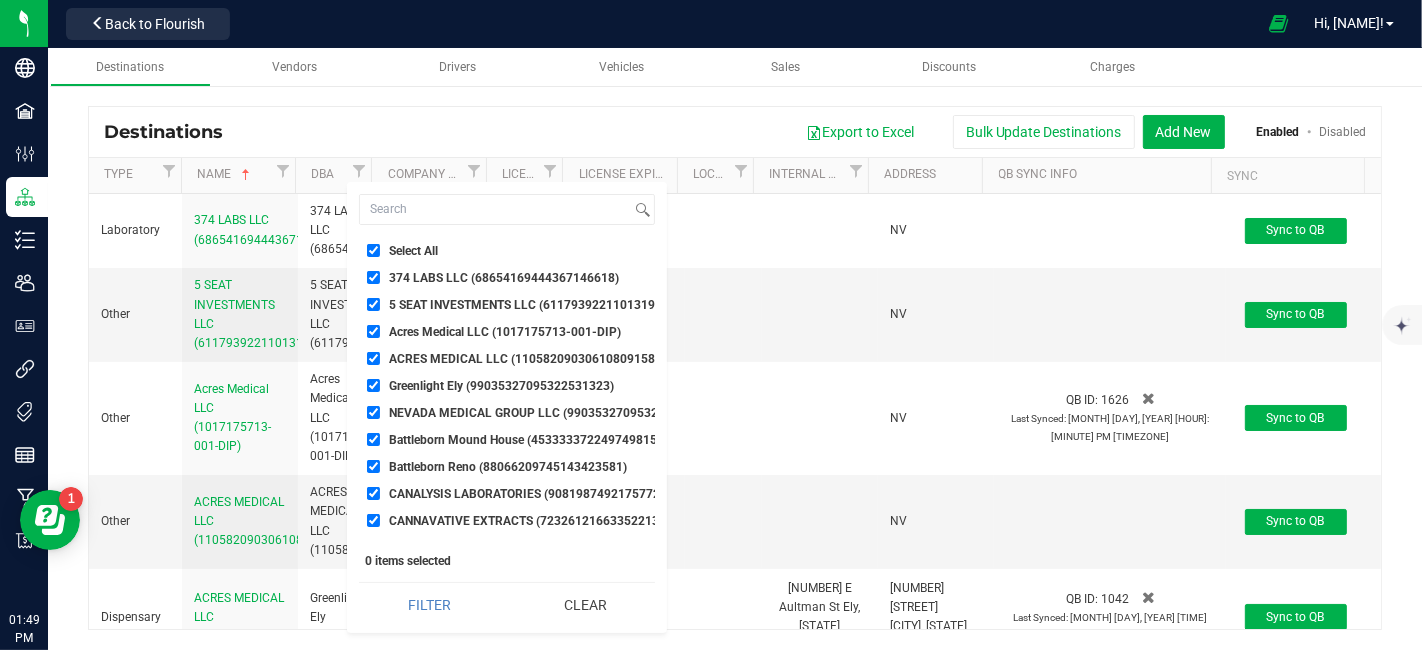 checkbox on "true" 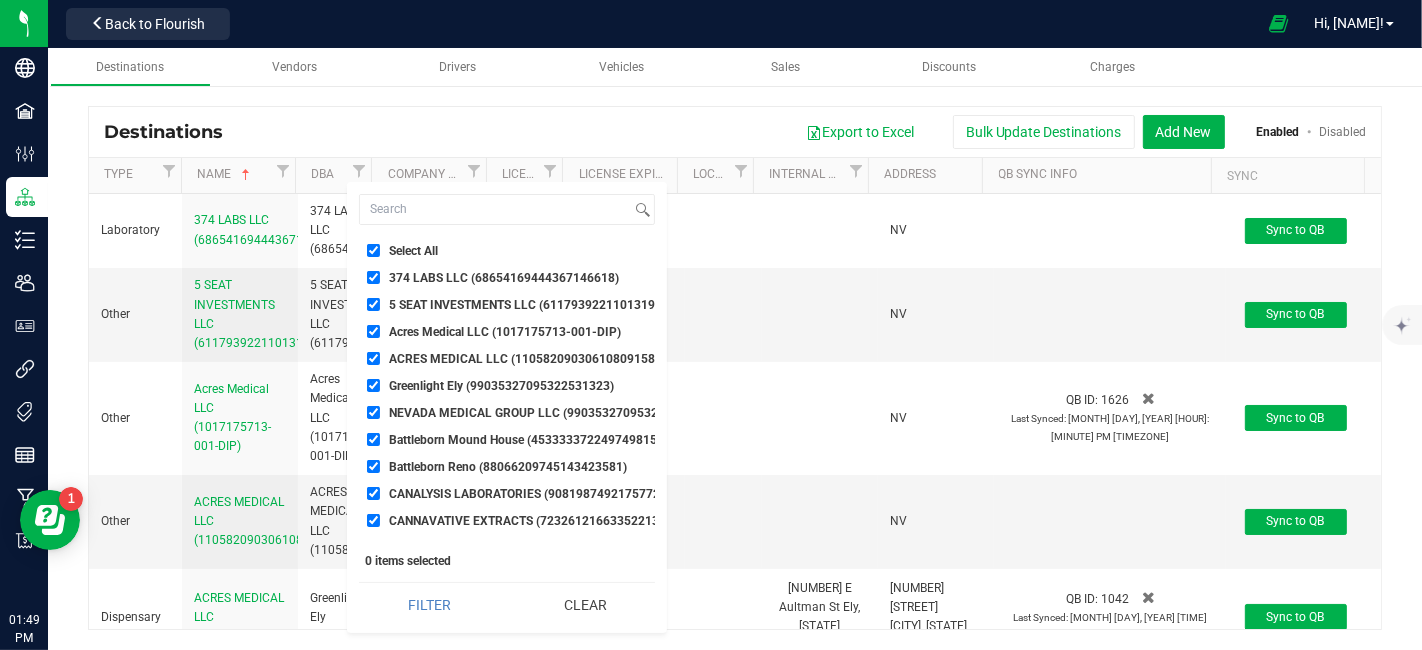 checkbox on "true" 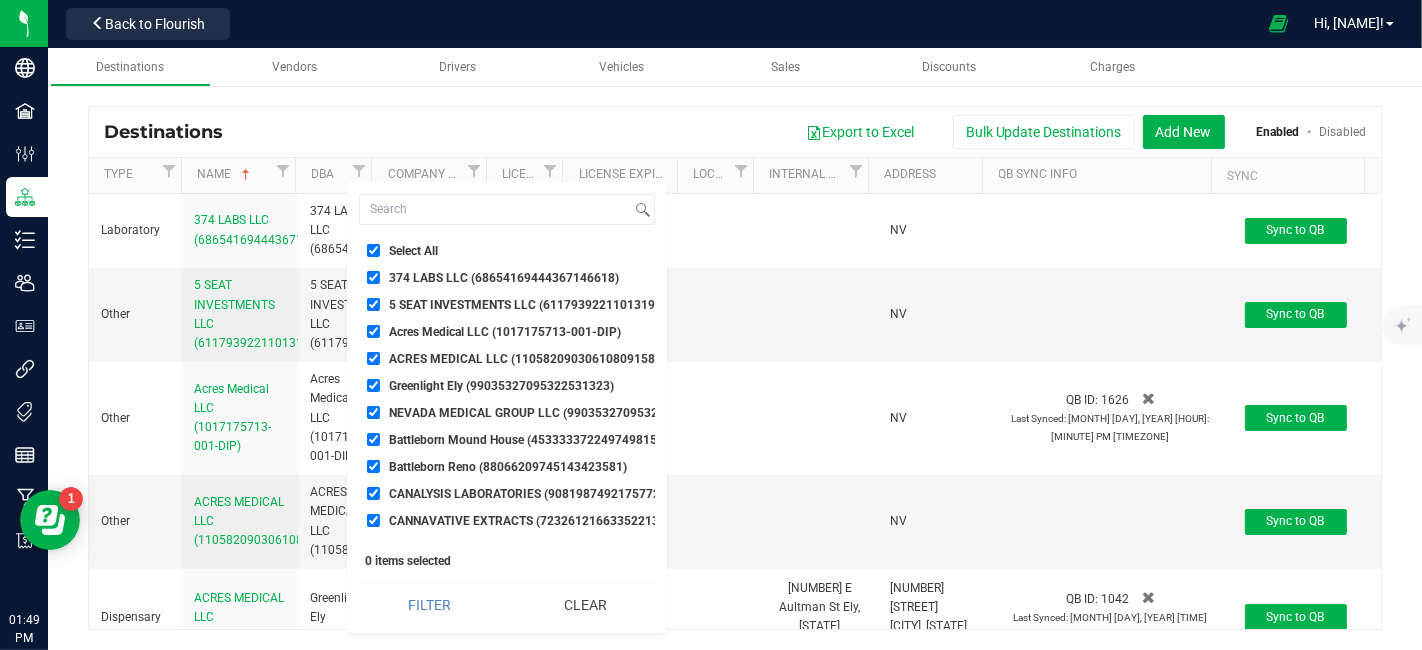 checkbox on "true" 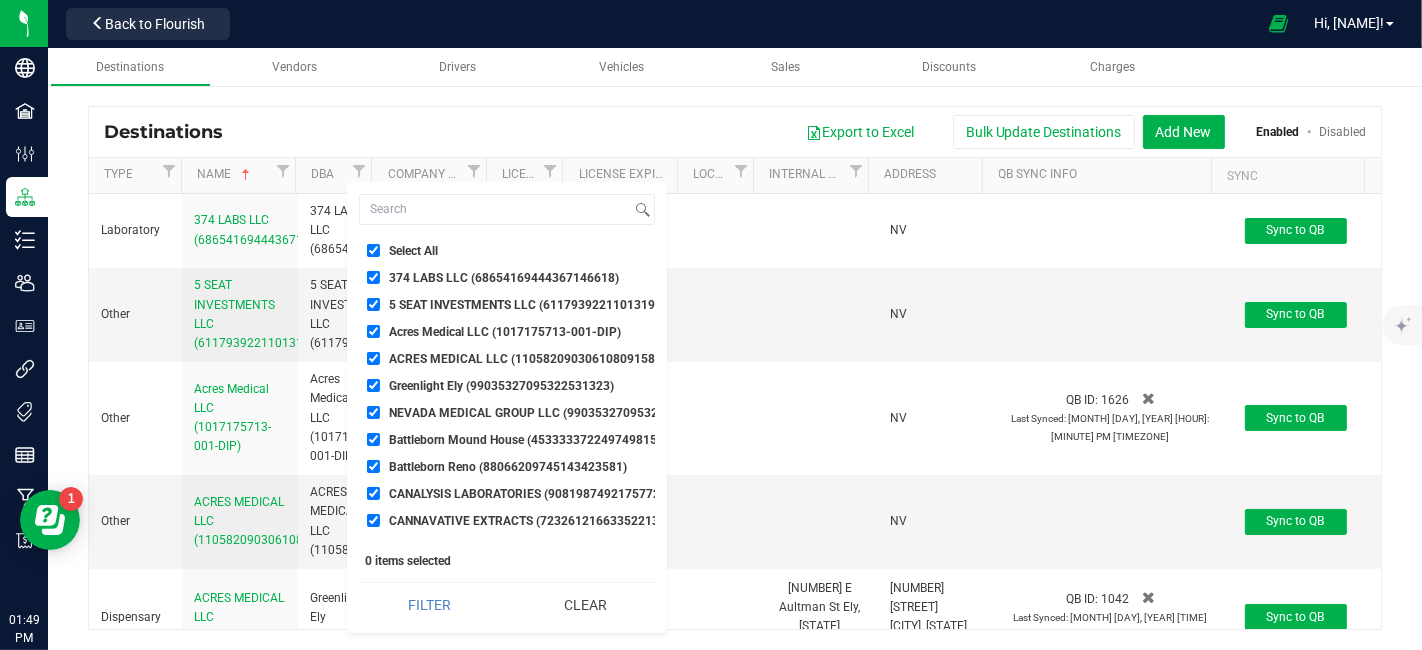 checkbox on "true" 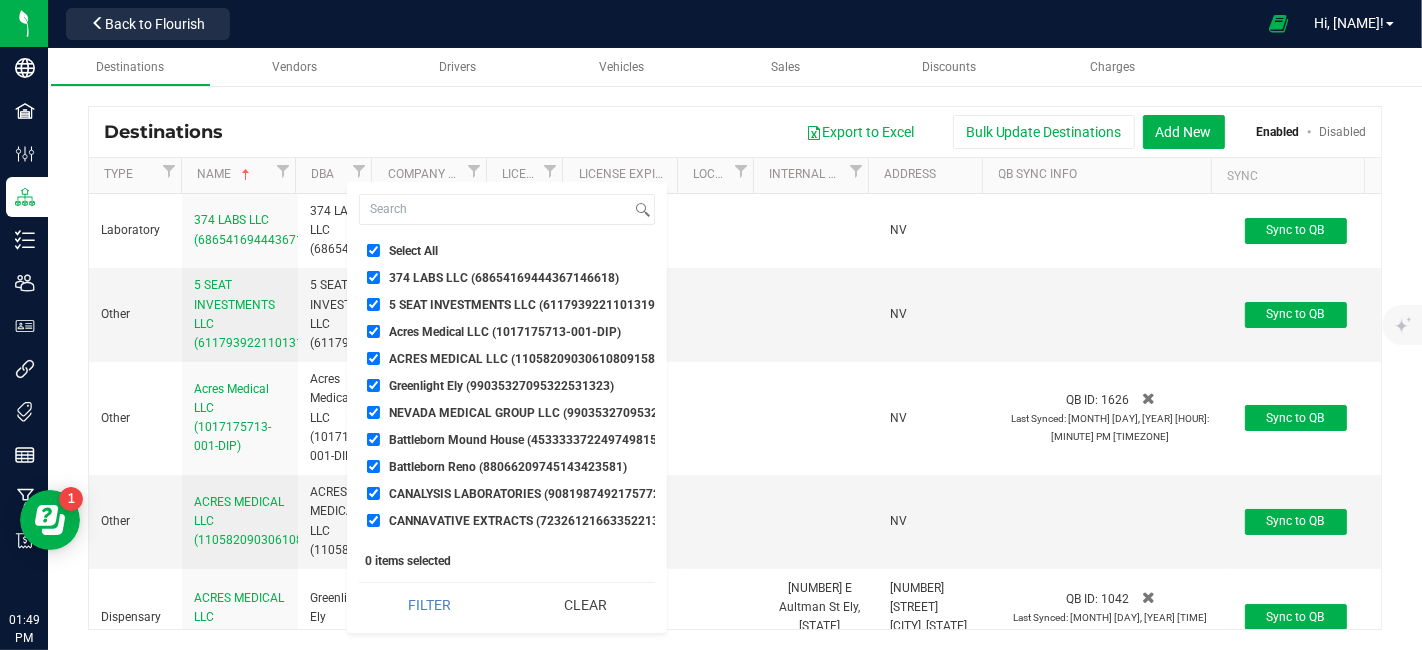 checkbox on "true" 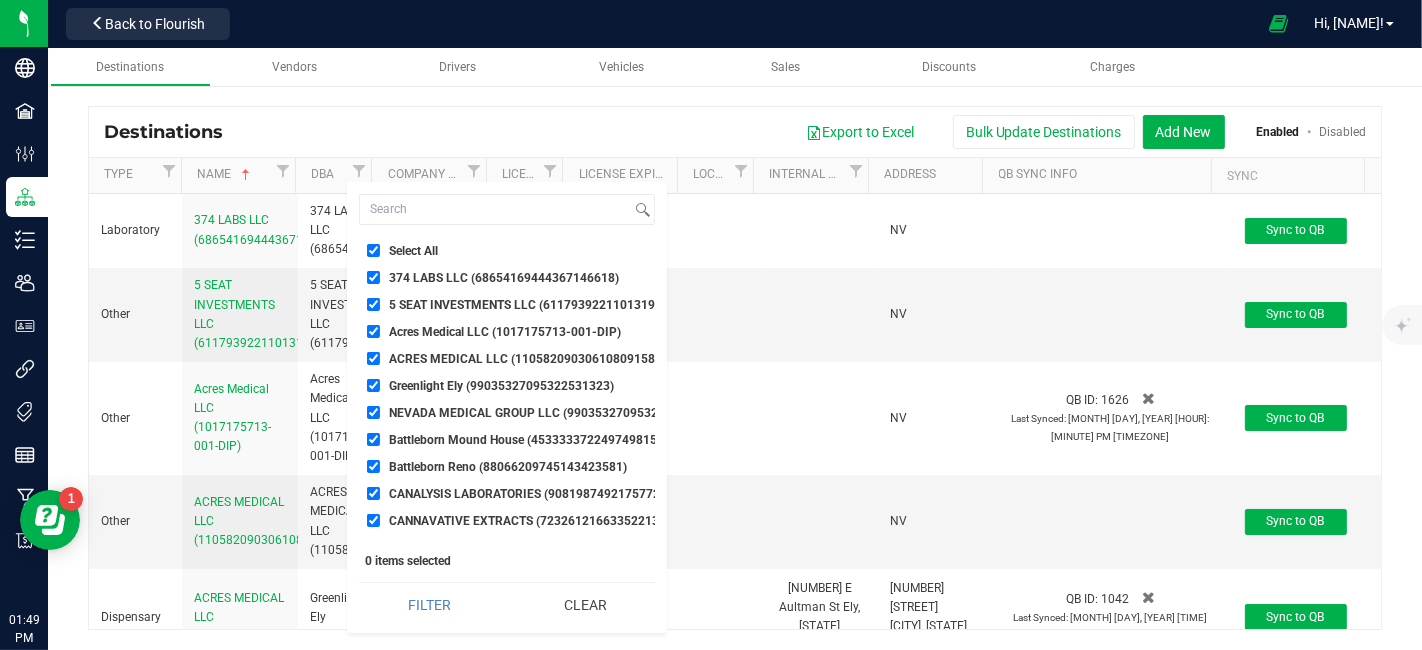 checkbox on "true" 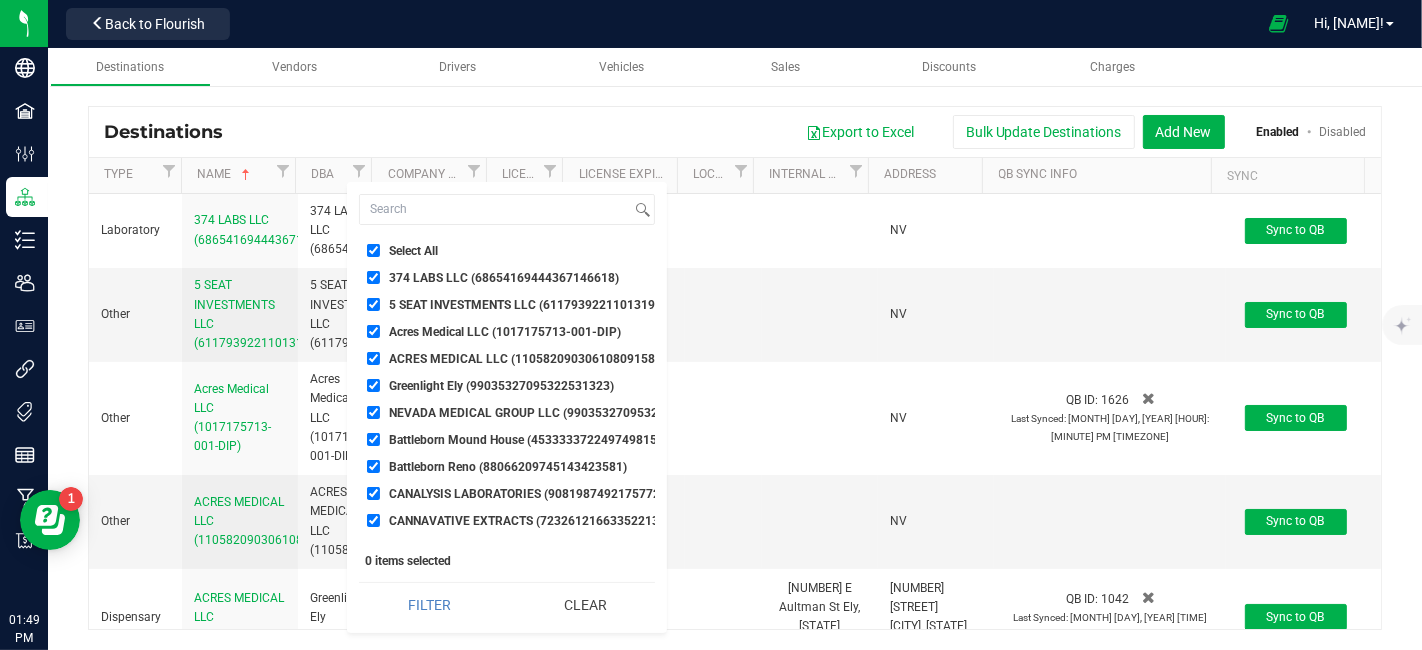 checkbox on "true" 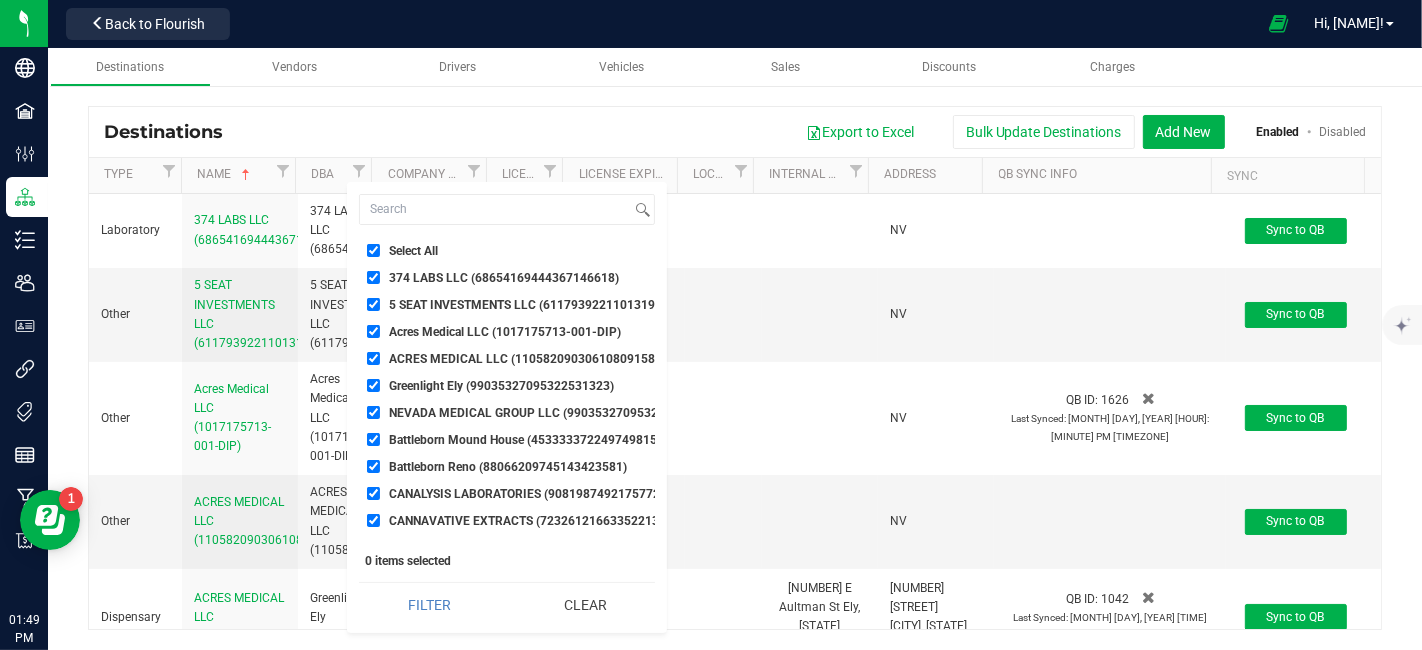 checkbox on "true" 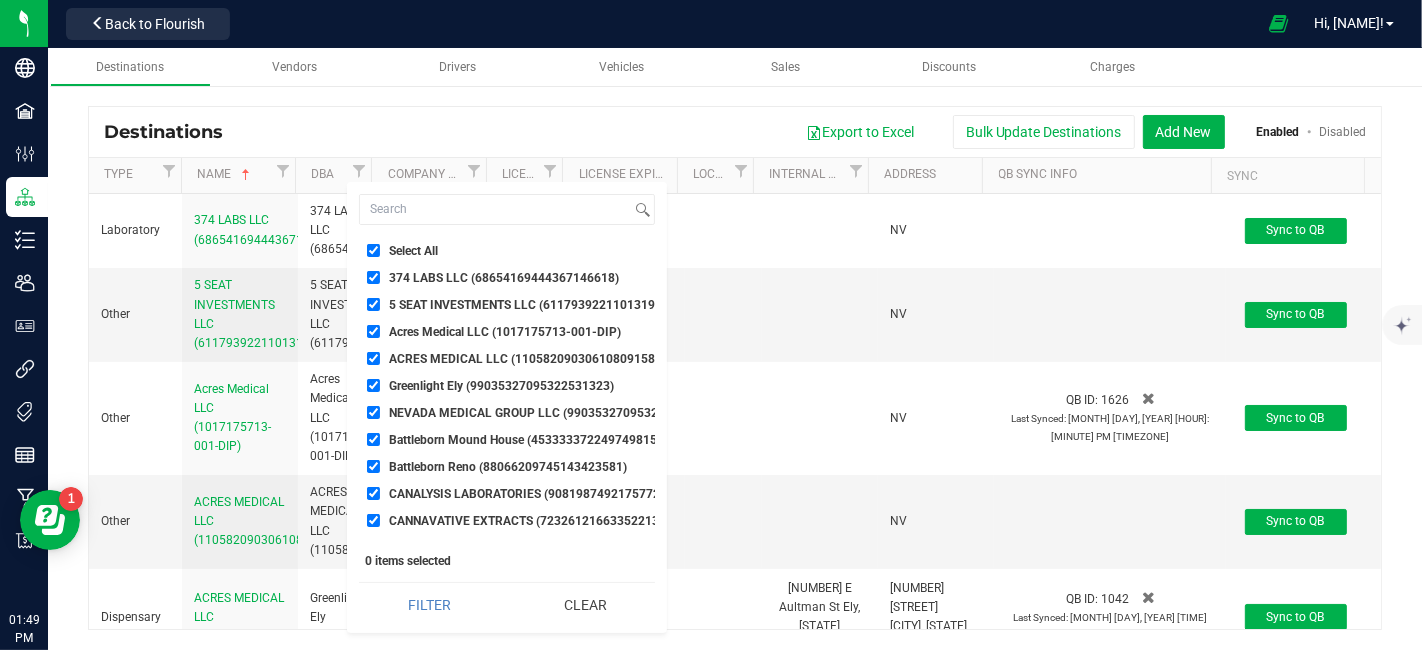 checkbox on "true" 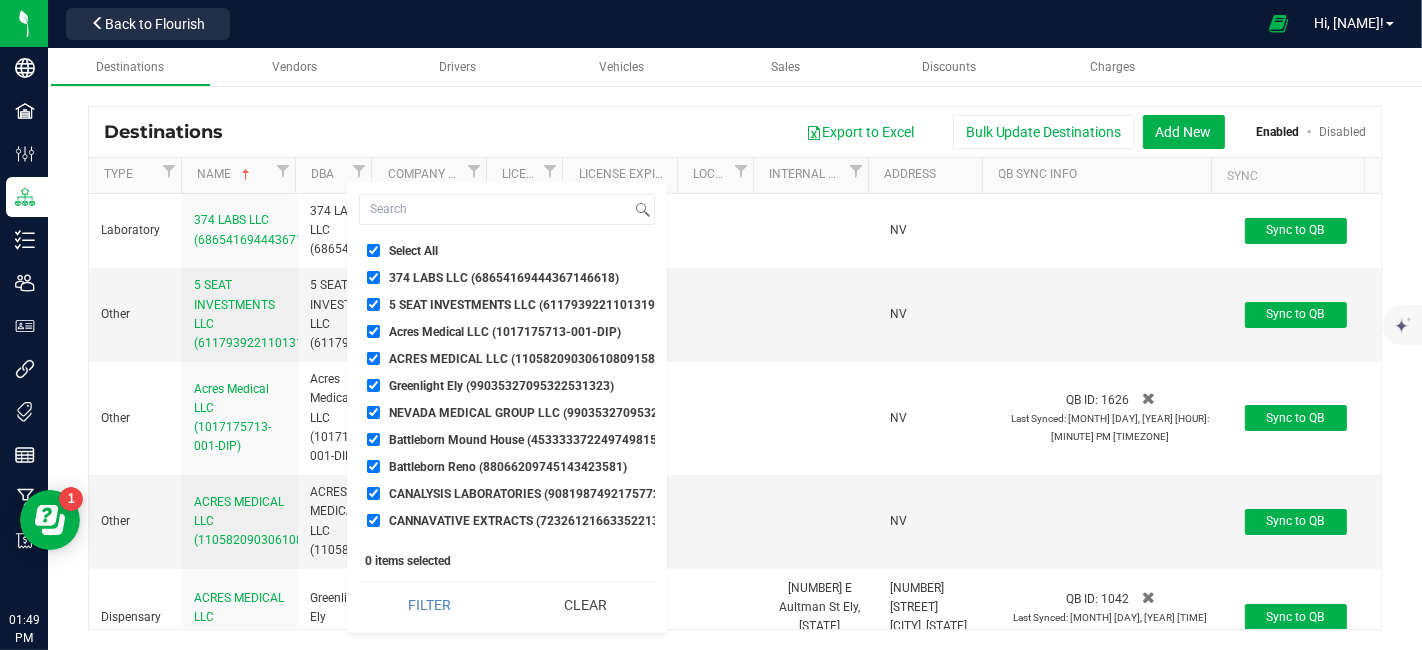 checkbox on "true" 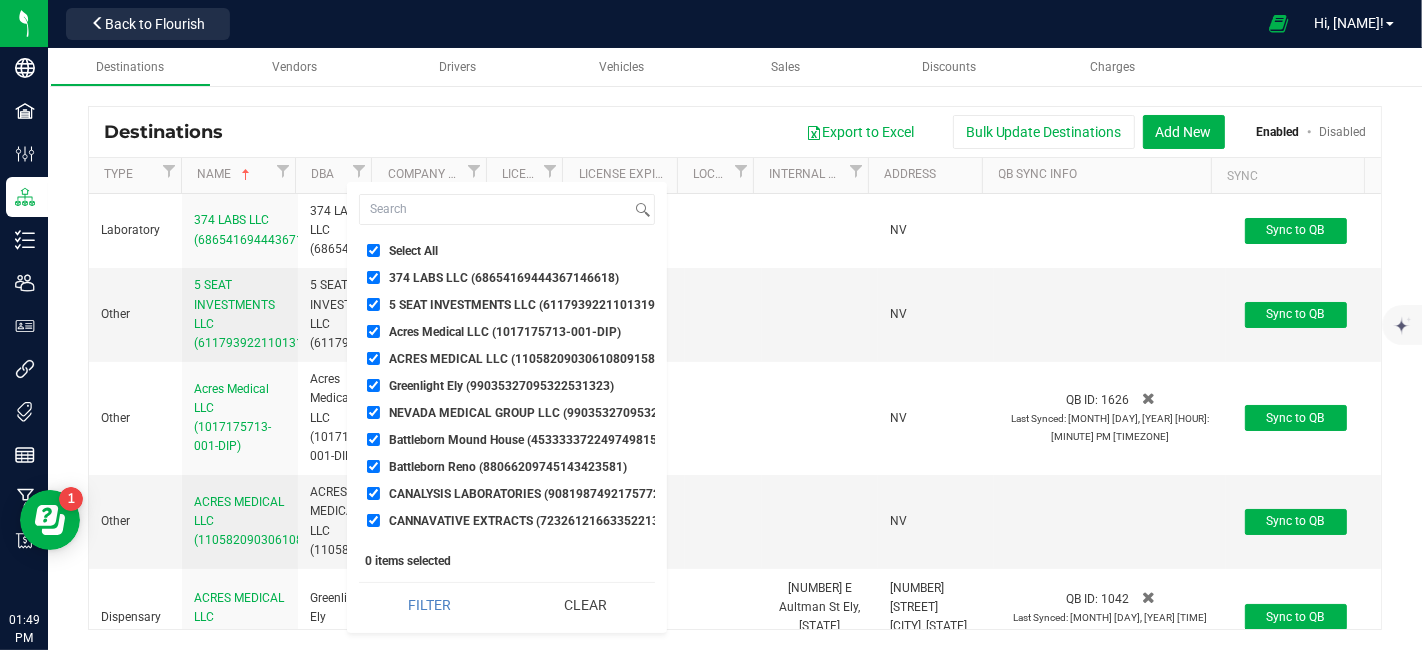 checkbox on "true" 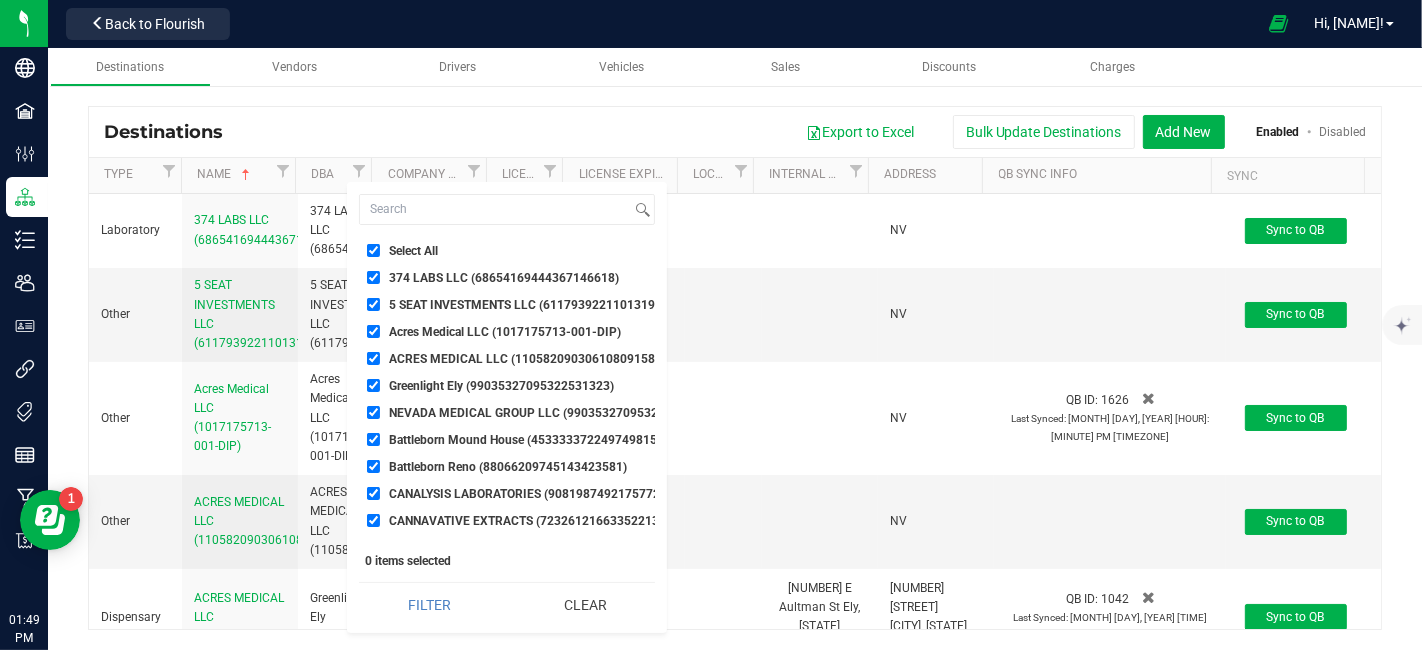 checkbox on "true" 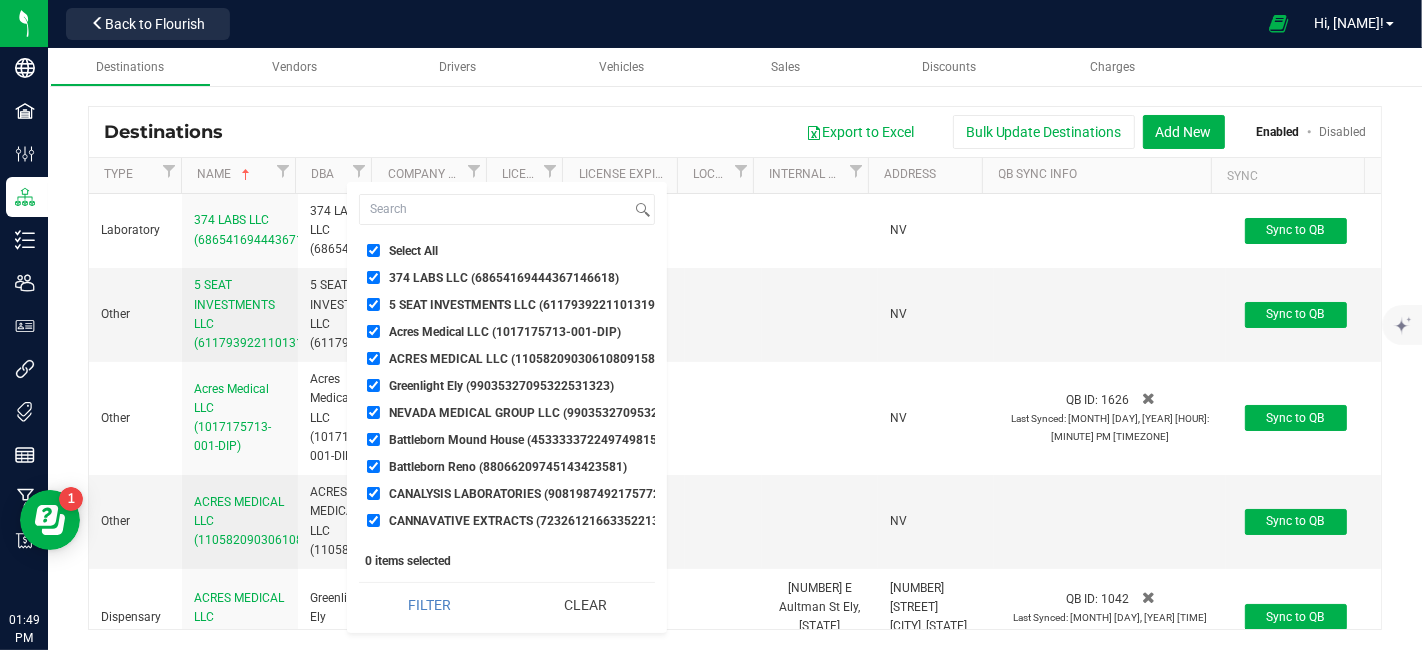 checkbox on "true" 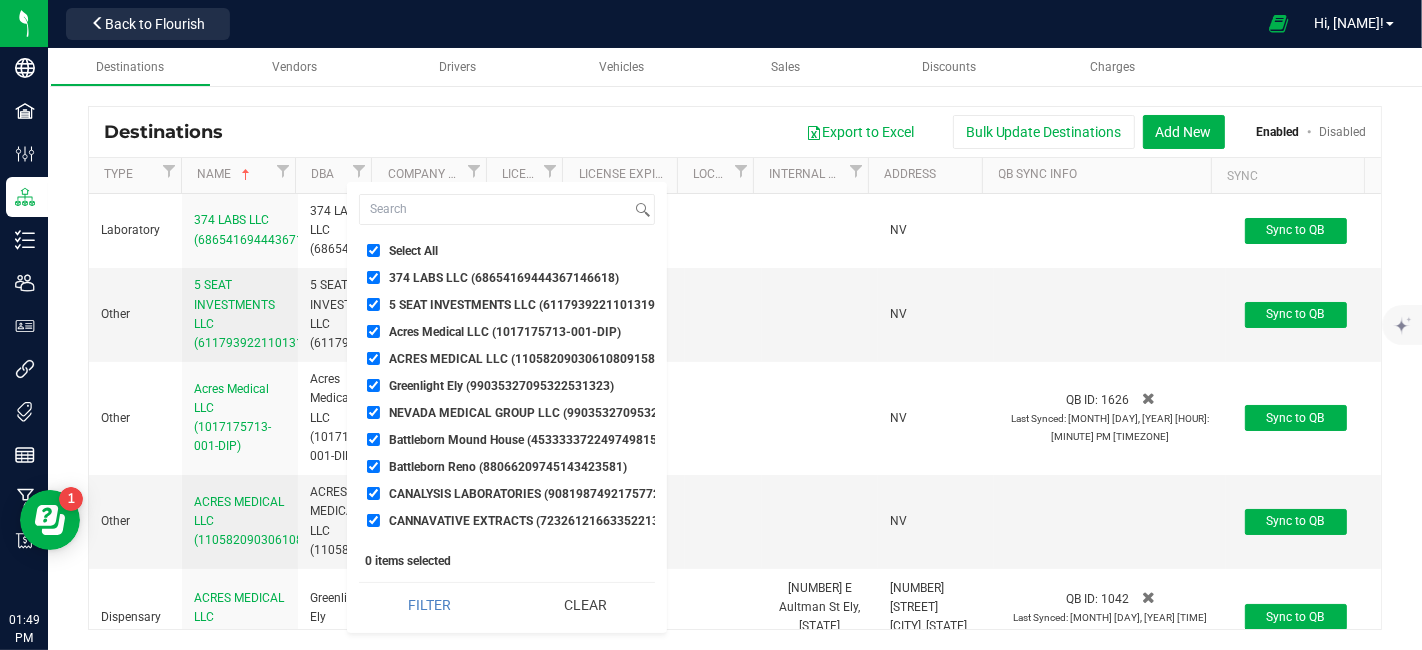 checkbox on "true" 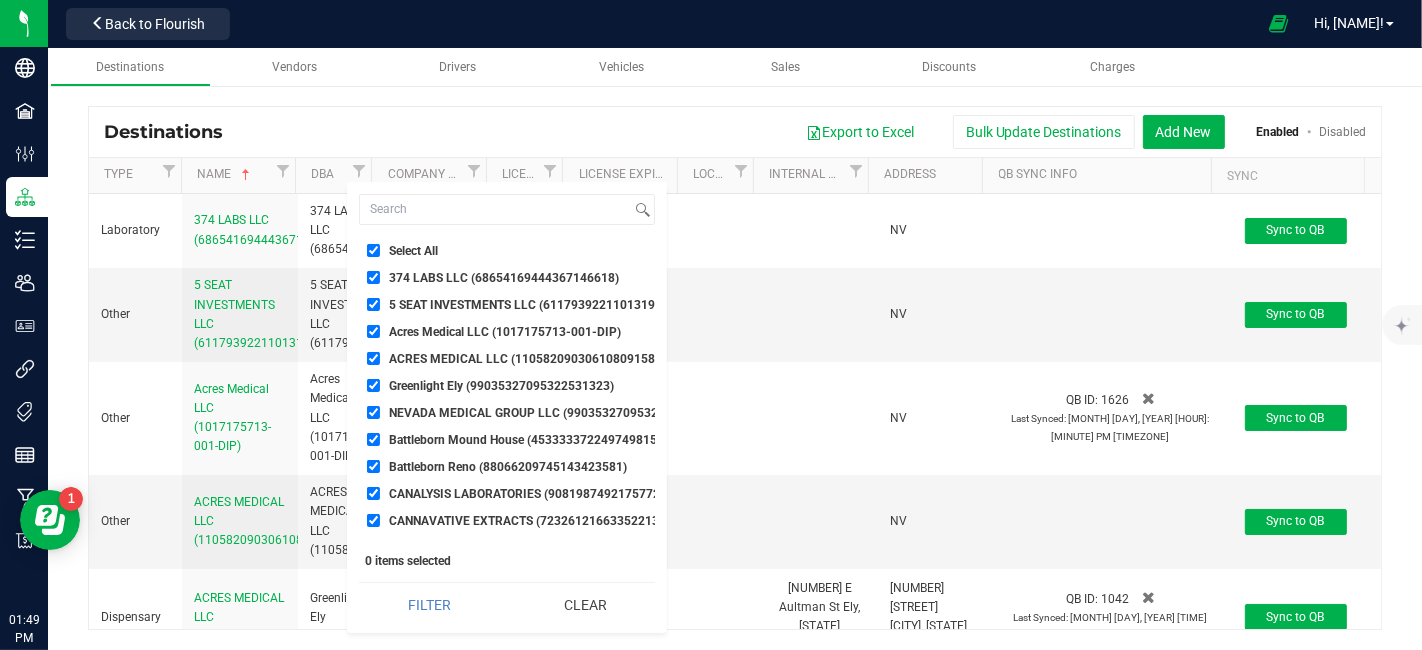 checkbox on "true" 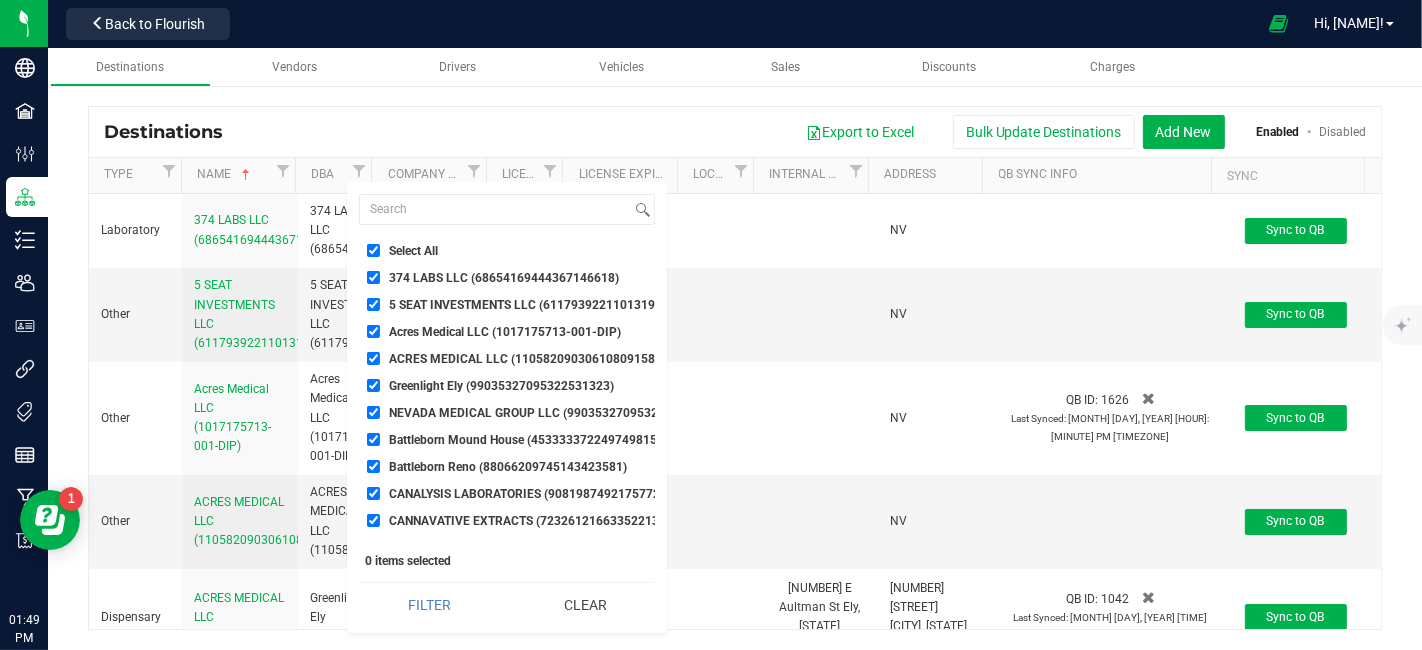 checkbox on "true" 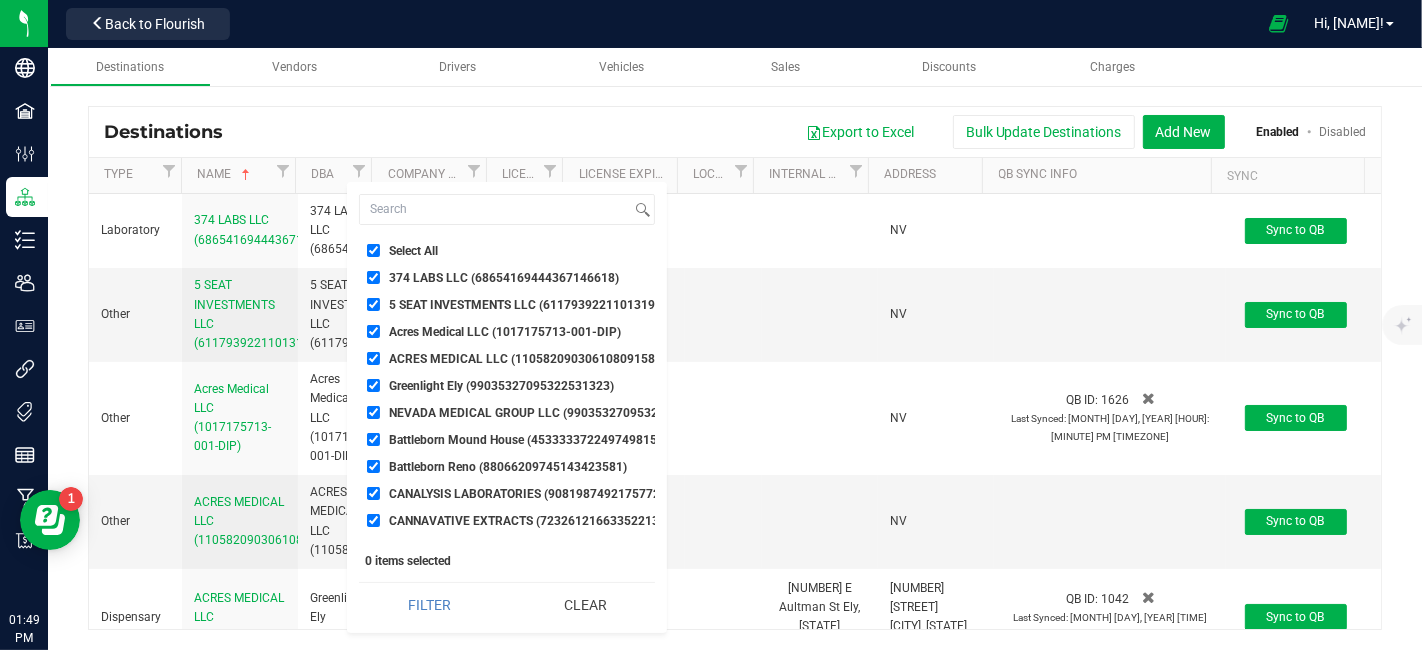 checkbox on "true" 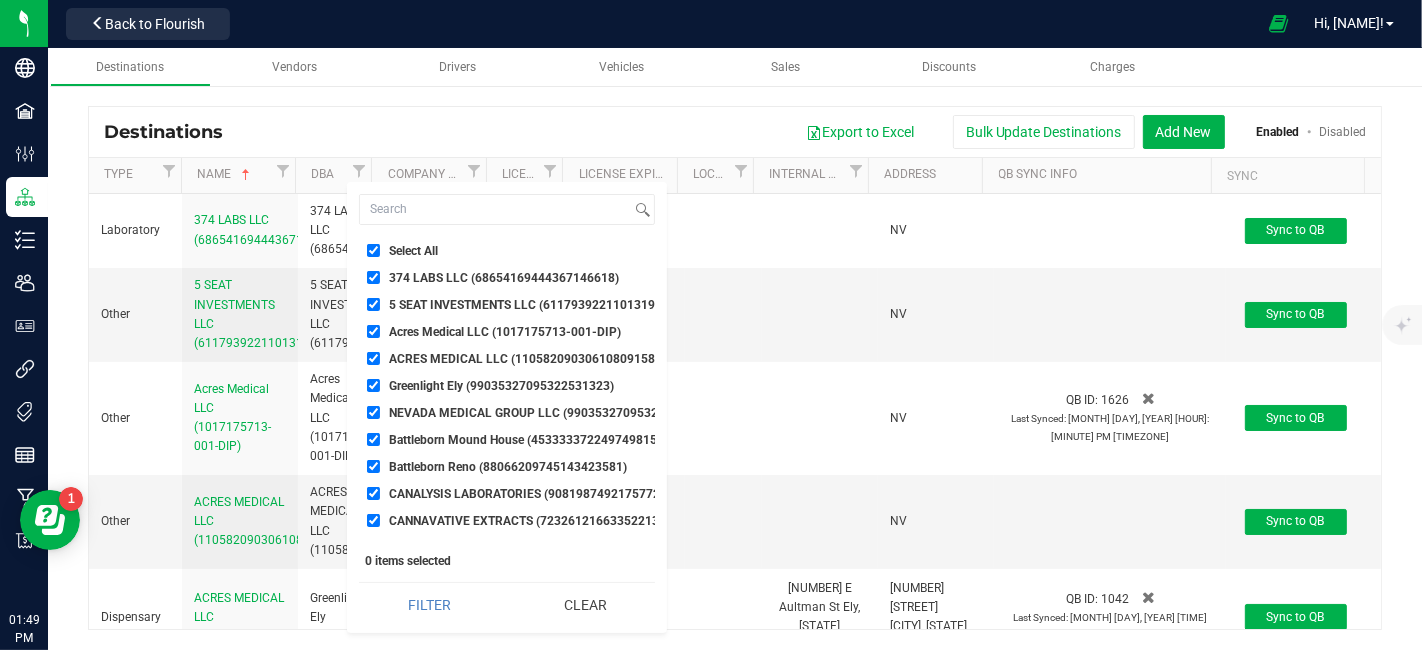 checkbox on "true" 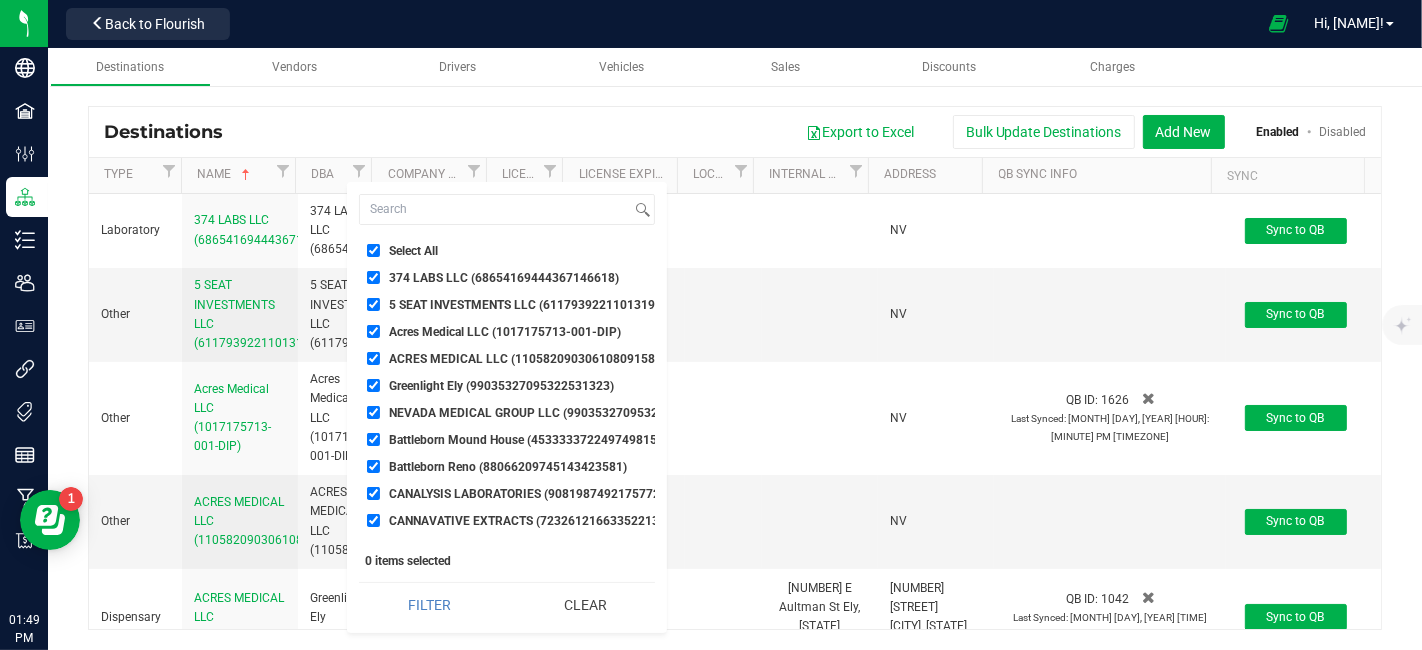 checkbox on "true" 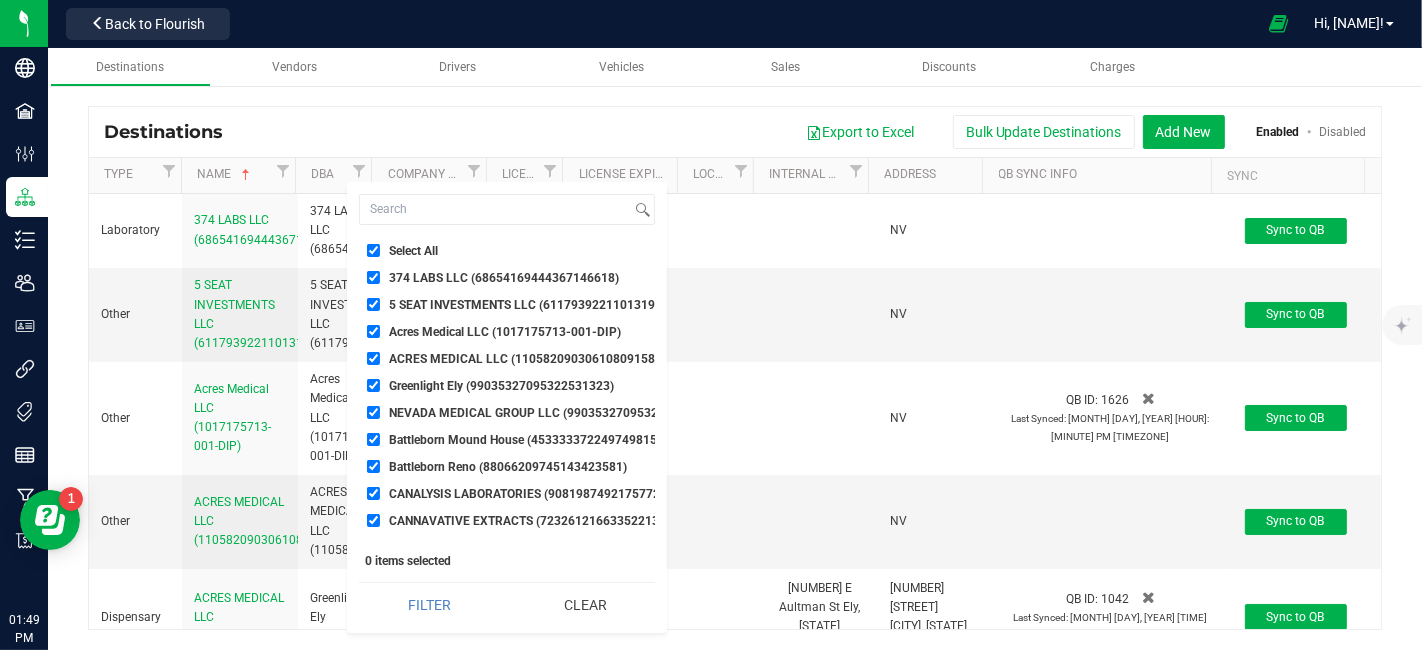 checkbox on "true" 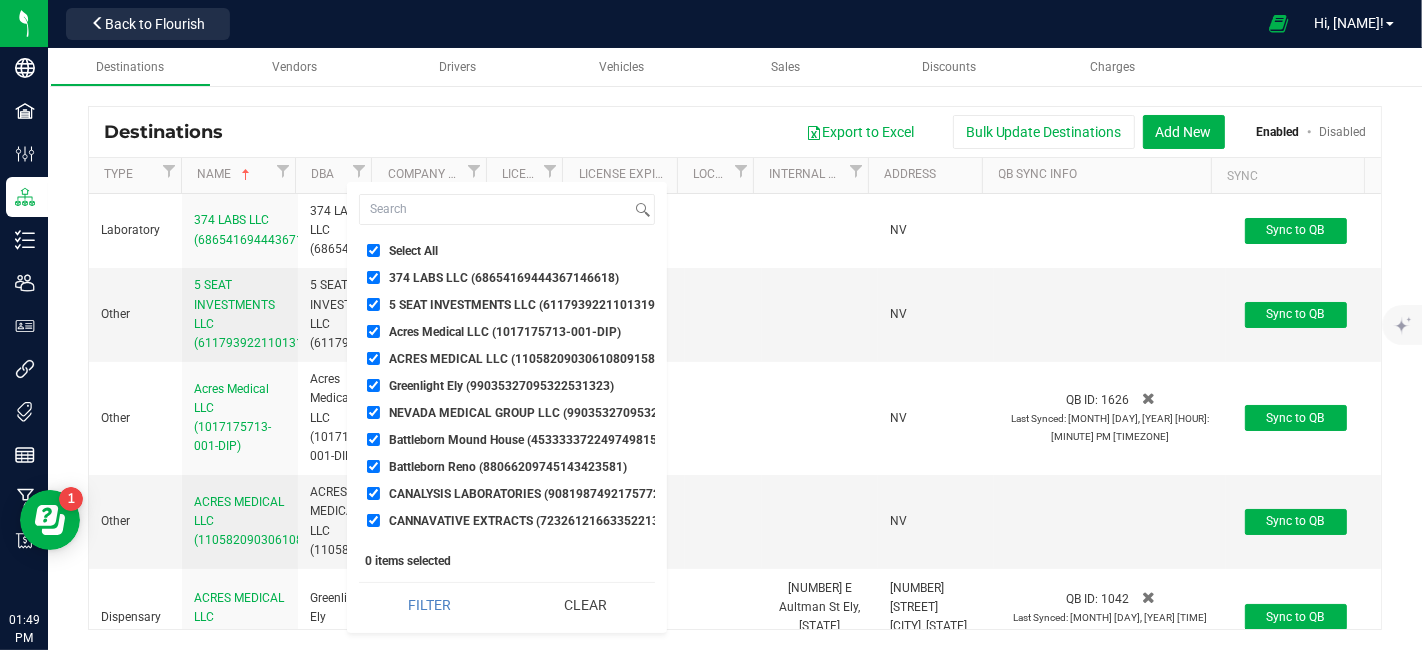 checkbox on "true" 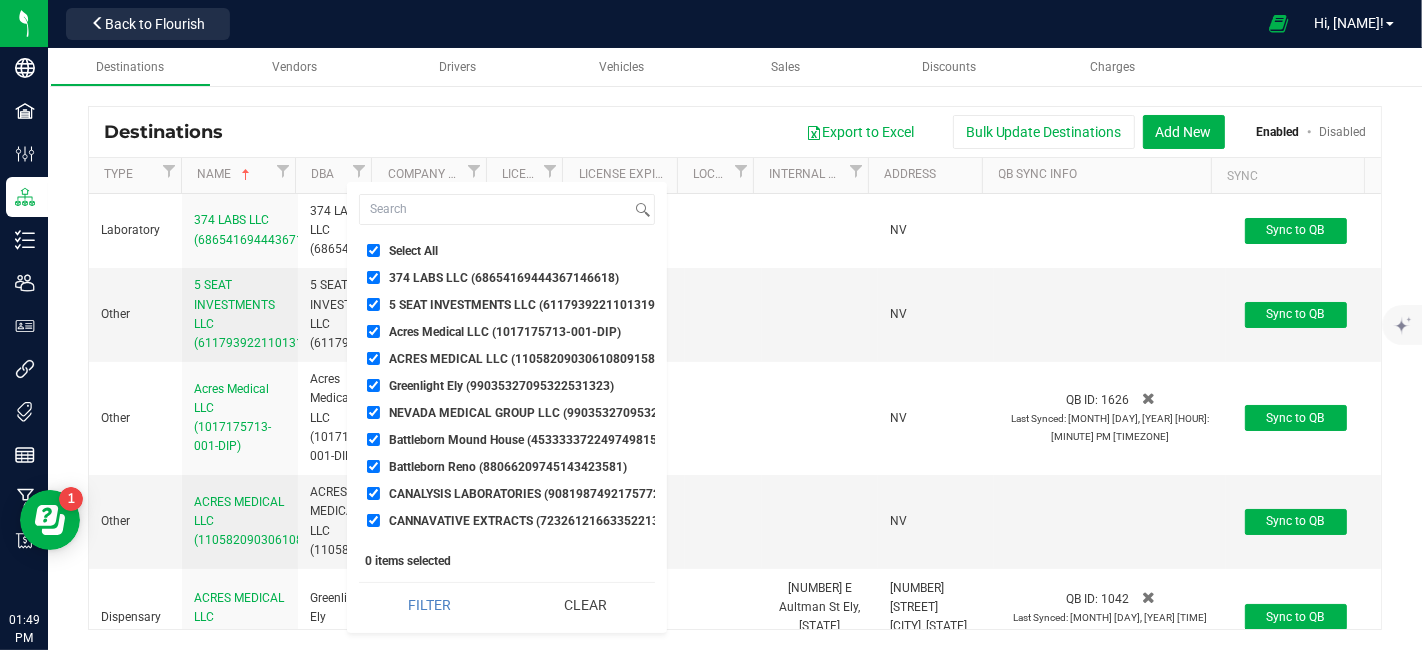 checkbox on "true" 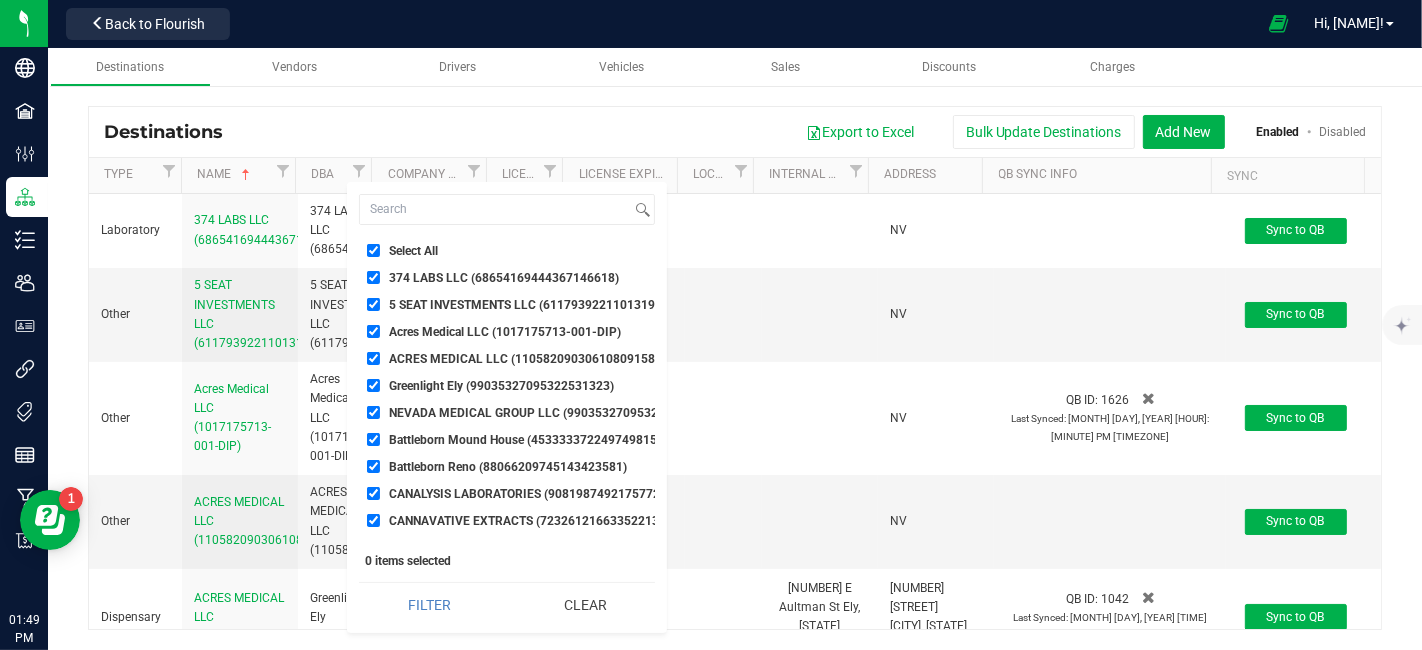 checkbox on "true" 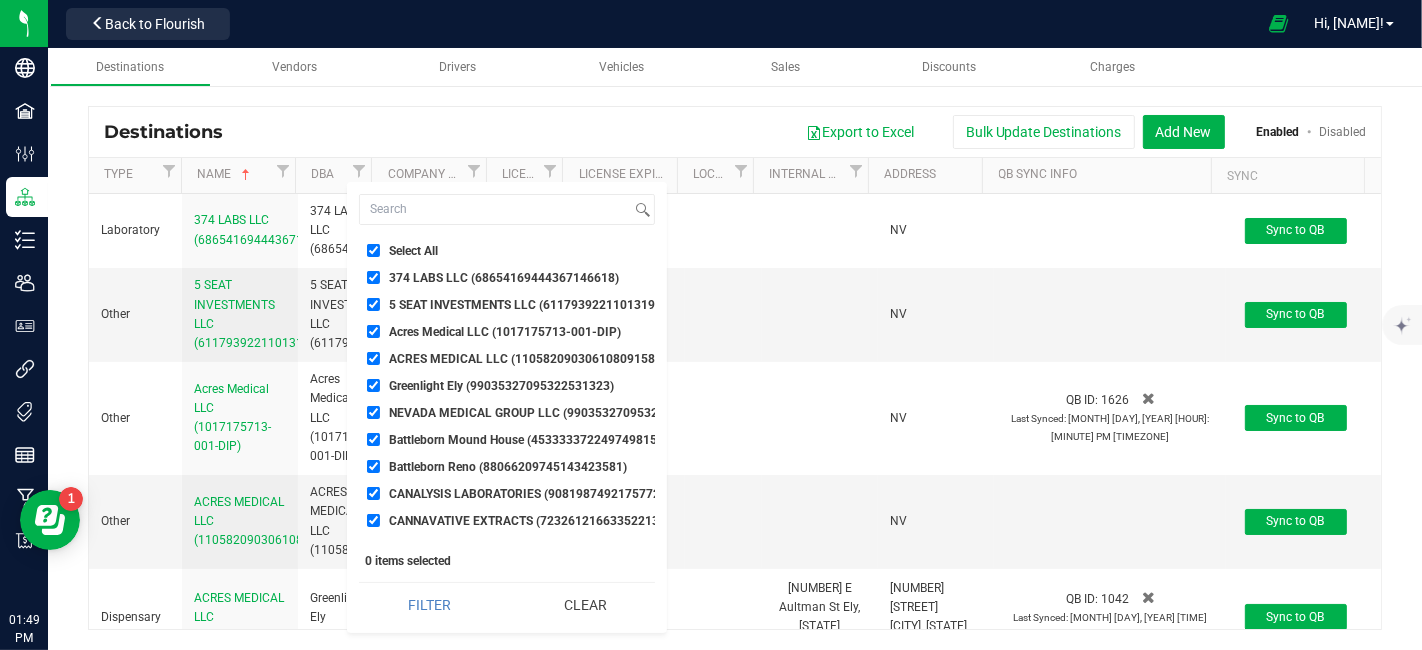 checkbox on "true" 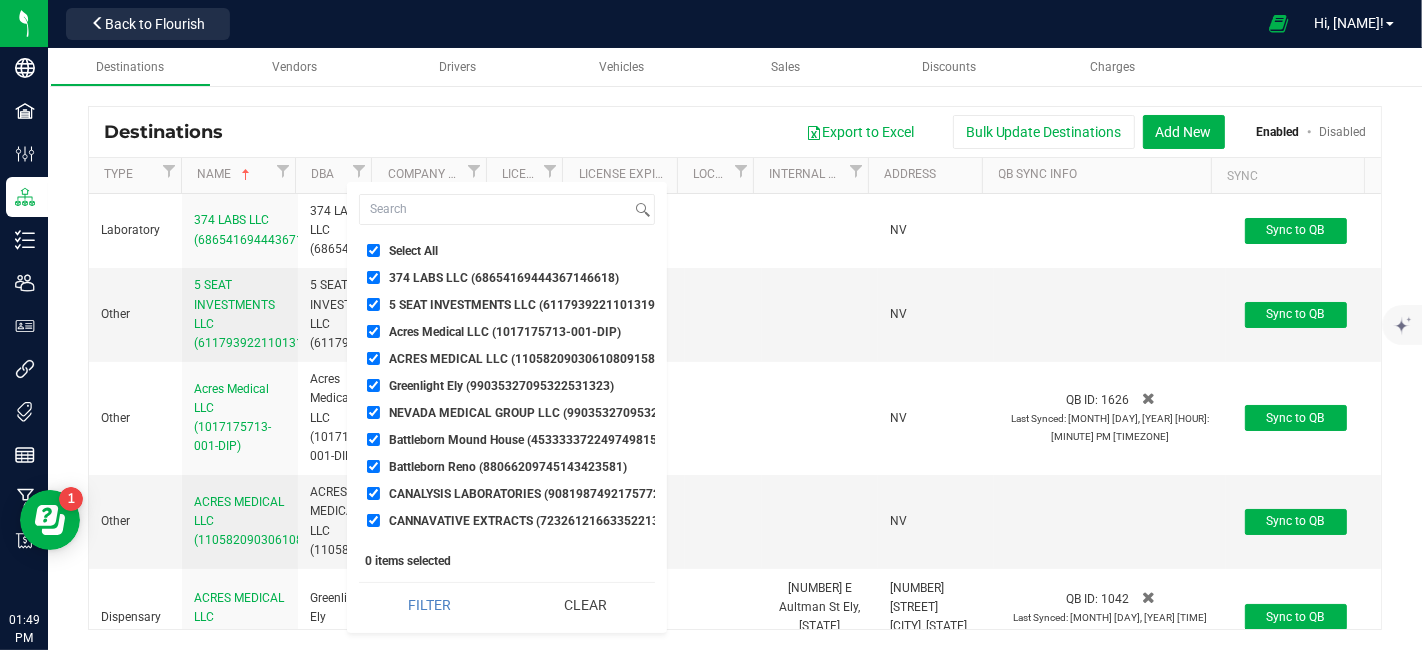 checkbox on "true" 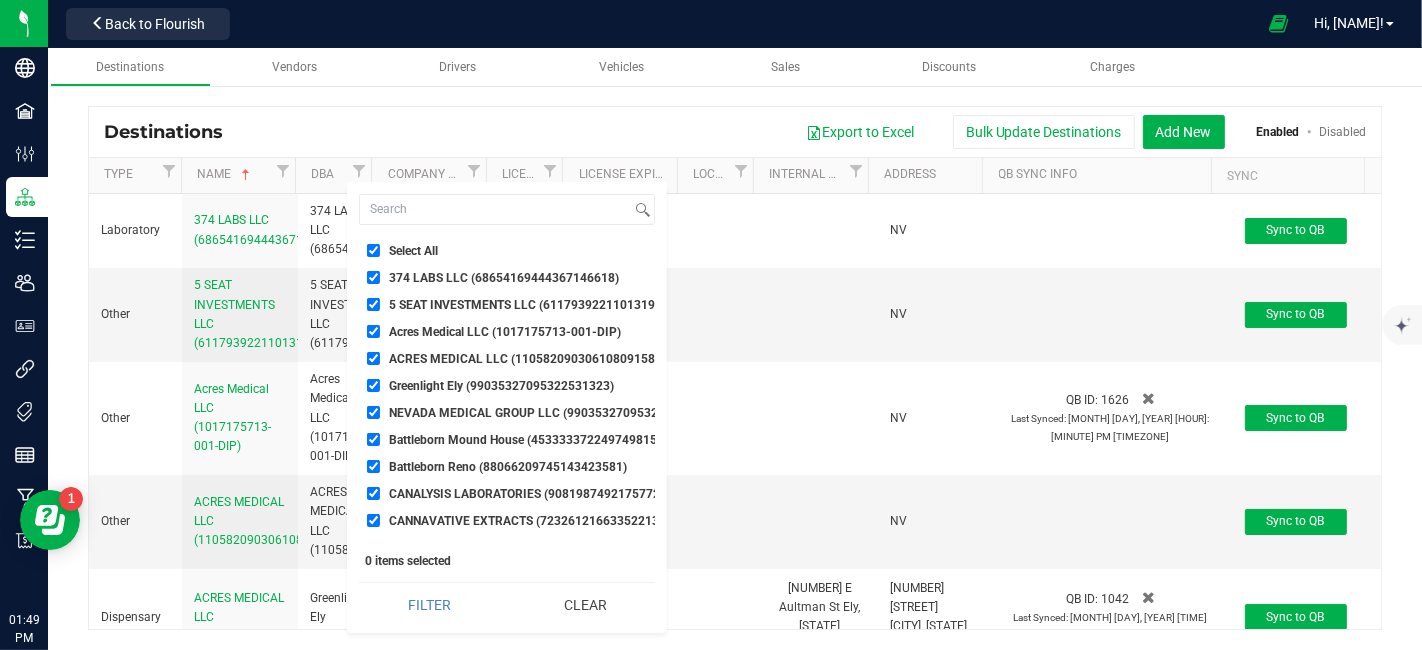 checkbox on "true" 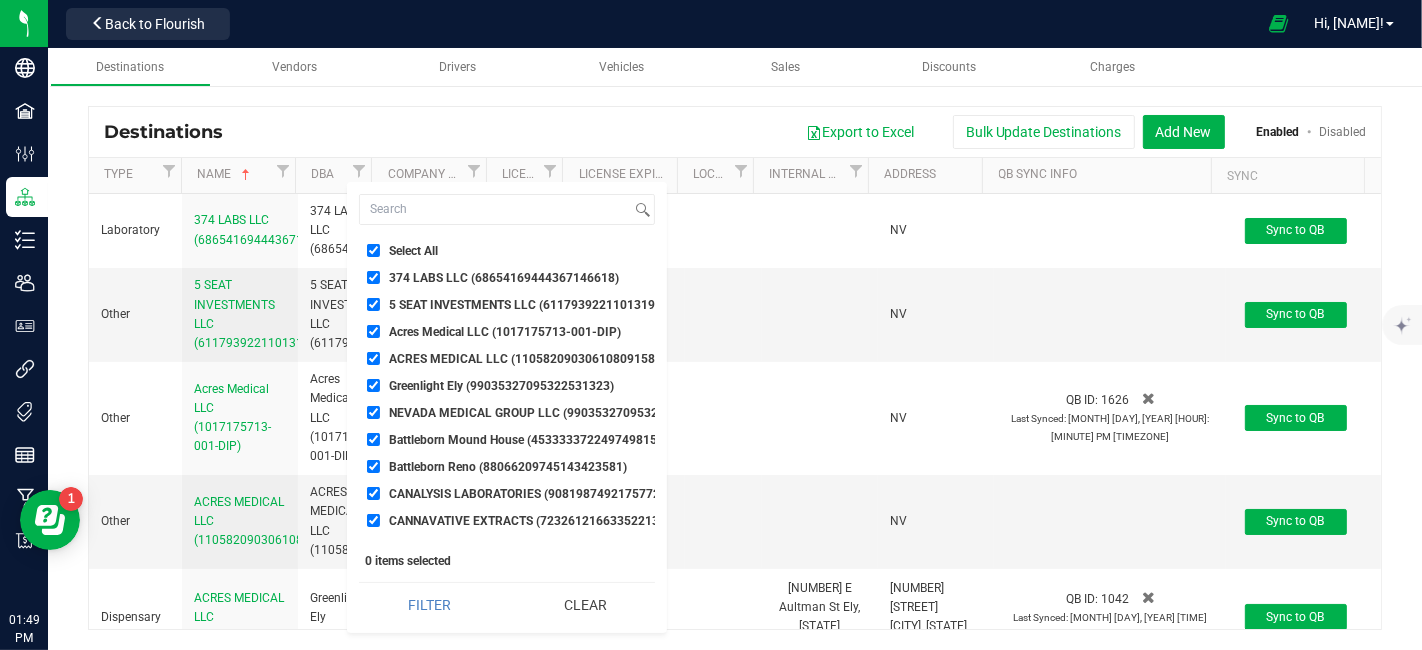 checkbox on "true" 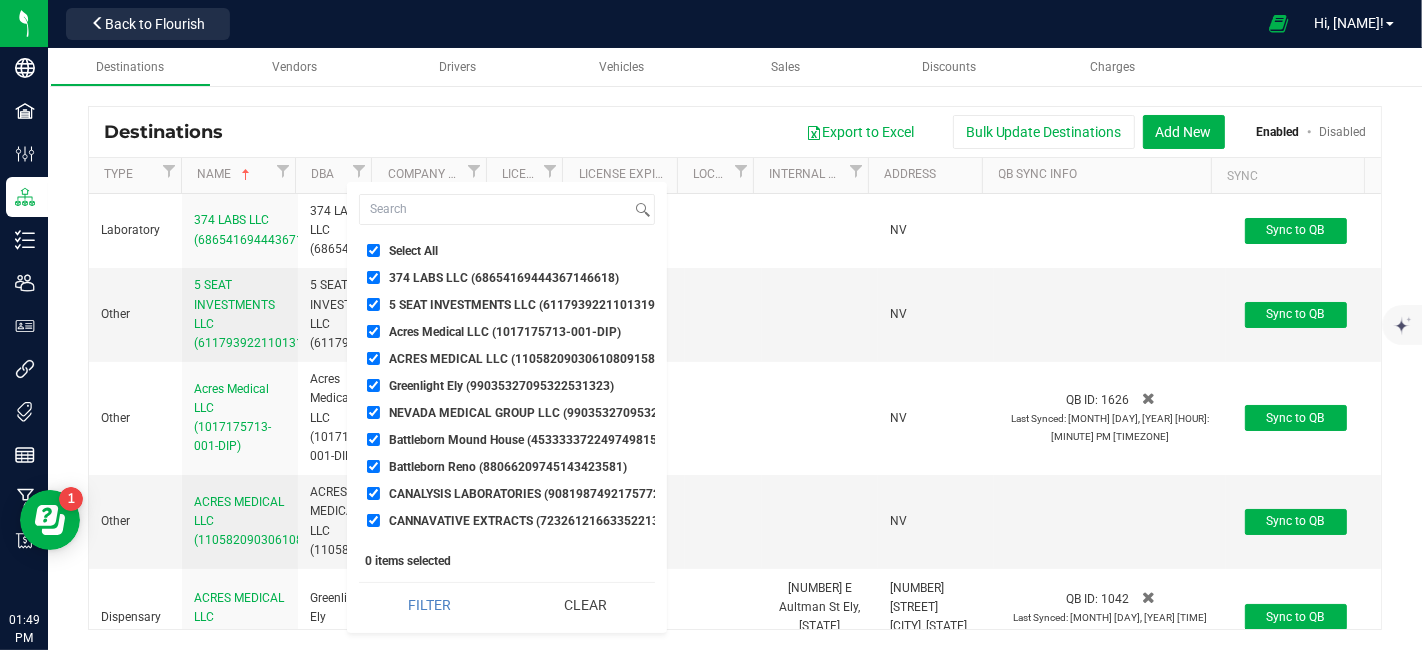 checkbox on "true" 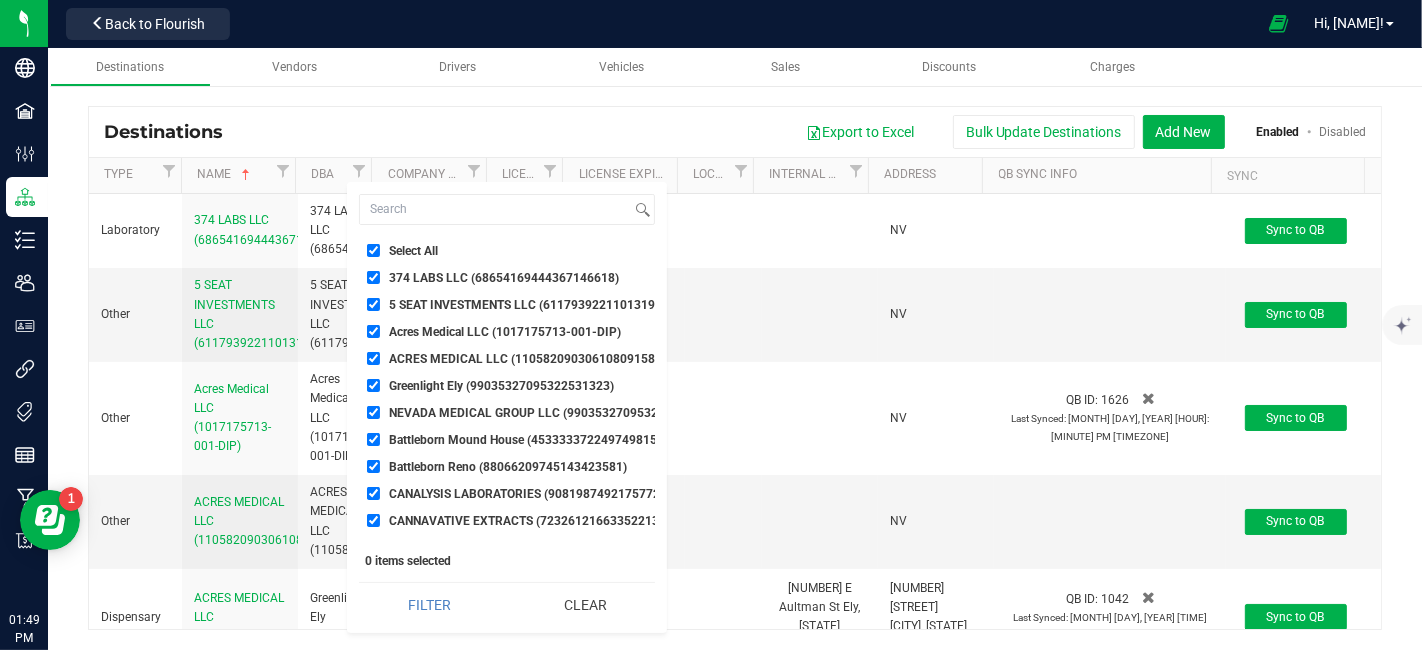 checkbox on "true" 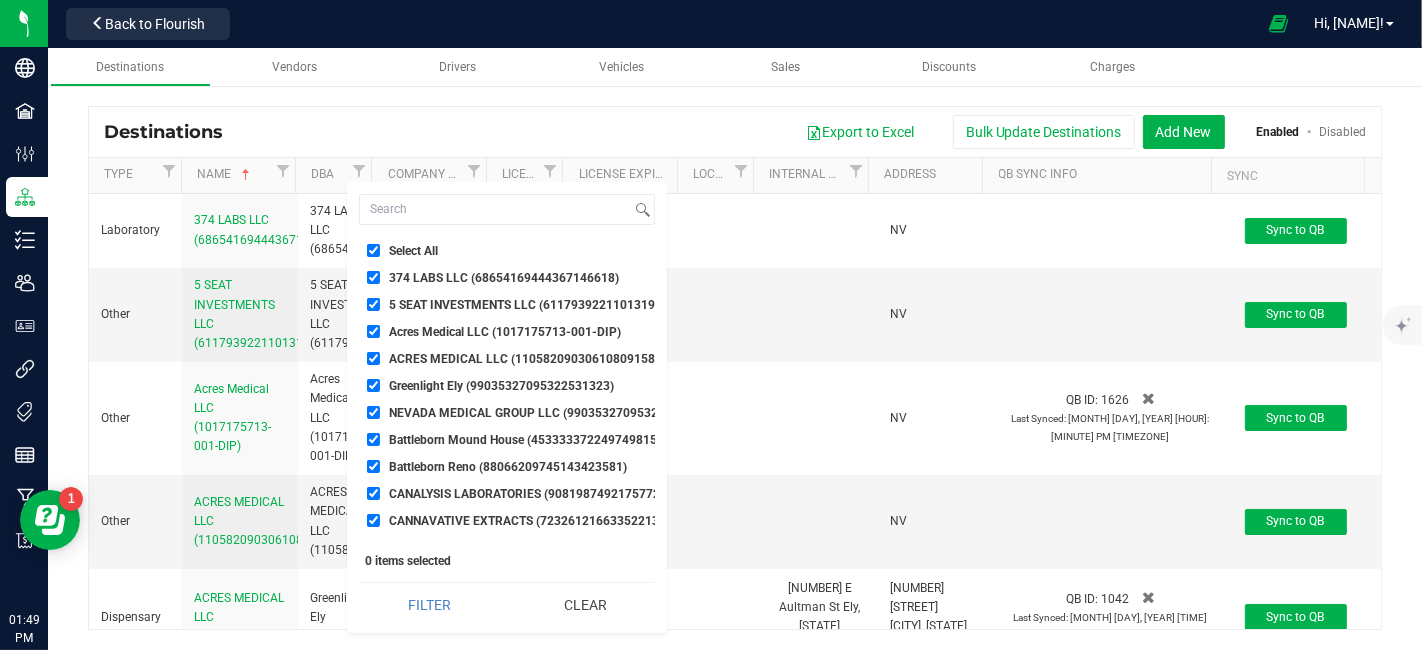 checkbox on "true" 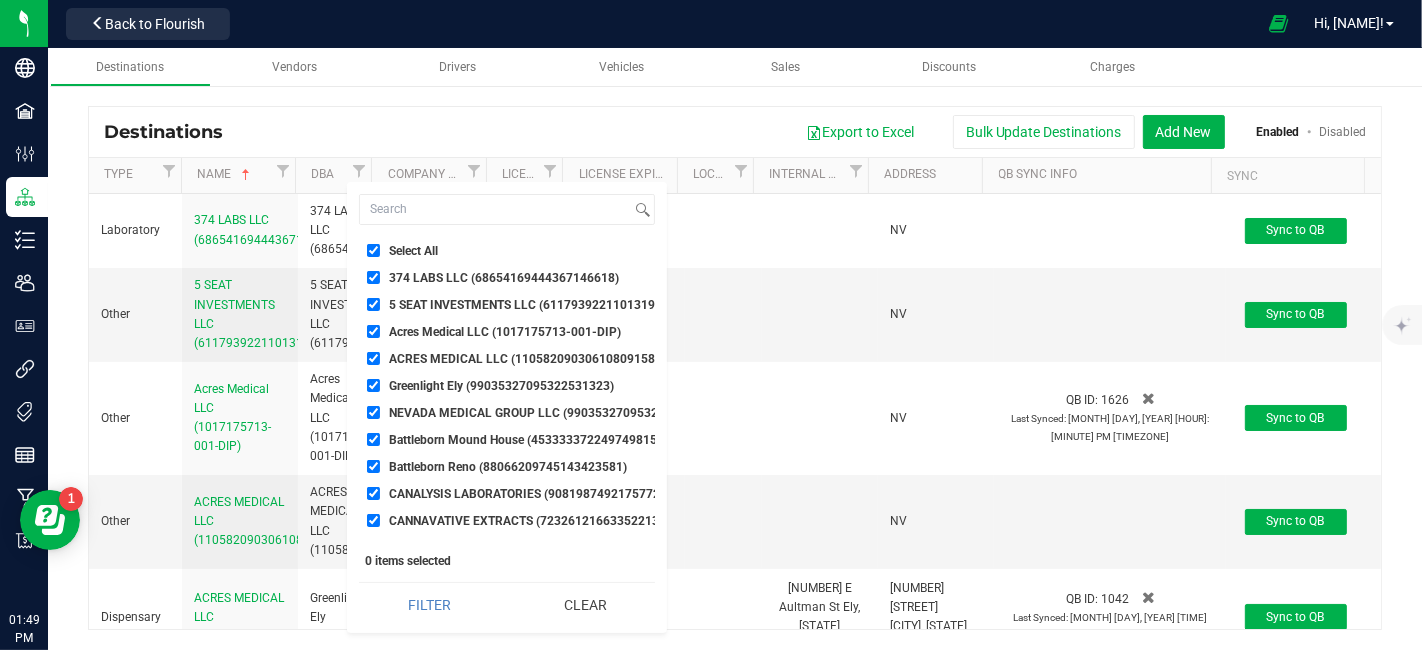 checkbox on "true" 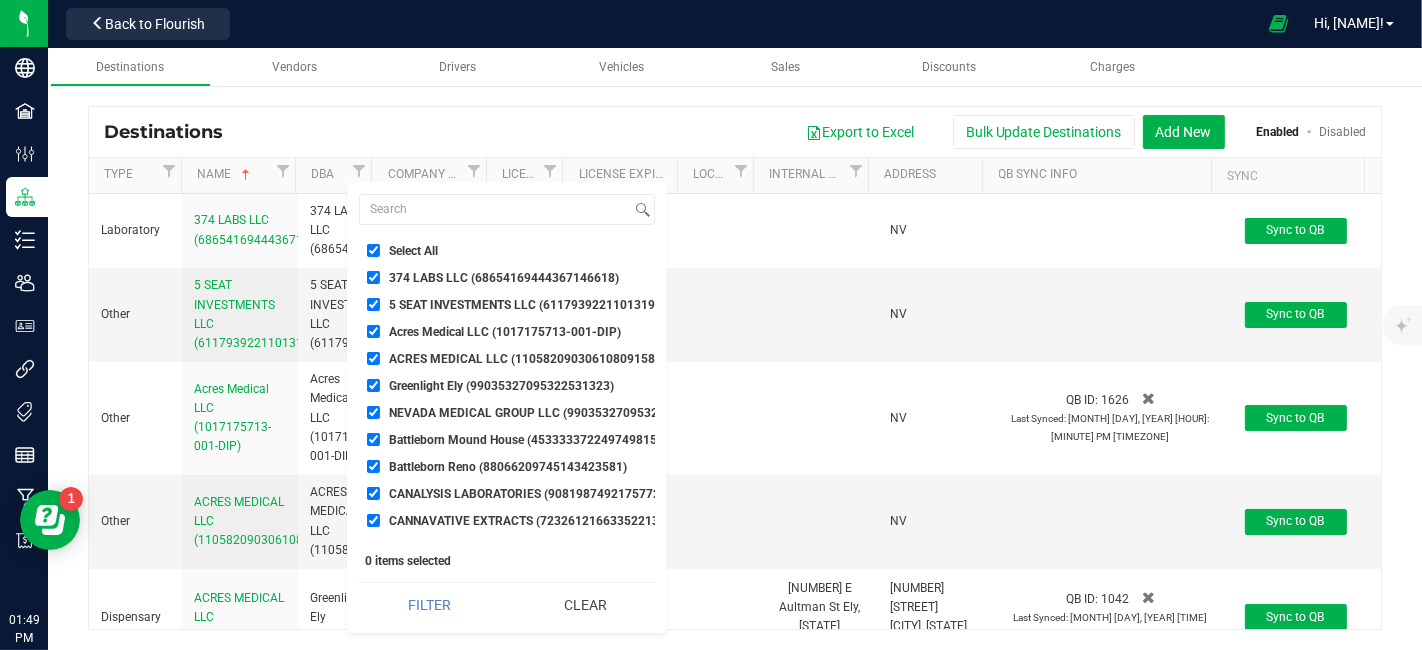 checkbox on "true" 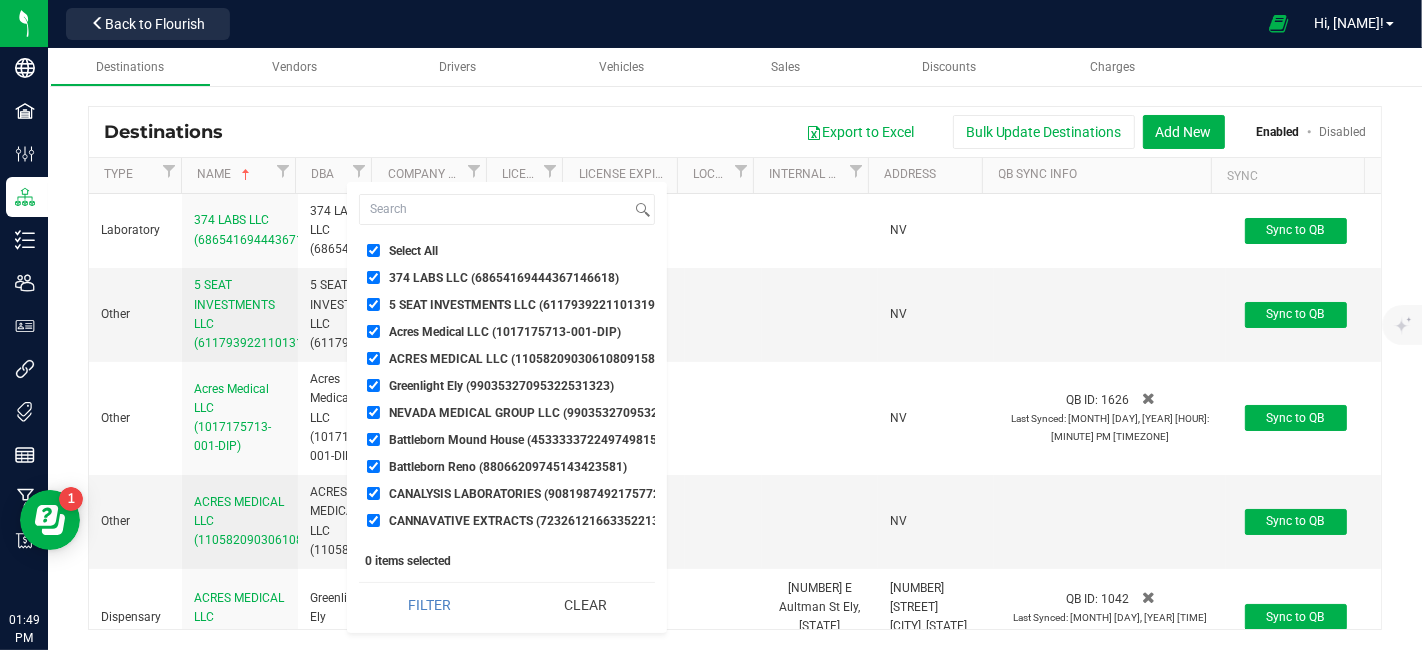 checkbox on "true" 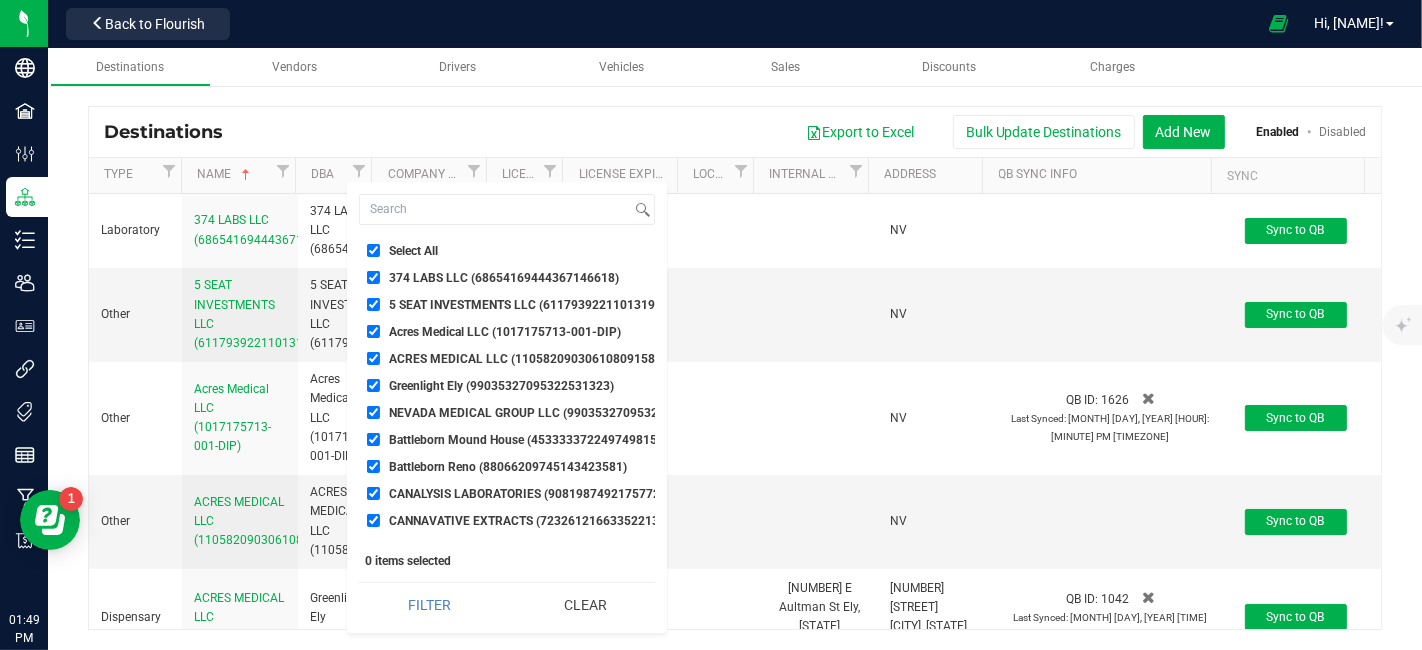 checkbox on "true" 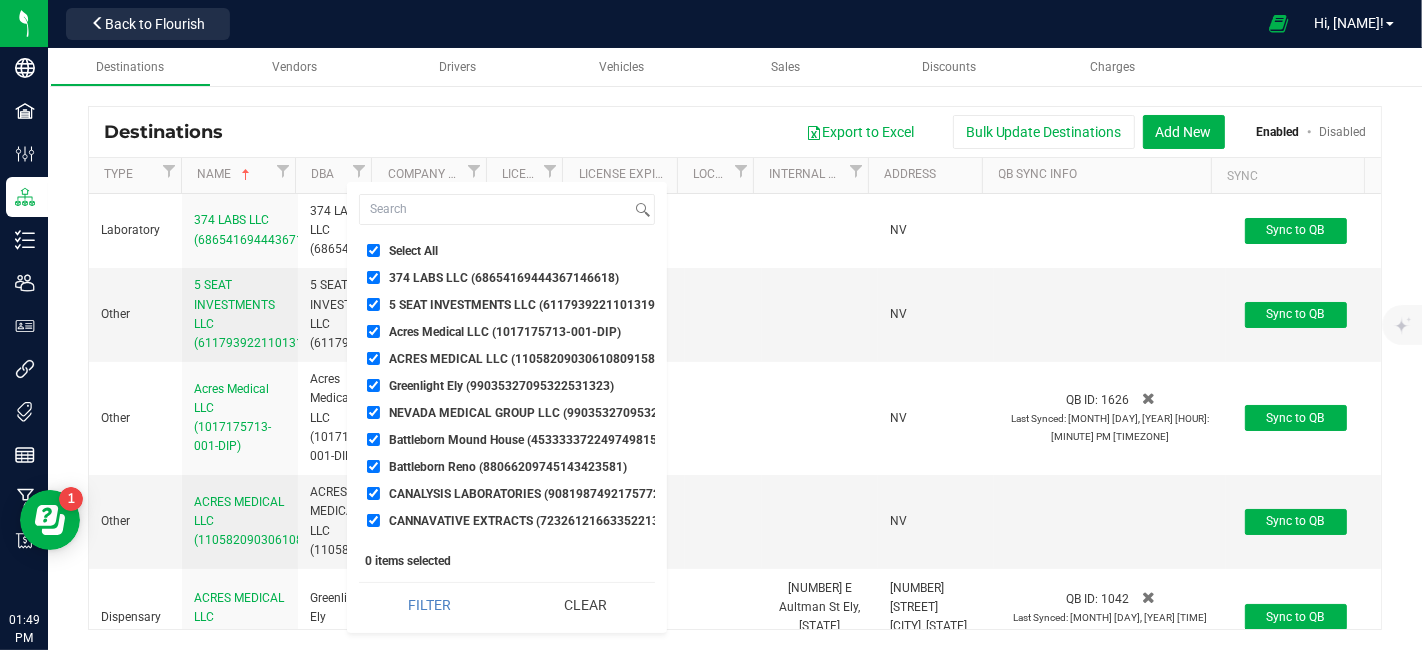 checkbox on "true" 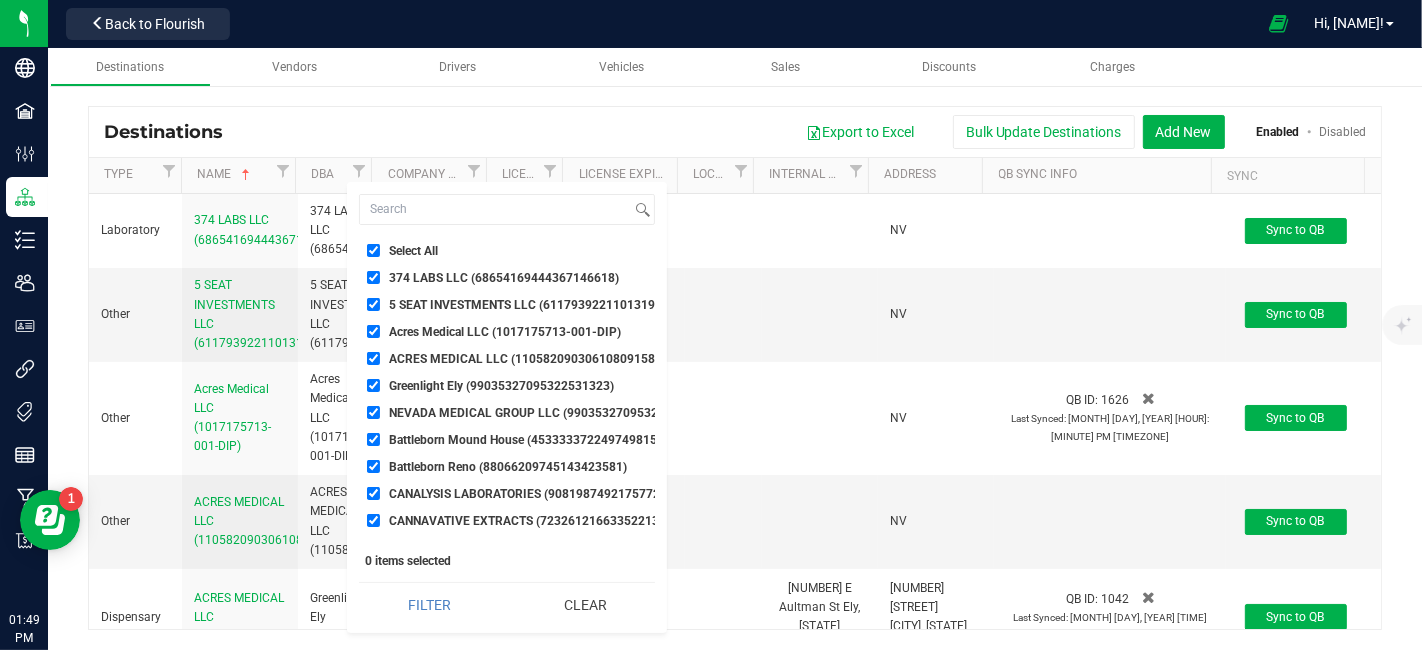 checkbox on "true" 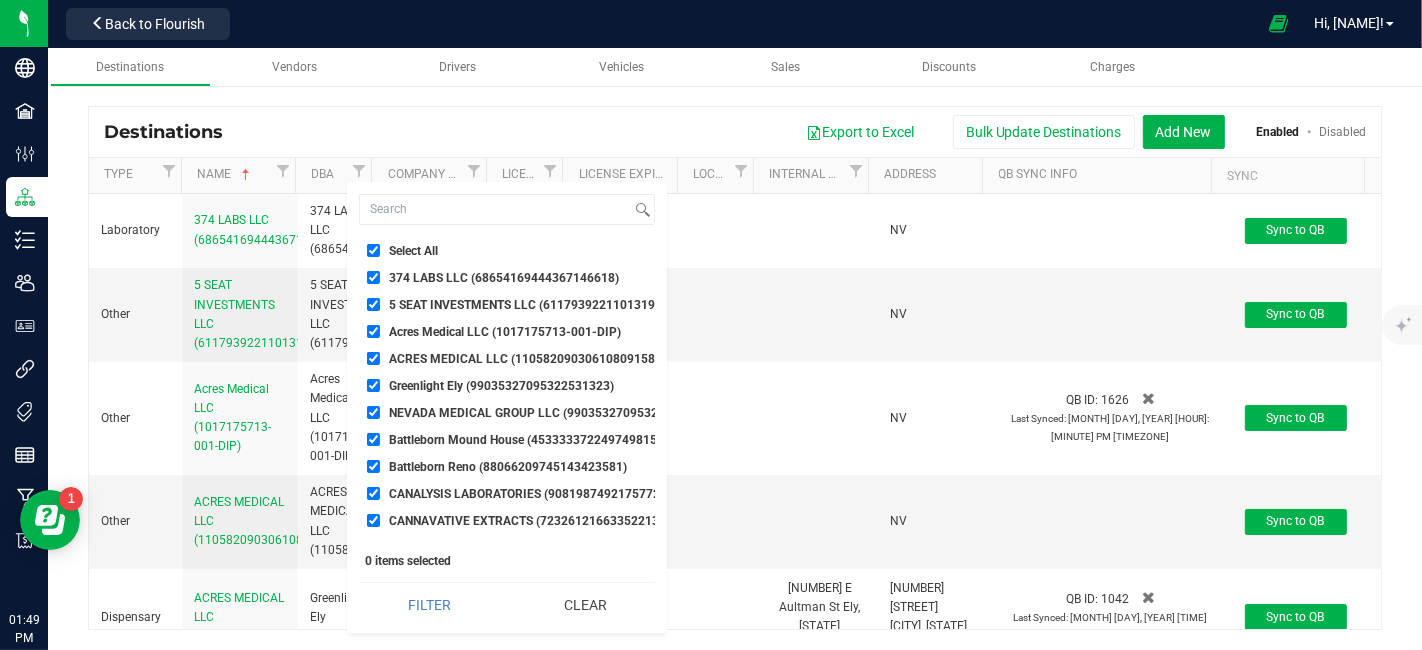checkbox on "true" 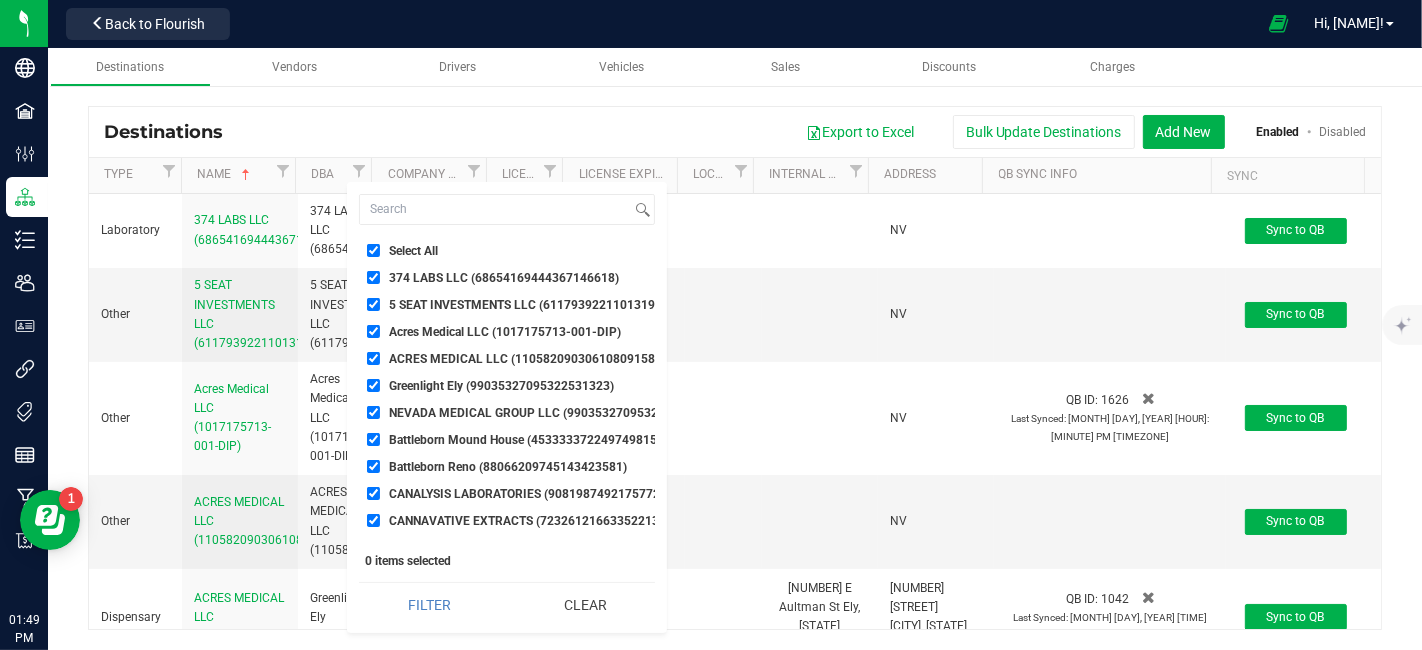 checkbox on "true" 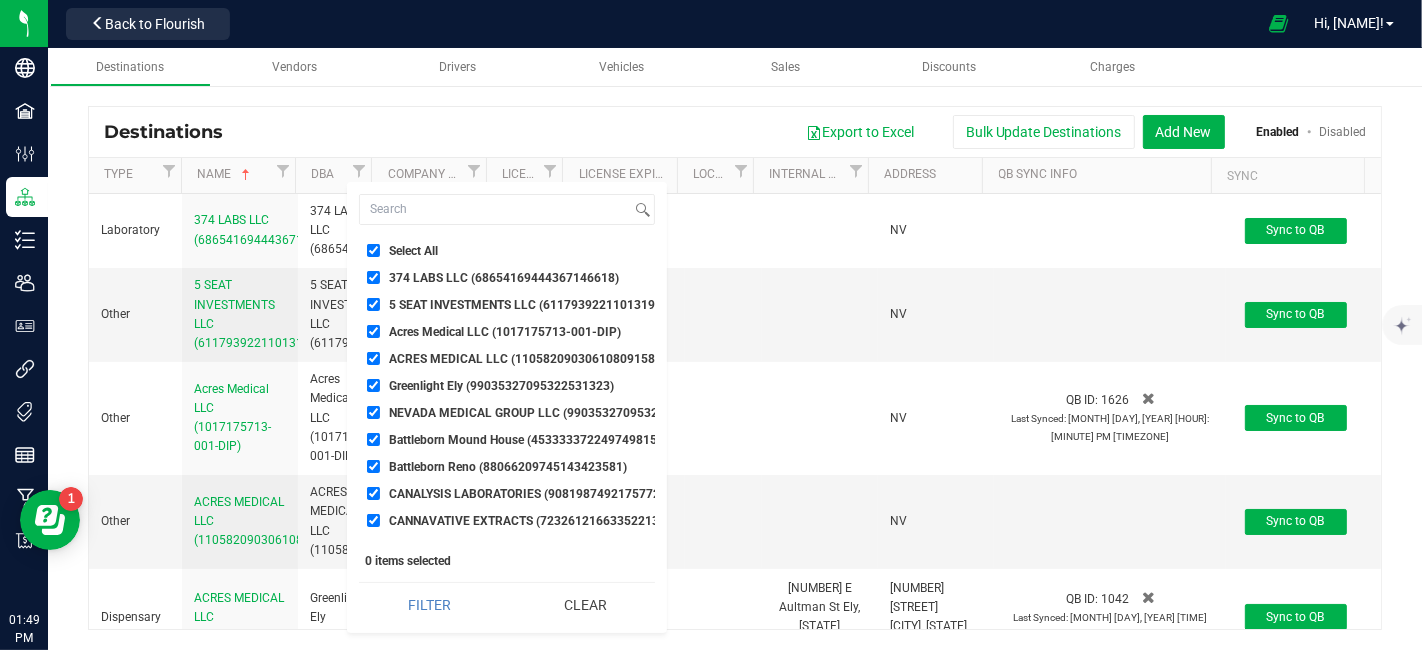 checkbox on "true" 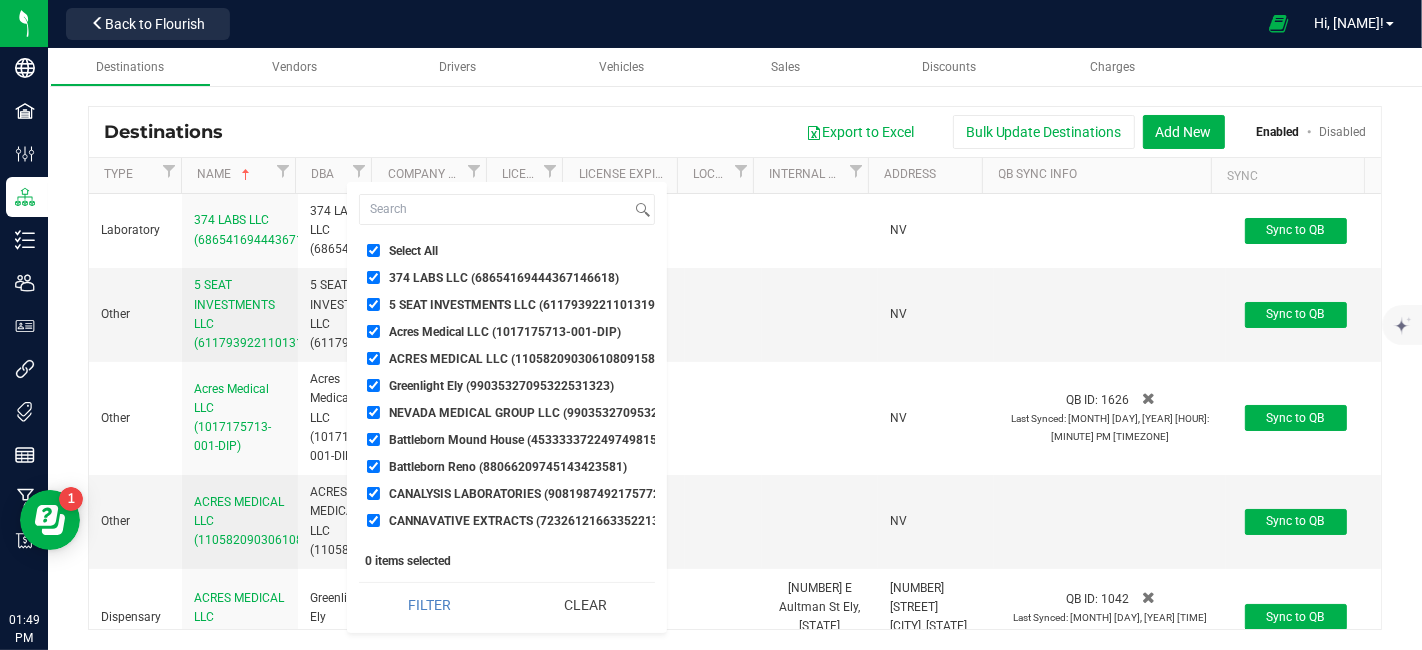checkbox on "true" 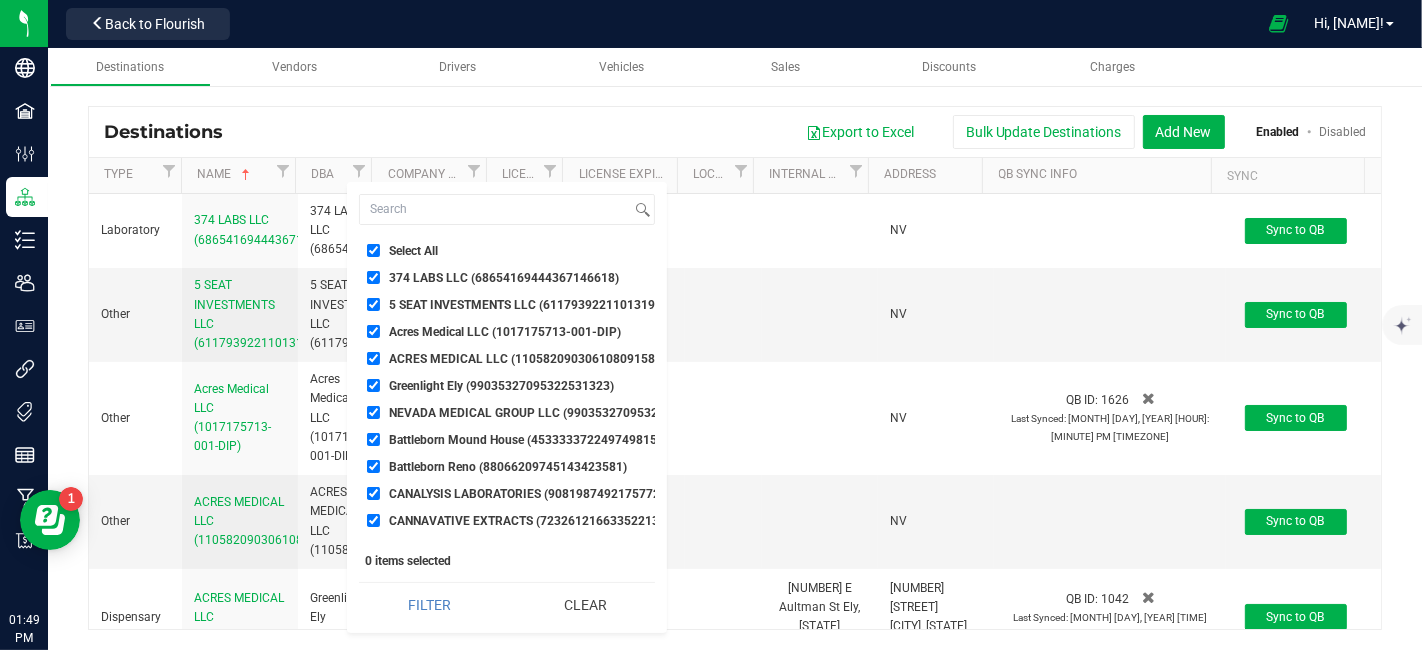 checkbox on "true" 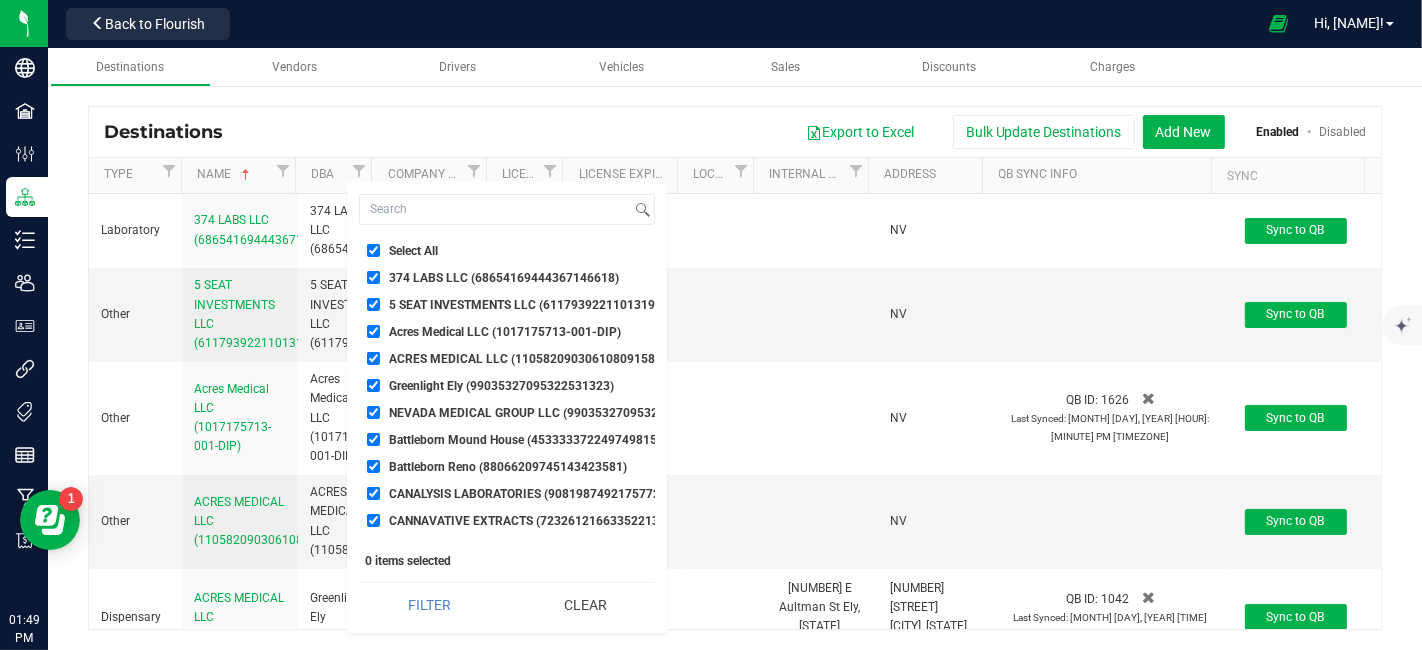 checkbox on "true" 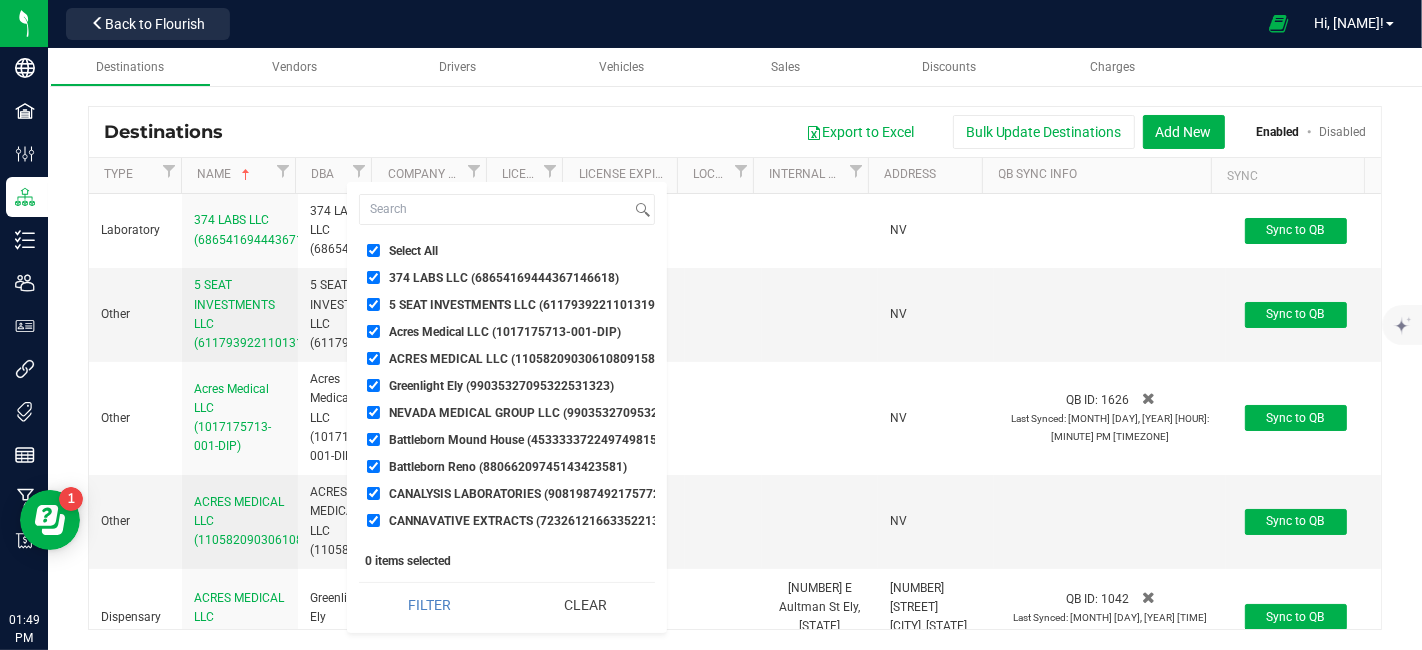 checkbox on "true" 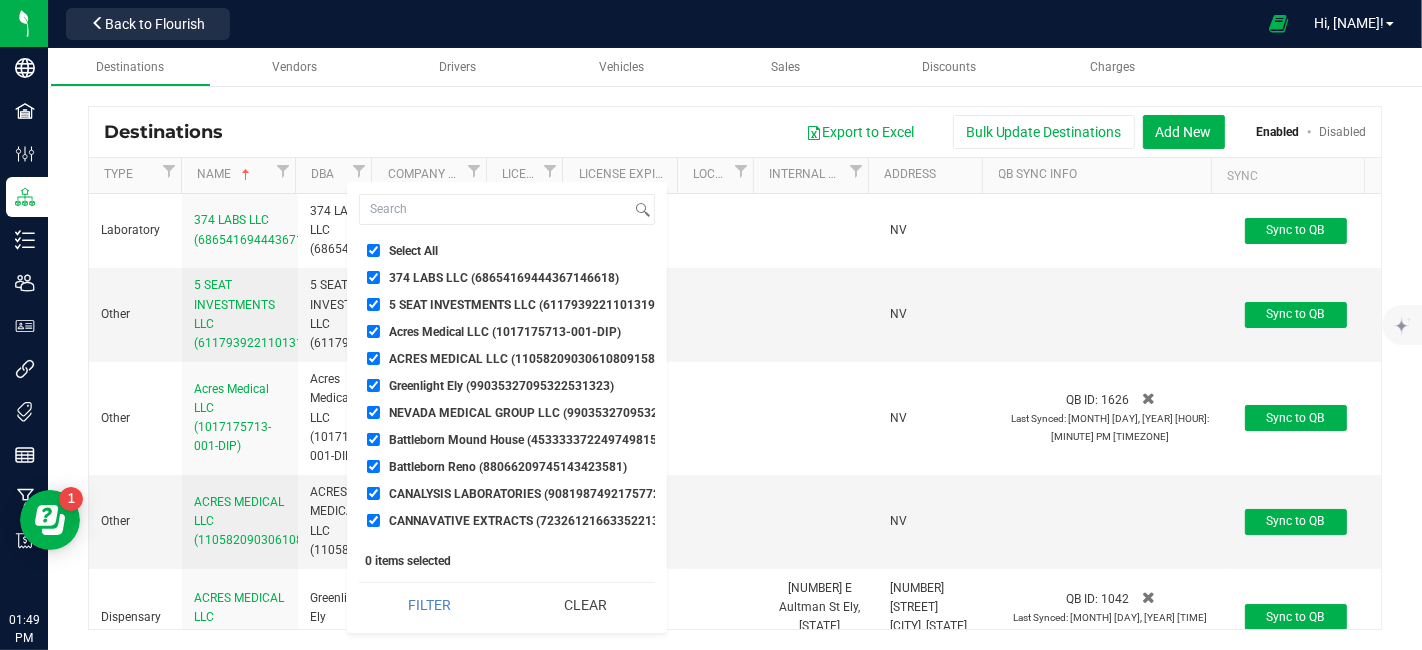 checkbox on "true" 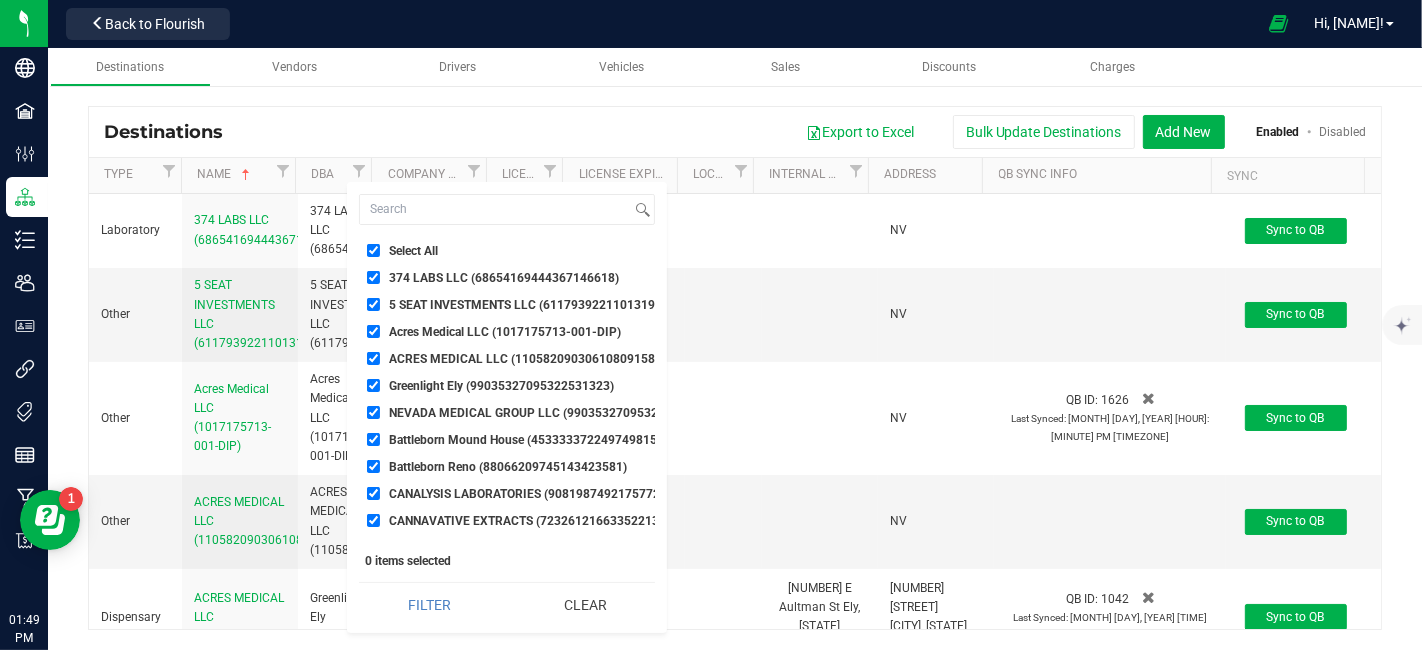 checkbox on "true" 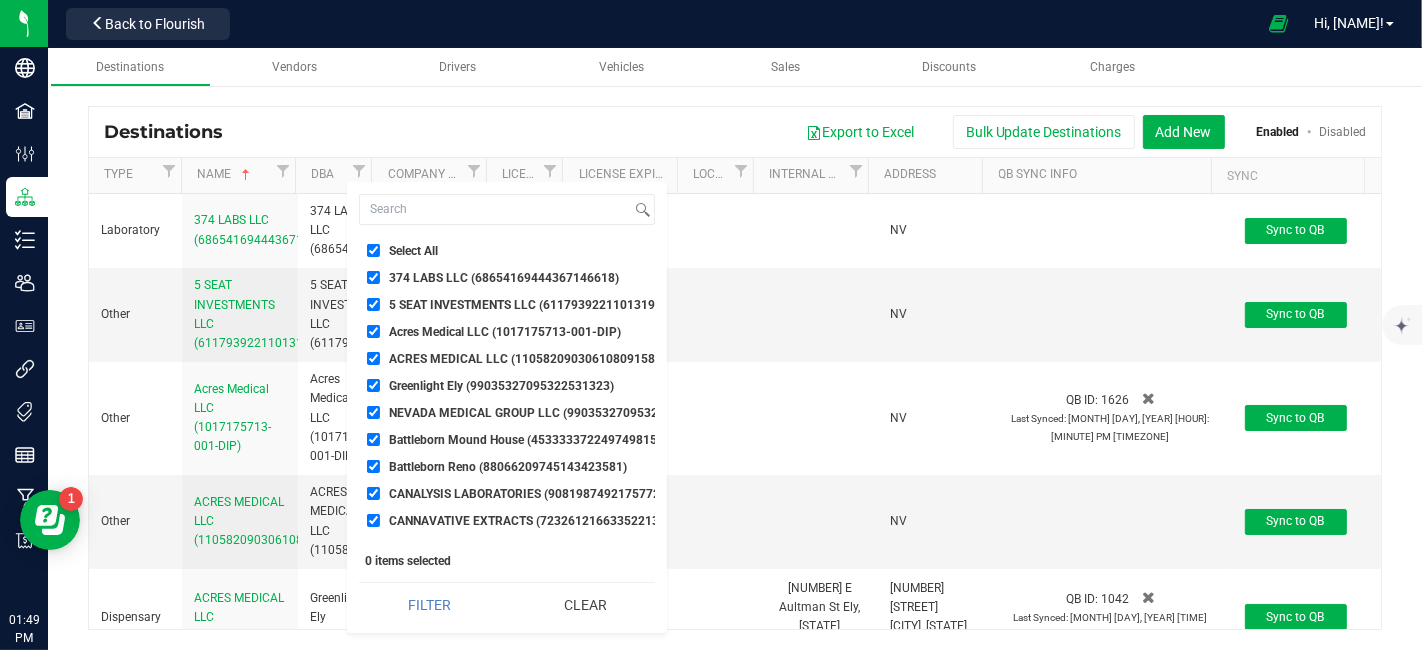 checkbox on "true" 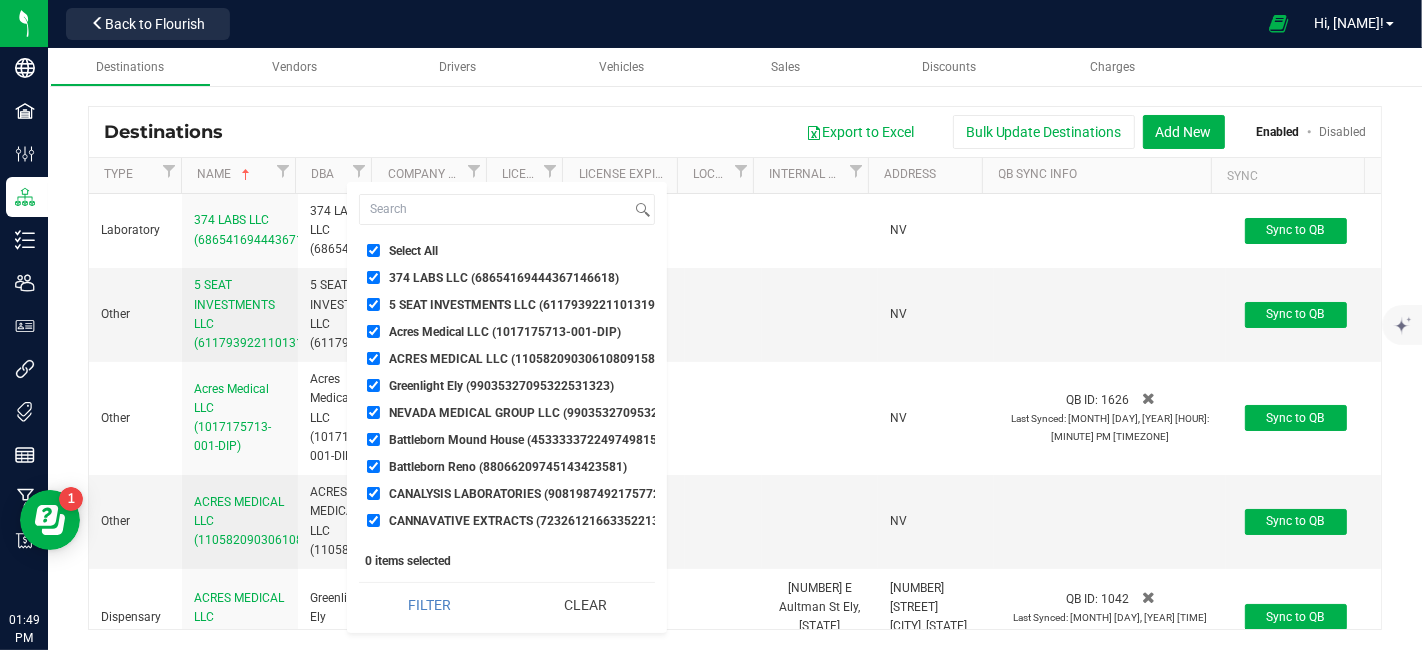 checkbox on "true" 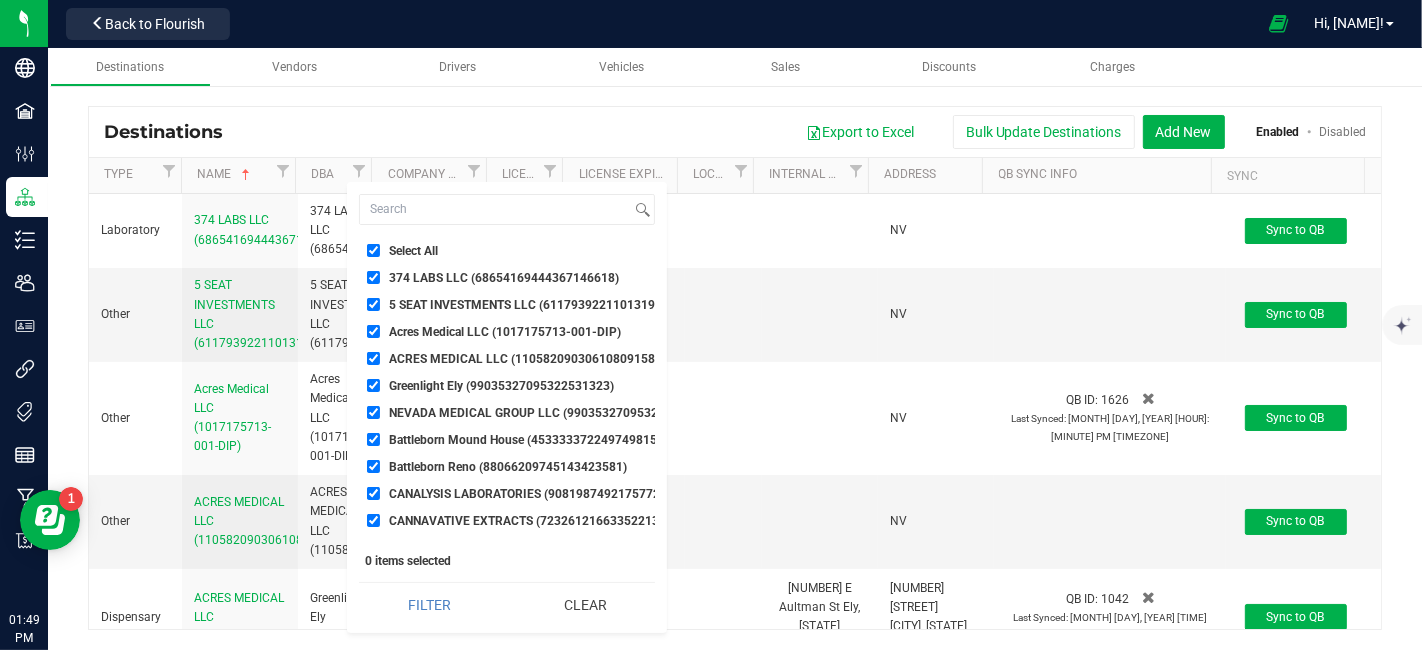 checkbox on "true" 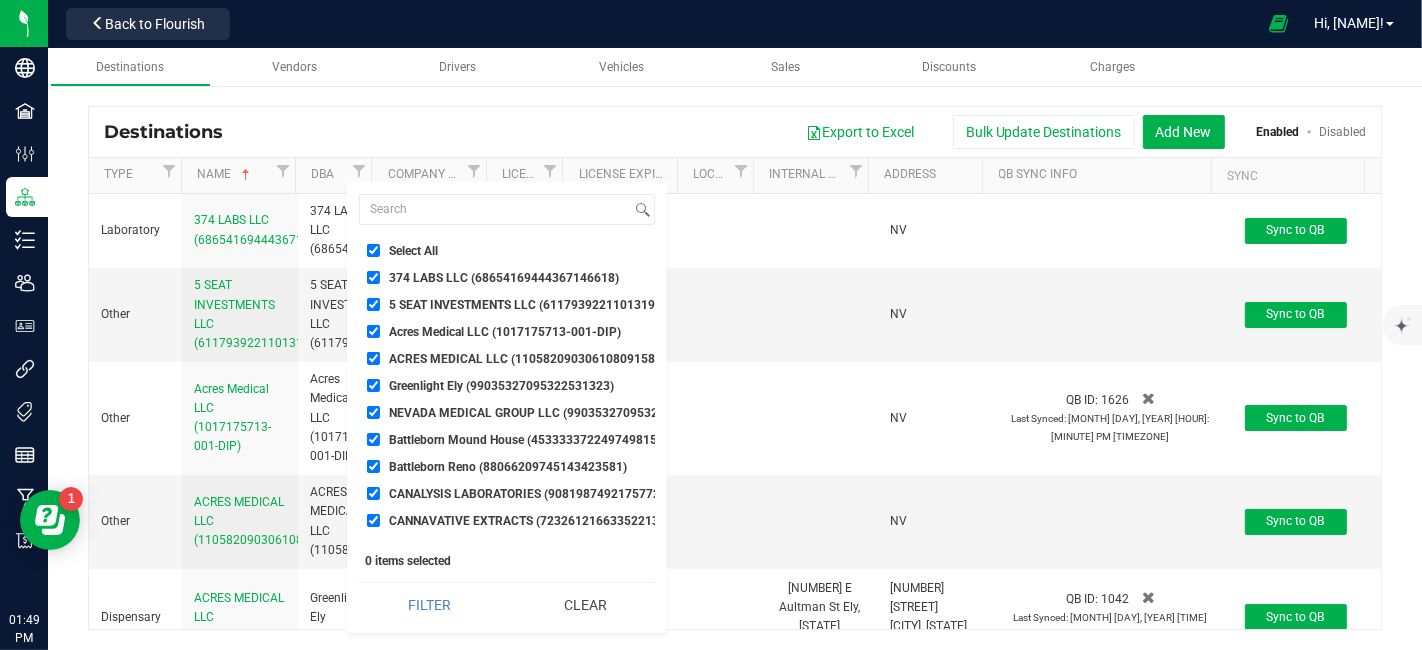 checkbox on "true" 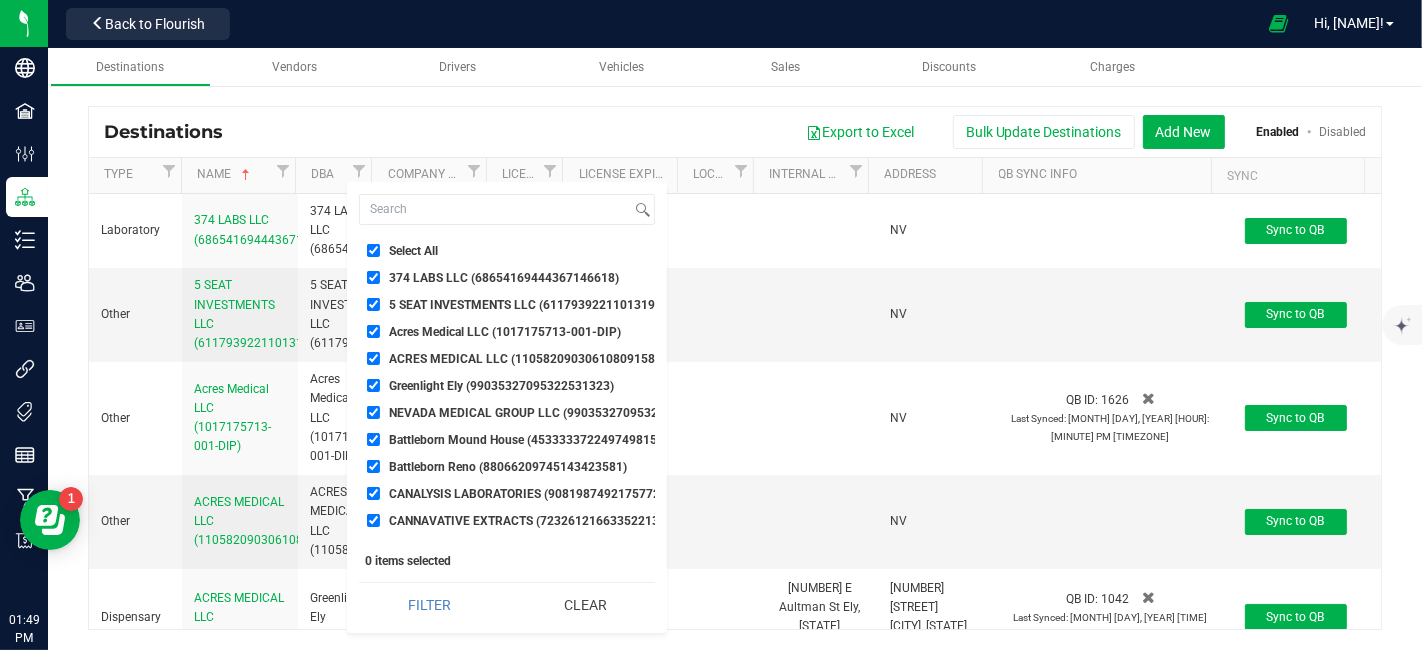 checkbox on "true" 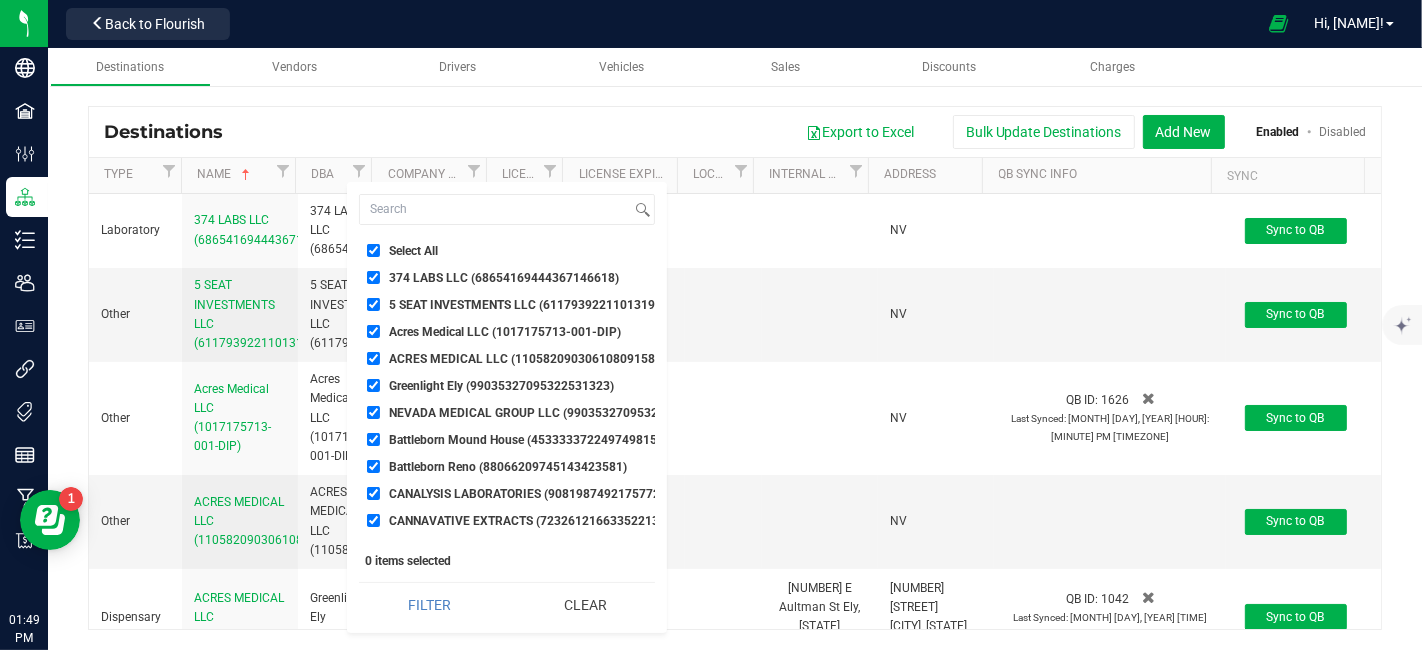 checkbox on "true" 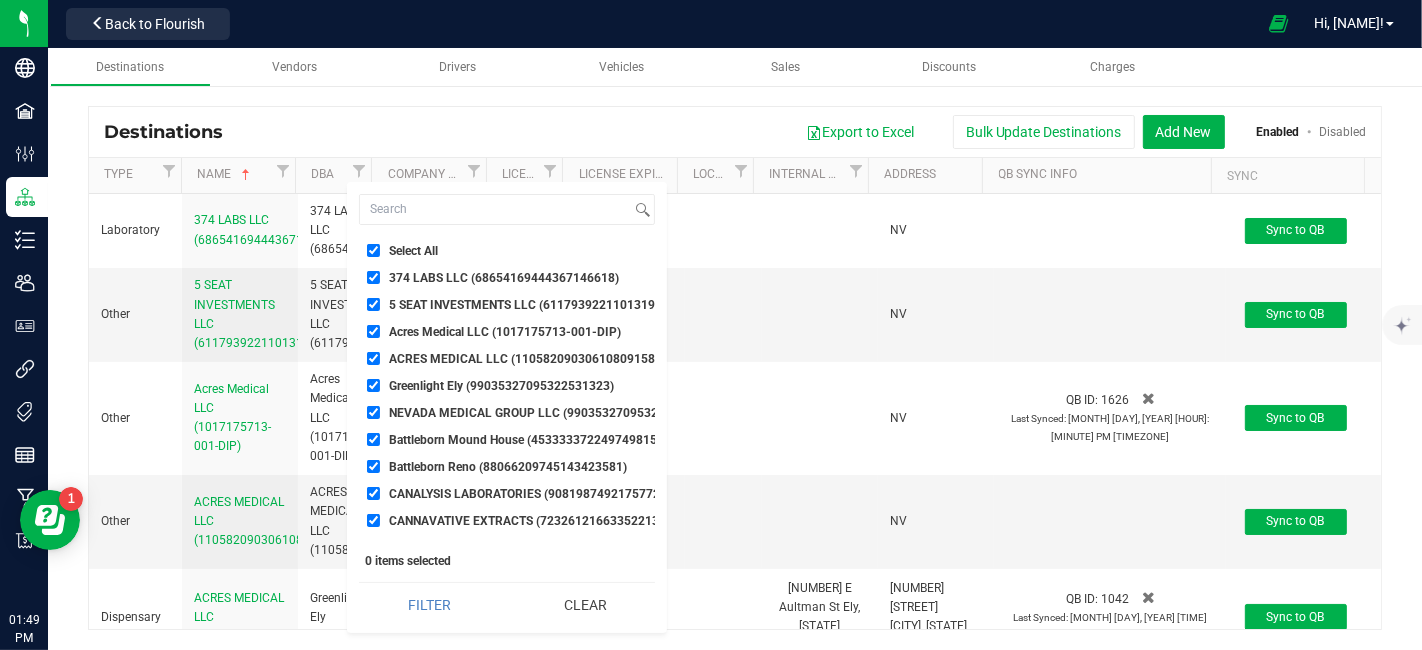 checkbox on "true" 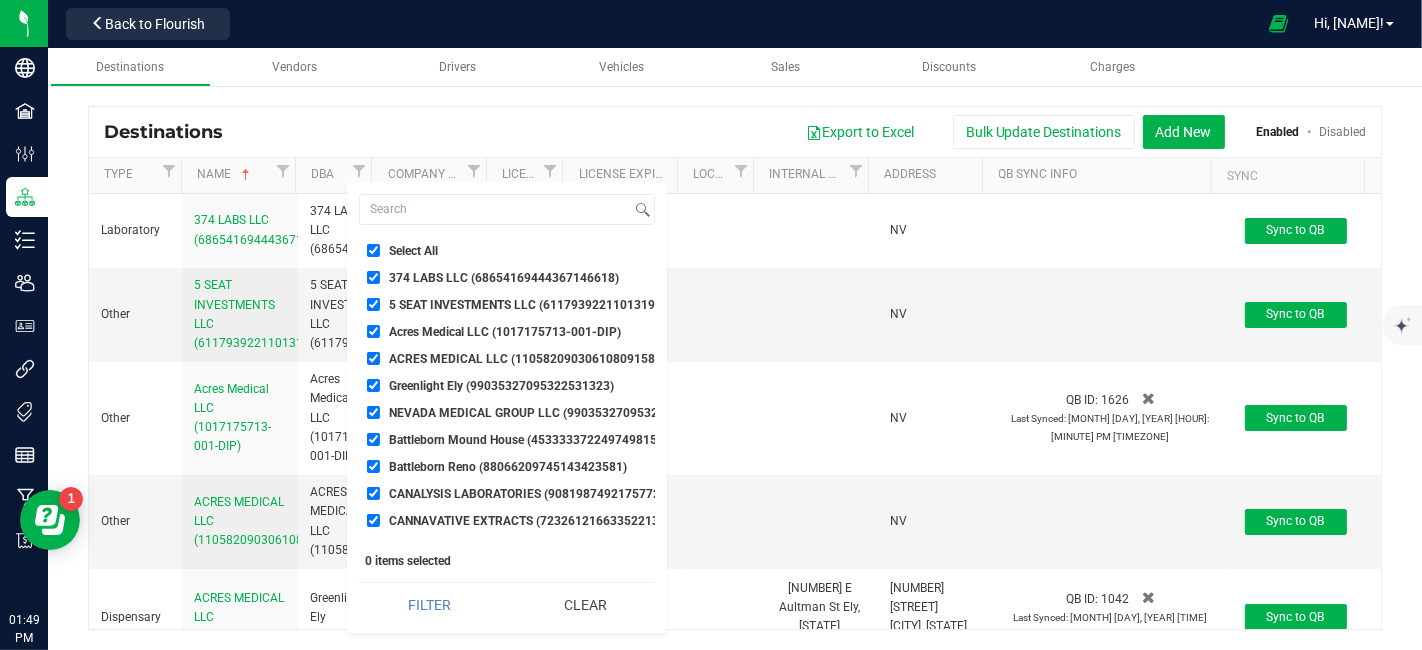 checkbox on "true" 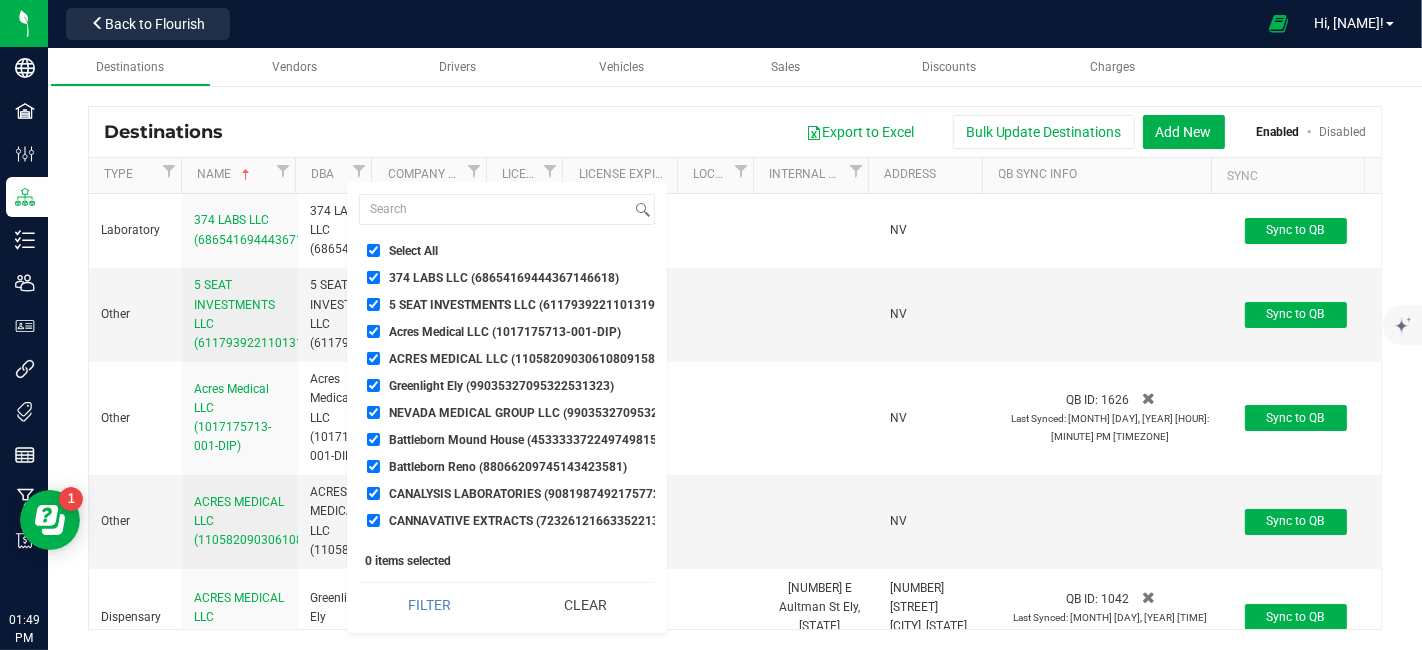 checkbox on "true" 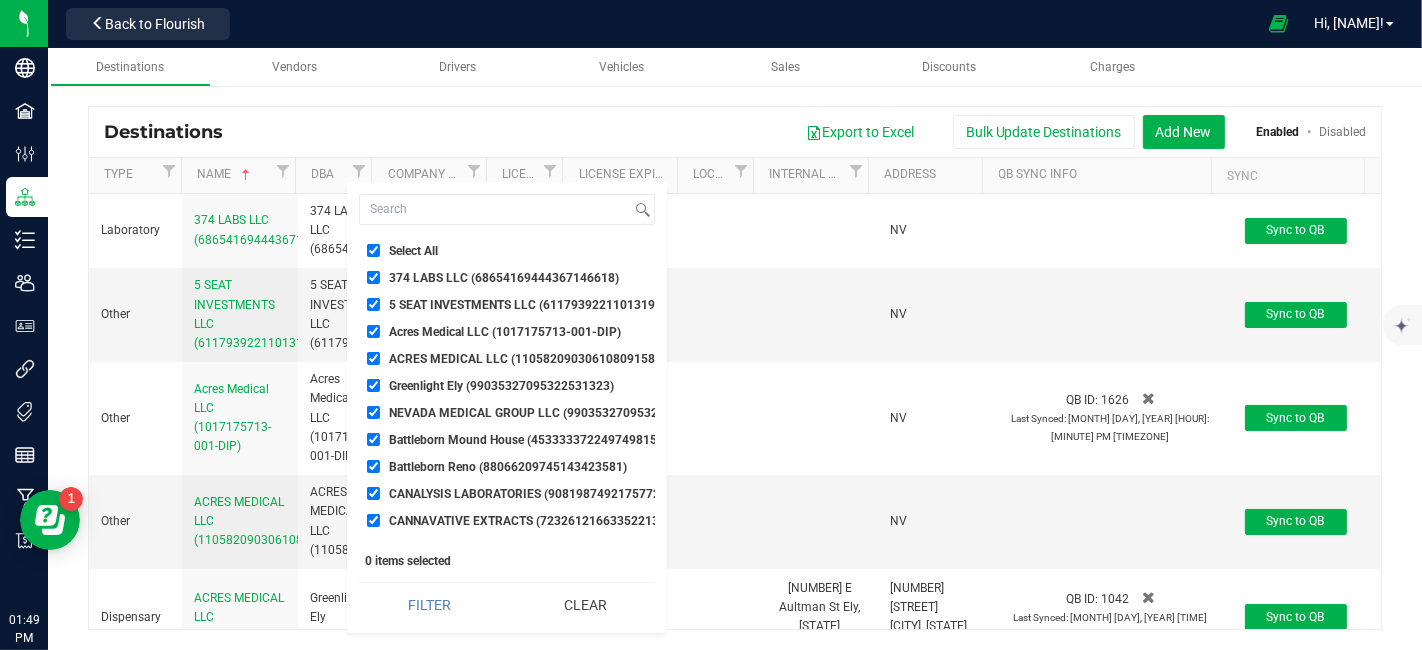 type 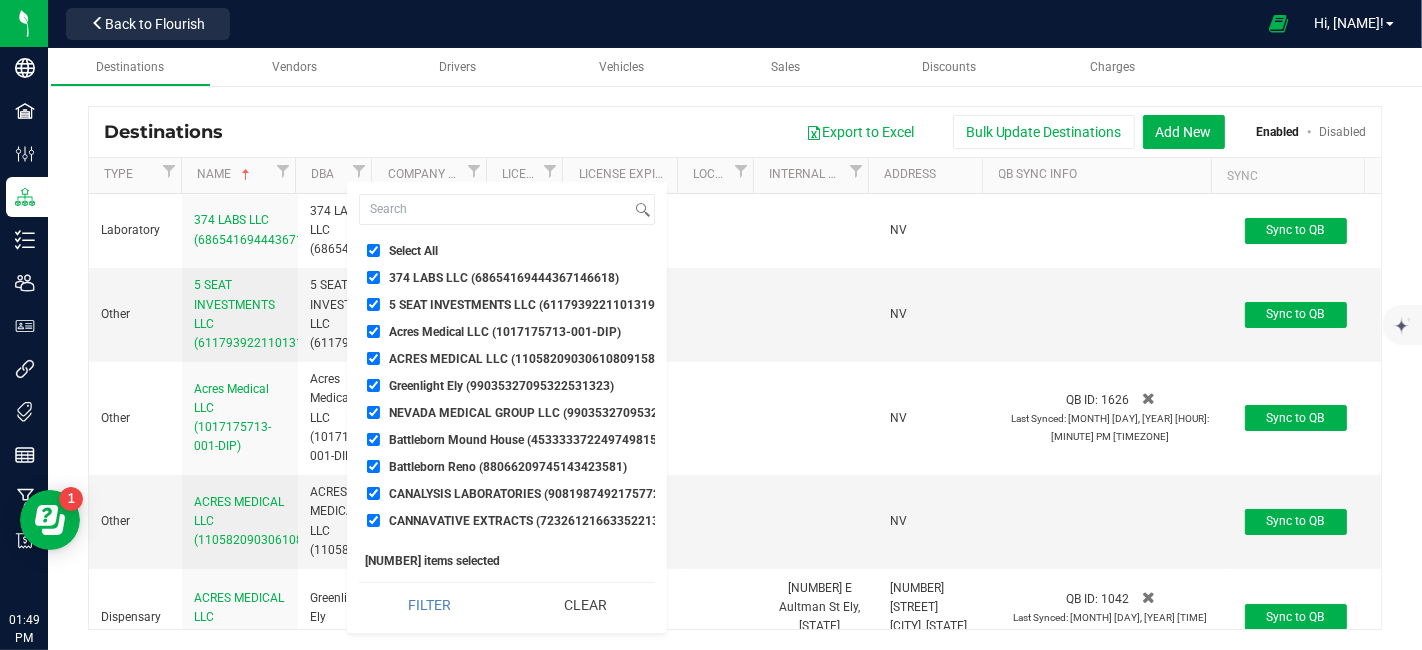 click on "Select All" at bounding box center (373, 250) 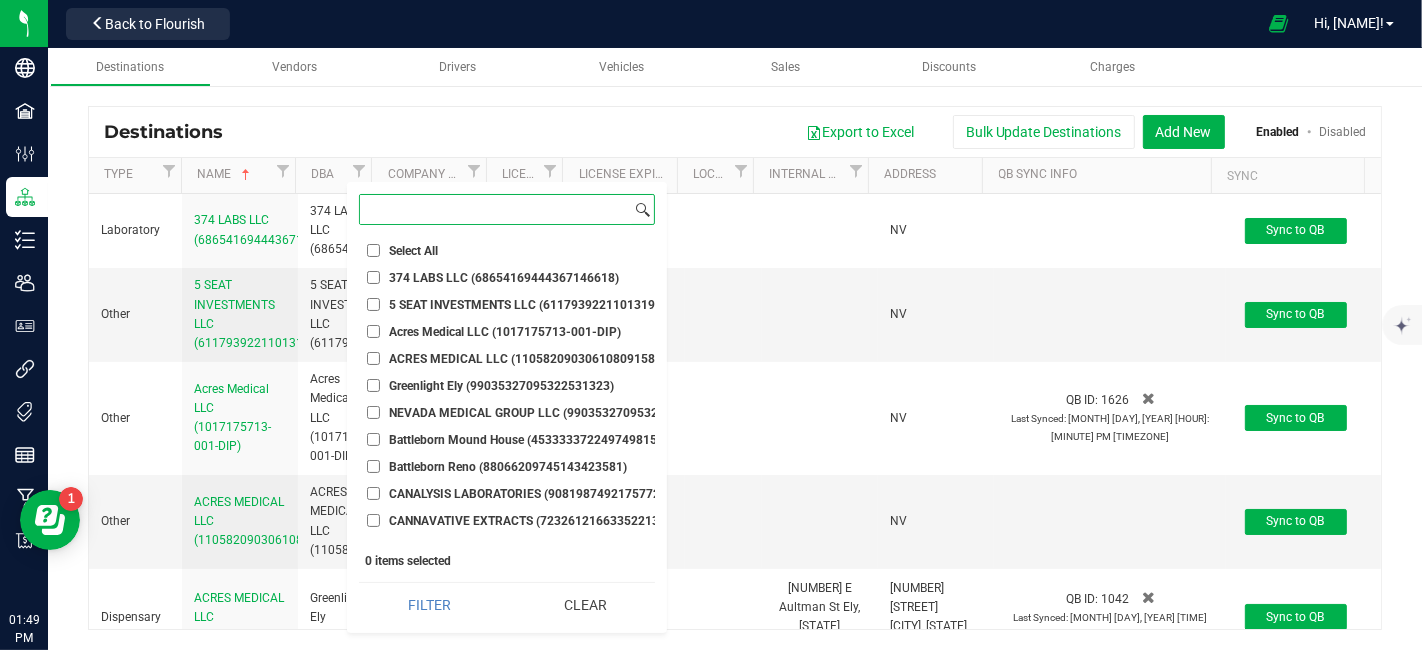 click at bounding box center (495, 209) 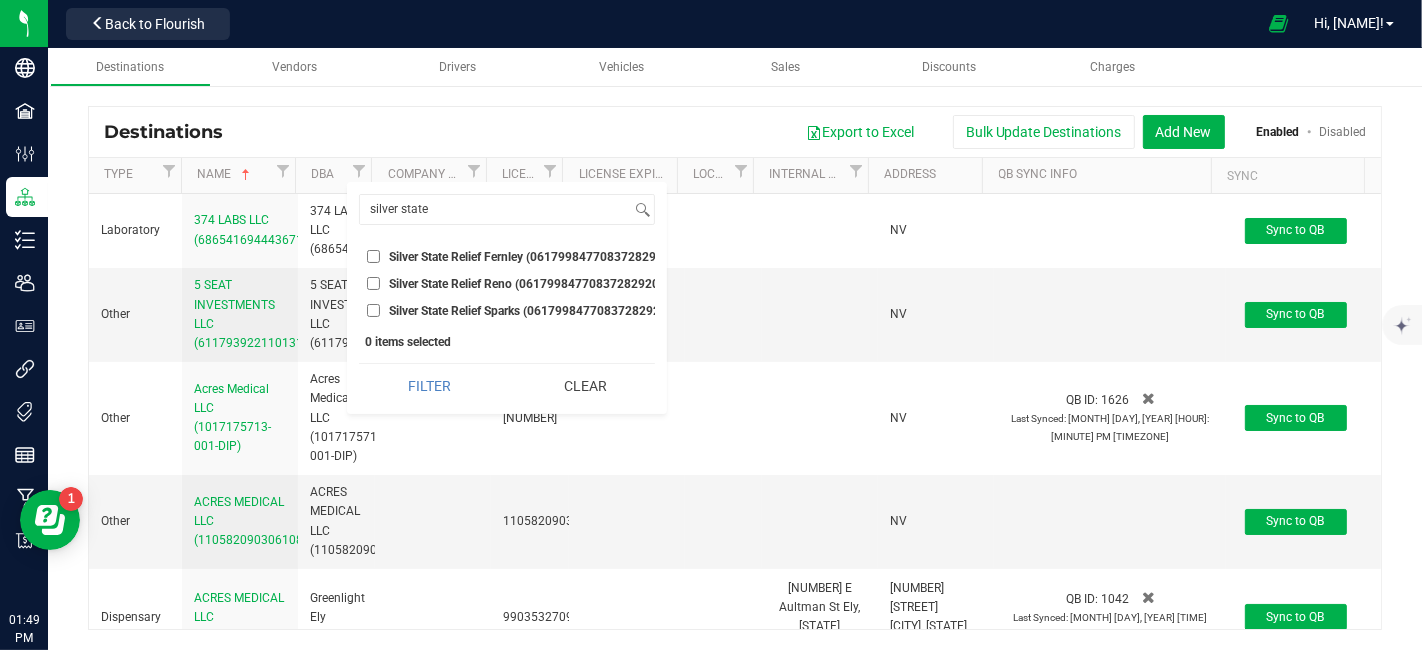 click on "Silver State Relief Reno (06179984770837282920)" at bounding box center (373, 283) 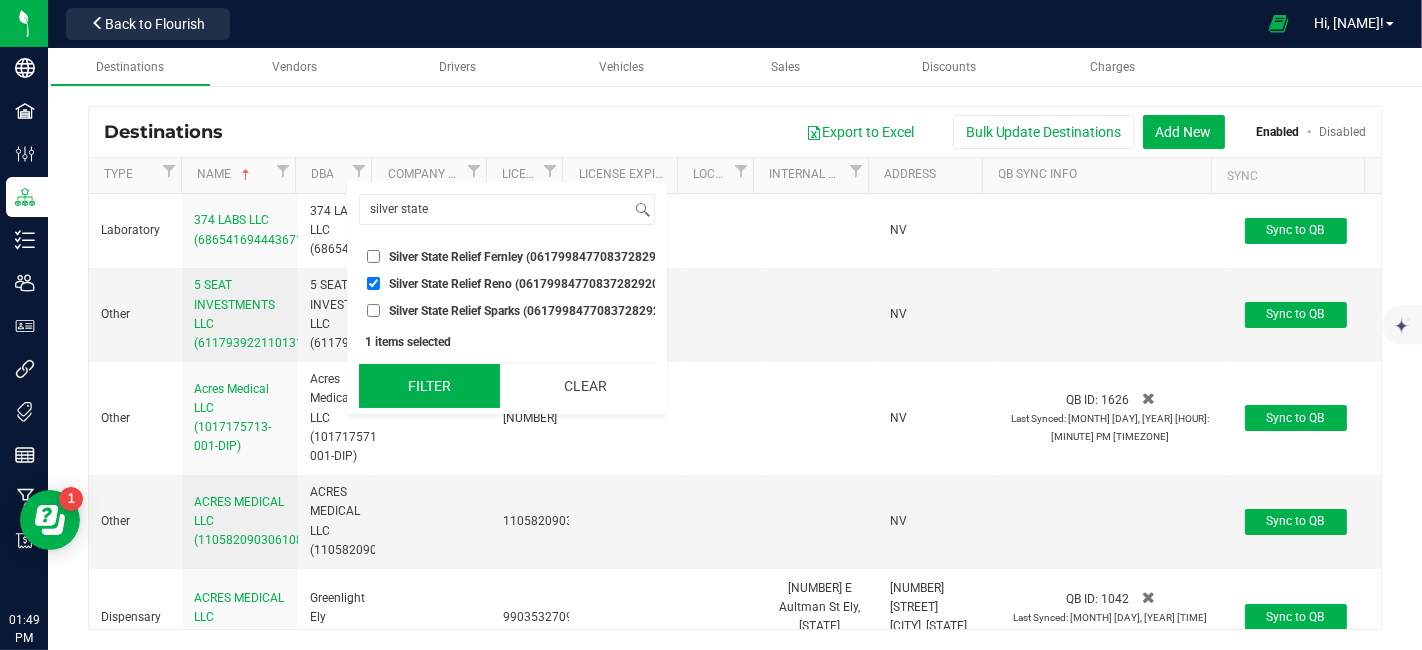 click on "Filter" at bounding box center (429, 386) 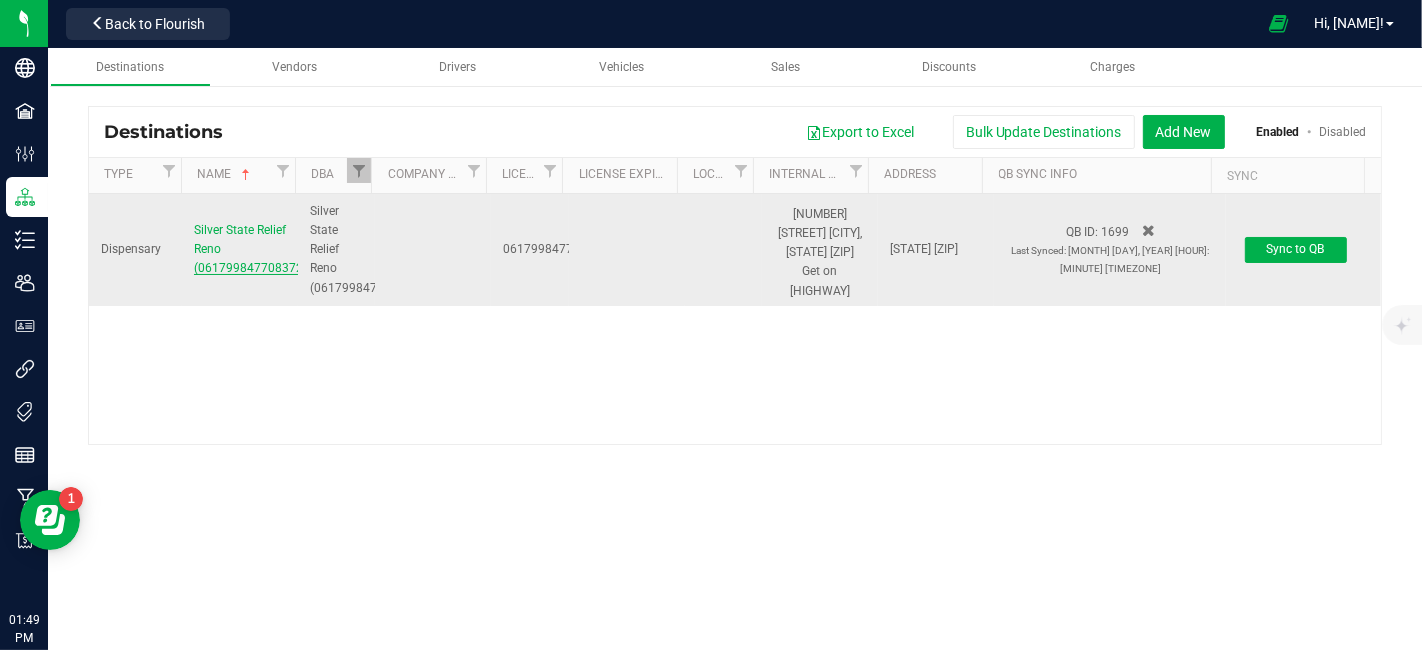 click on "Silver State Relief Reno (06179984770837282920)" at bounding box center [268, 249] 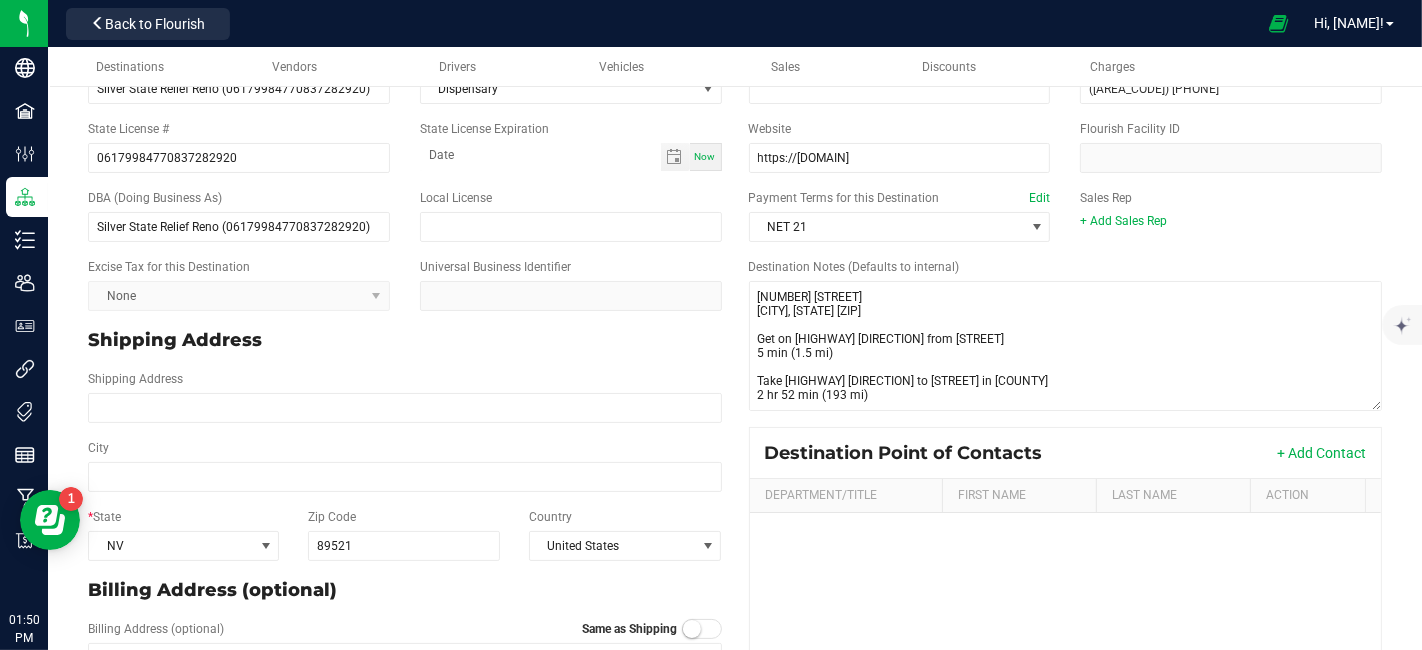 scroll, scrollTop: 122, scrollLeft: 0, axis: vertical 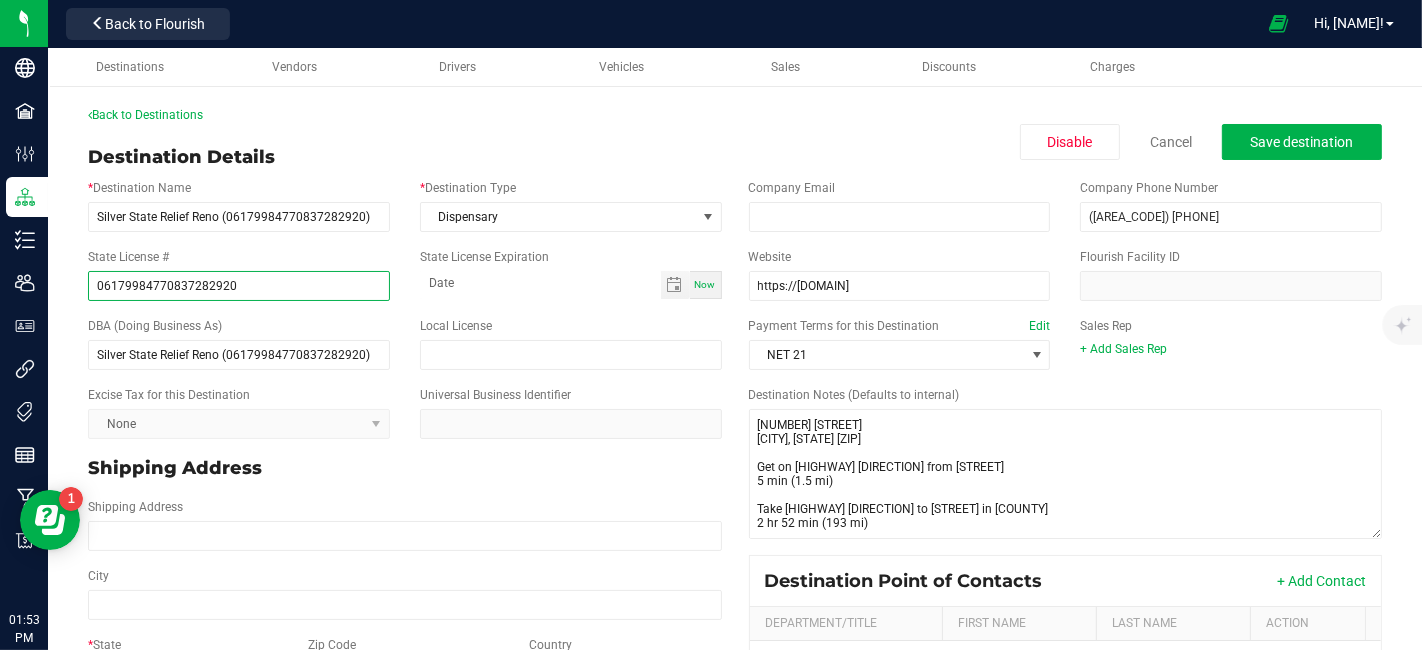 click on "06179984770837282920" at bounding box center [239, 286] 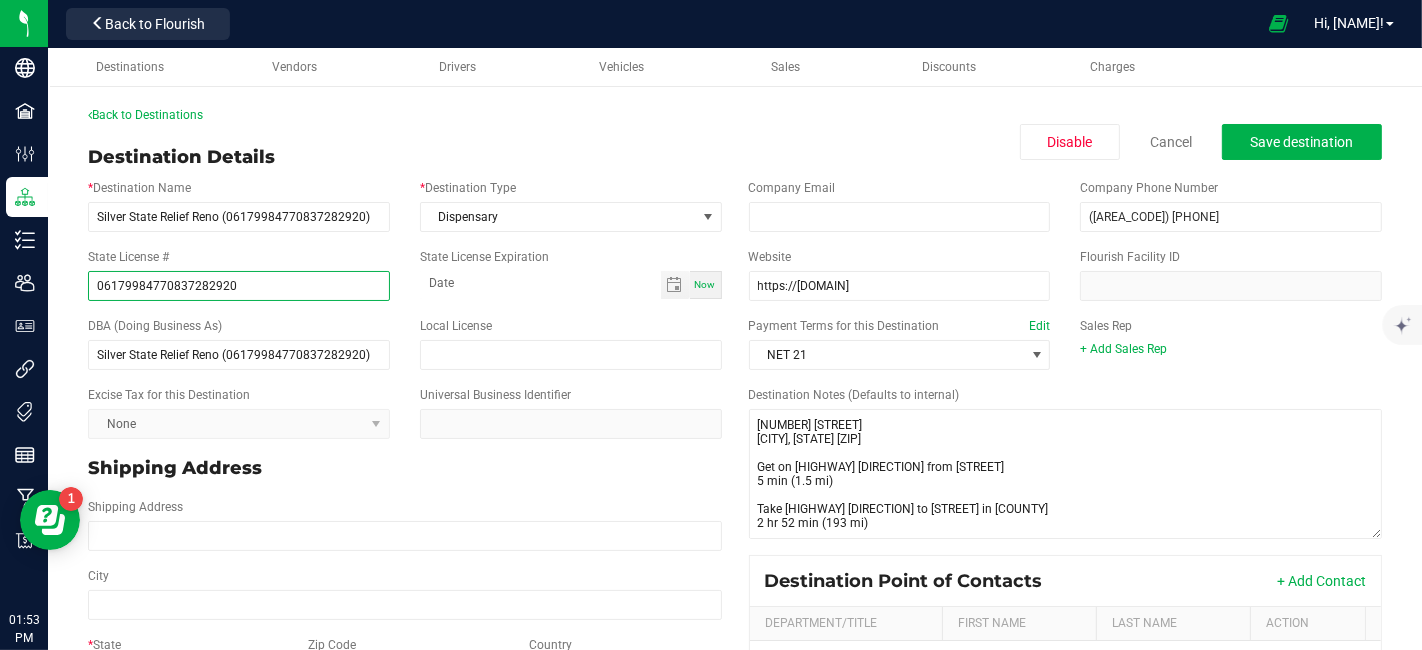 click on "06179984770837282920" at bounding box center [239, 286] 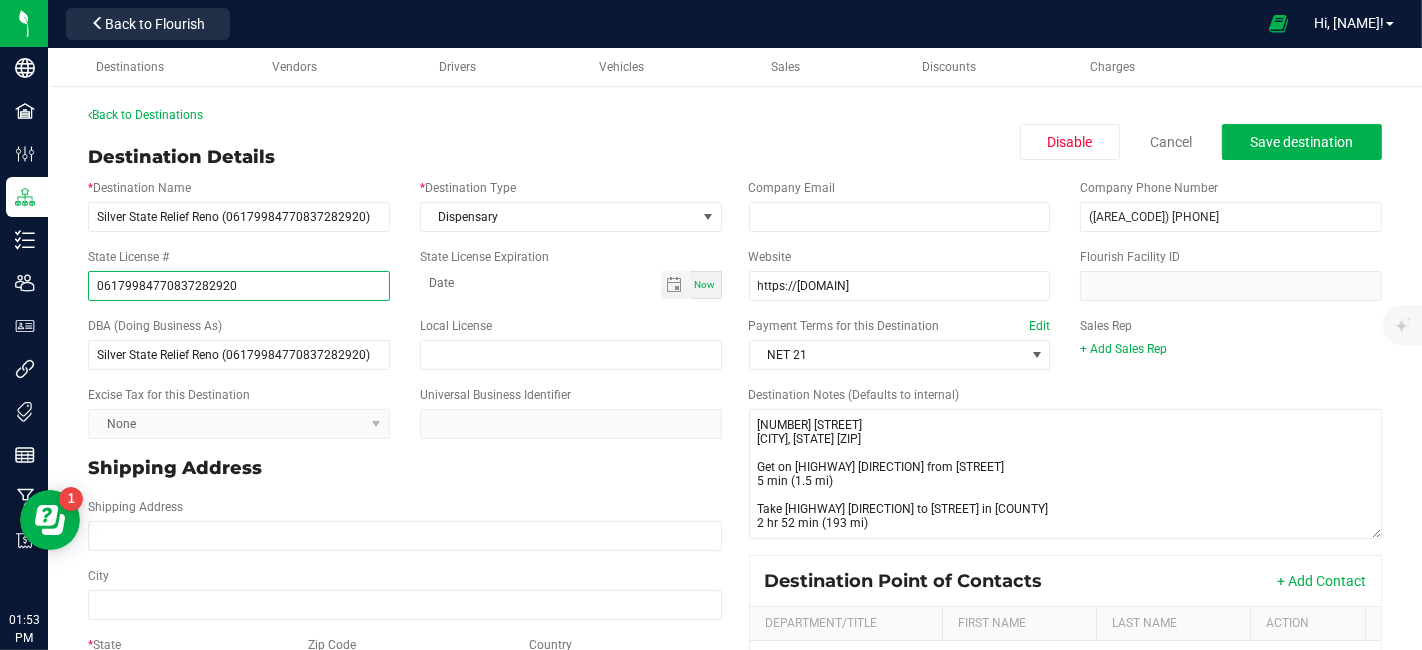 drag, startPoint x: 285, startPoint y: 286, endPoint x: 284, endPoint y: 318, distance: 32.01562 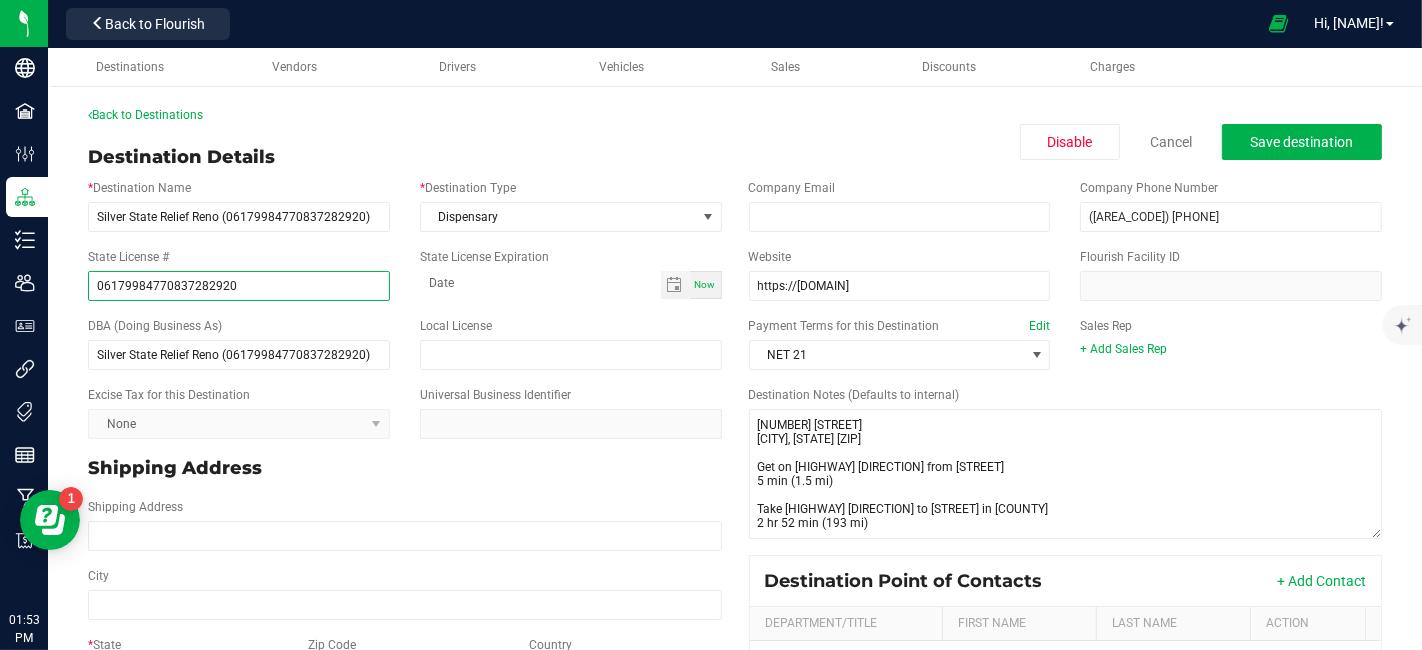 click on "*  Destination Name  [BUSINESS_NAME] ([NUMBER]) *  Destination Type  Dispensary  State License #  [NUMBER]  State License Expiration  Now  DBA (Doing Business As)    [BUSINESS_NAME] ([NUMBER])  Local License     Excise Tax for this Destination    None  Universal Business Identifier     Shipping Address   Shipping Address   City  *  State  NV  Zip Code  [ZIP]  Country  United States  Billing Address (optional)   Billing Address (optional)   Same as Shipping   City  *  State  NV  Zip Code   Country  United States" at bounding box center [404, 559] 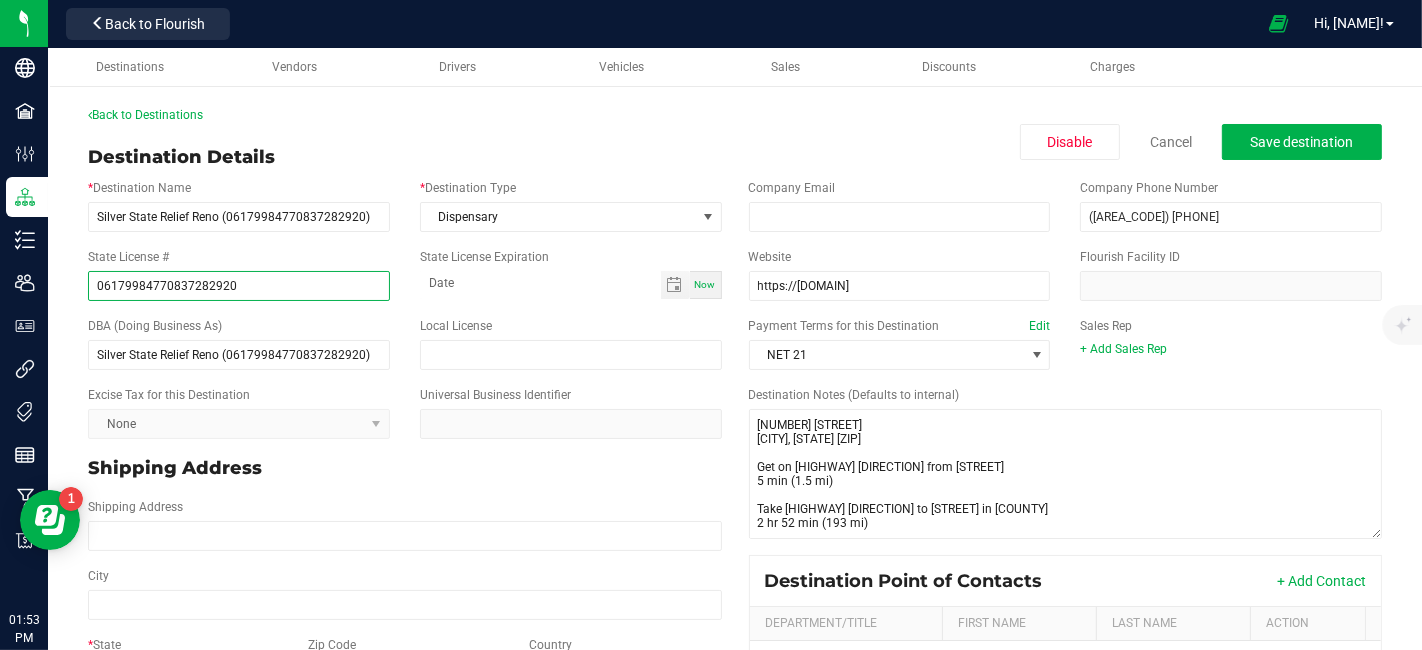 click on "06179984770837282920" at bounding box center (239, 286) 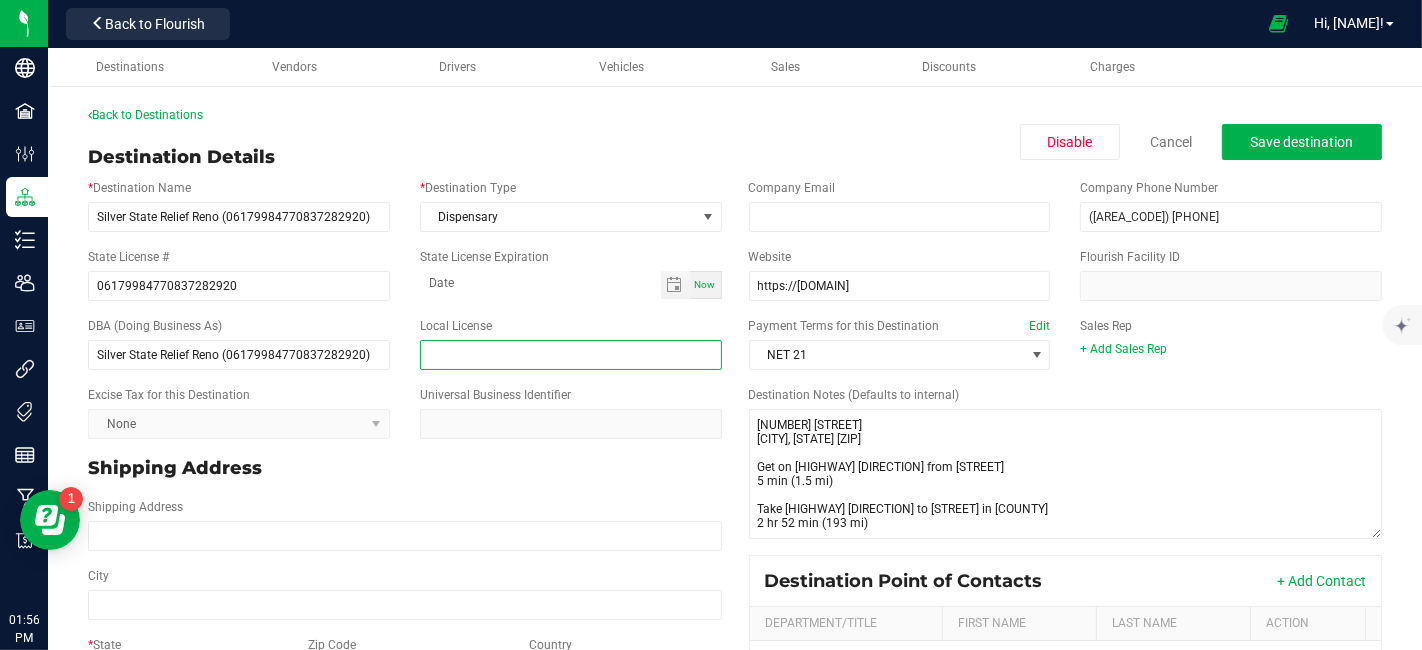 click at bounding box center (571, 355) 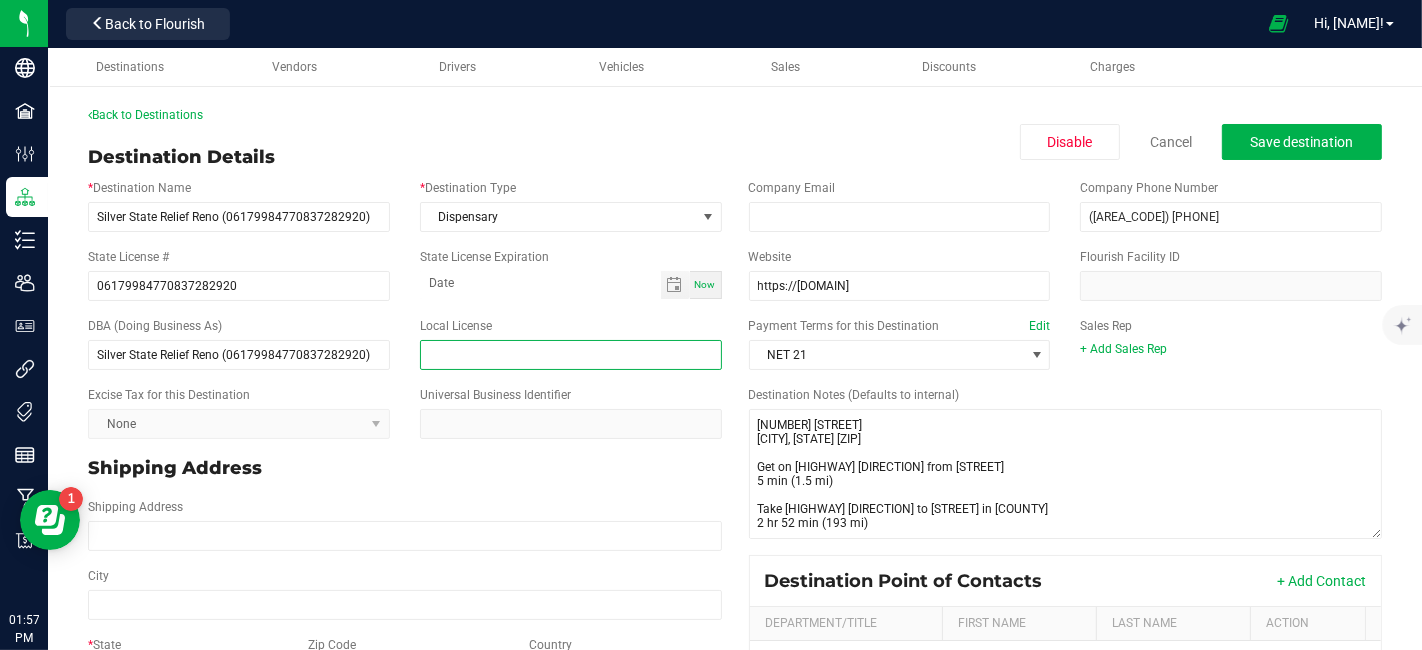 click at bounding box center (571, 355) 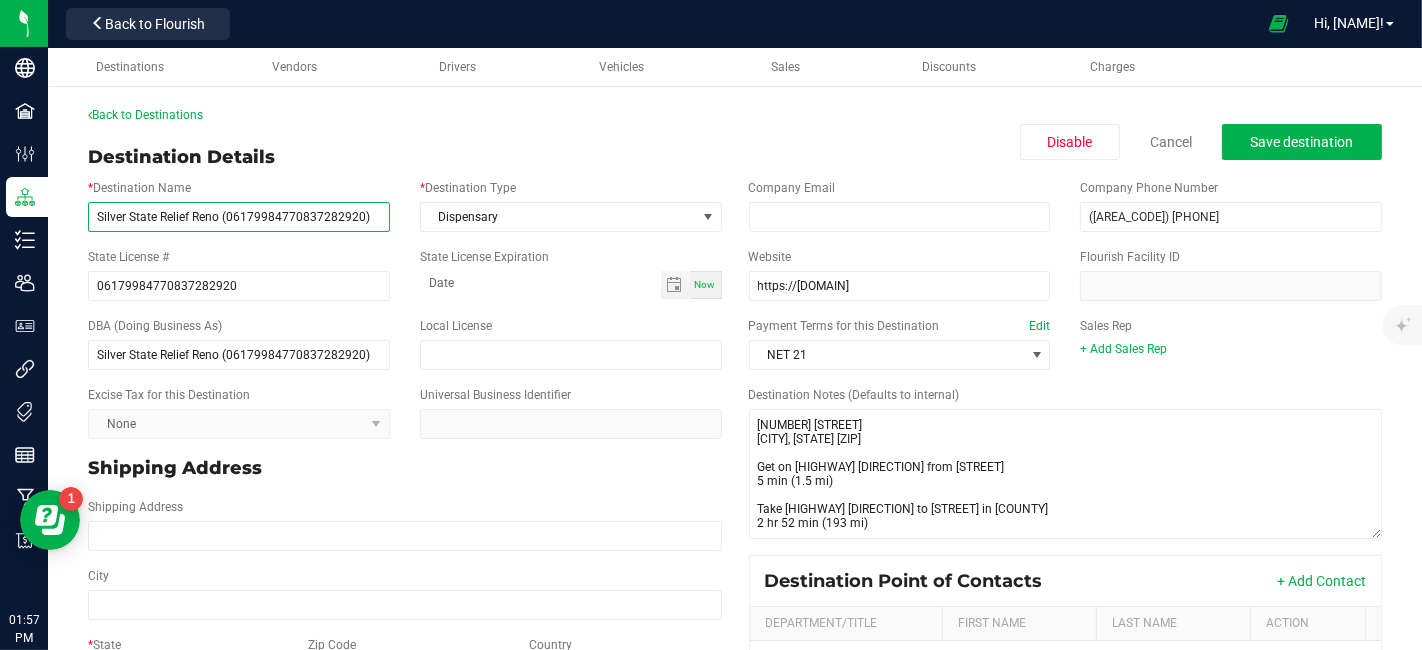 drag, startPoint x: 228, startPoint y: 211, endPoint x: 354, endPoint y: 228, distance: 127.141655 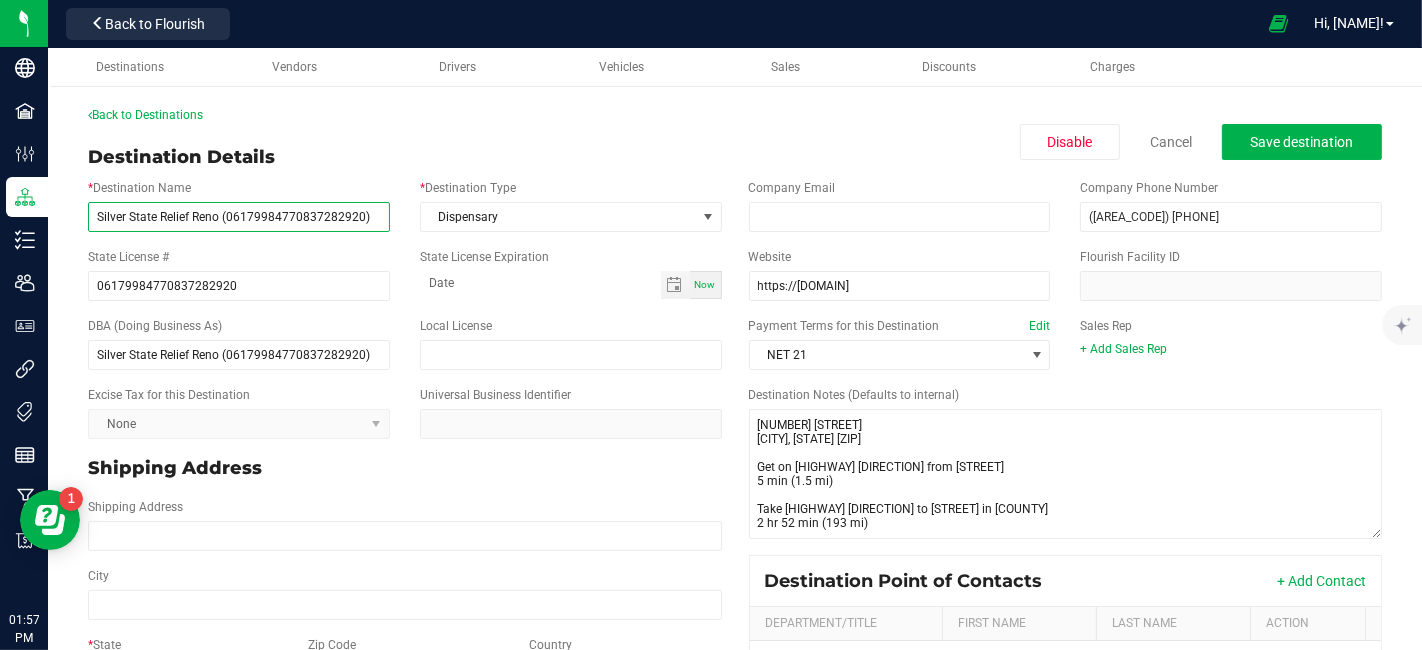 click on "Silver State Relief Reno (06179984770837282920)" at bounding box center [239, 217] 